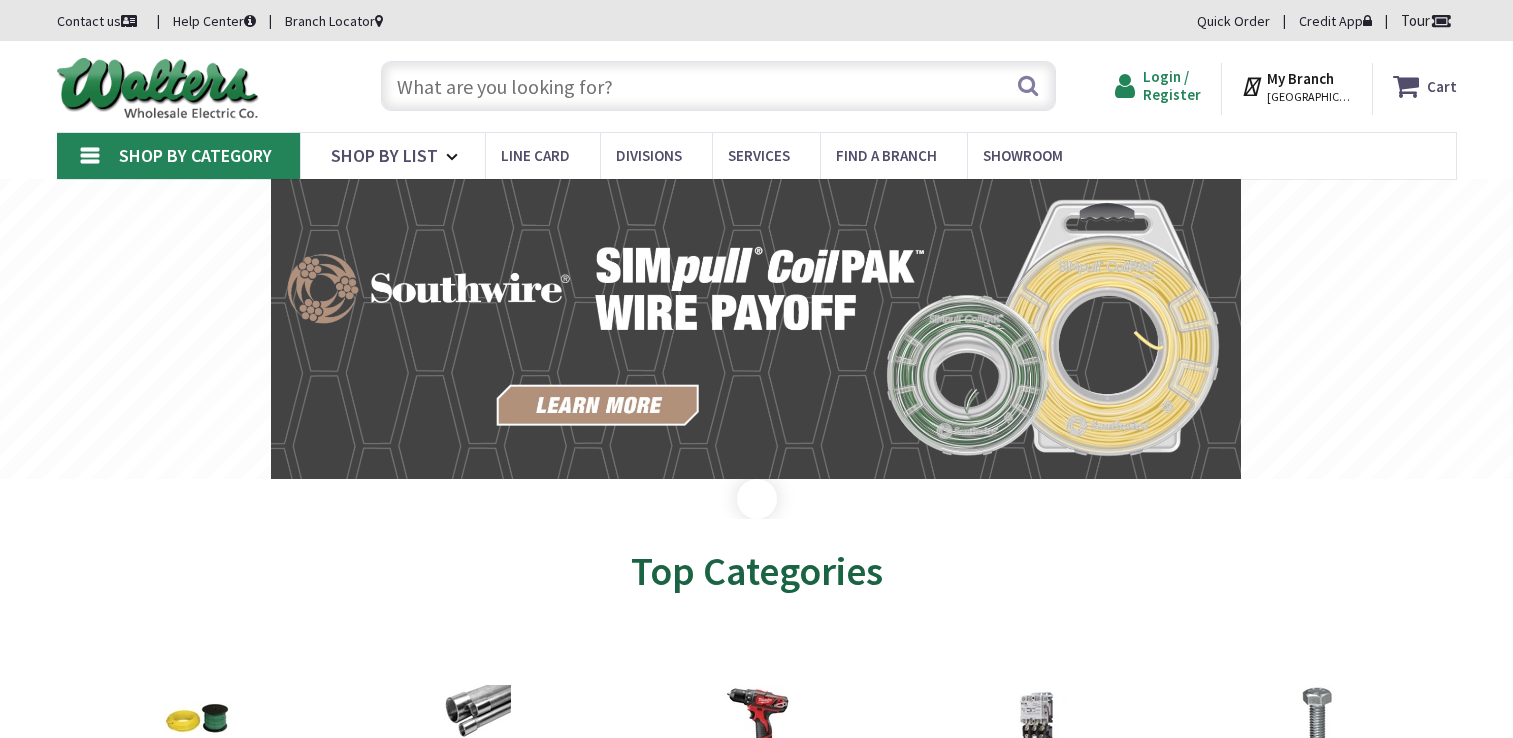 type on "E [PERSON_NAME], [PERSON_NAME], CA 93036, [GEOGRAPHIC_DATA]" 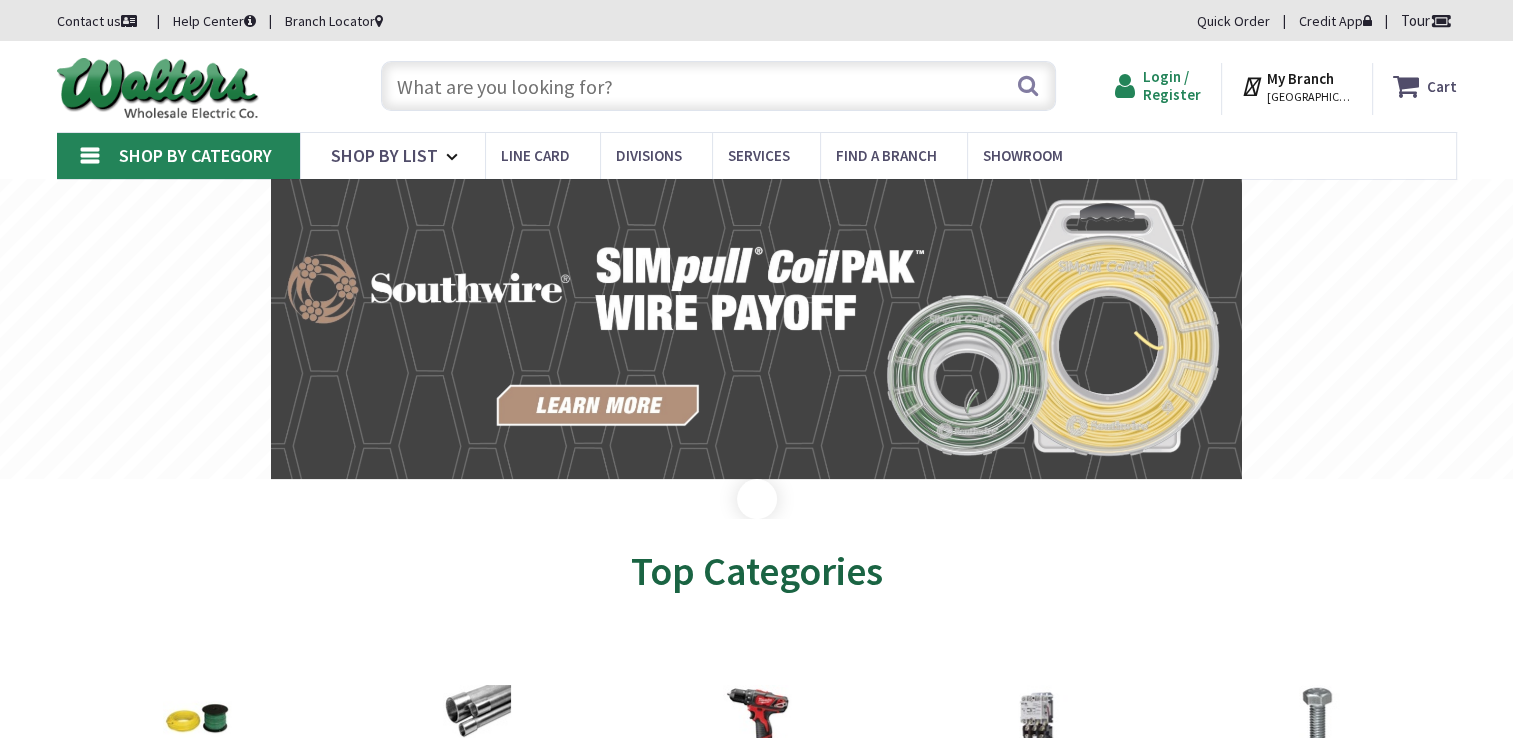 scroll, scrollTop: 0, scrollLeft: 0, axis: both 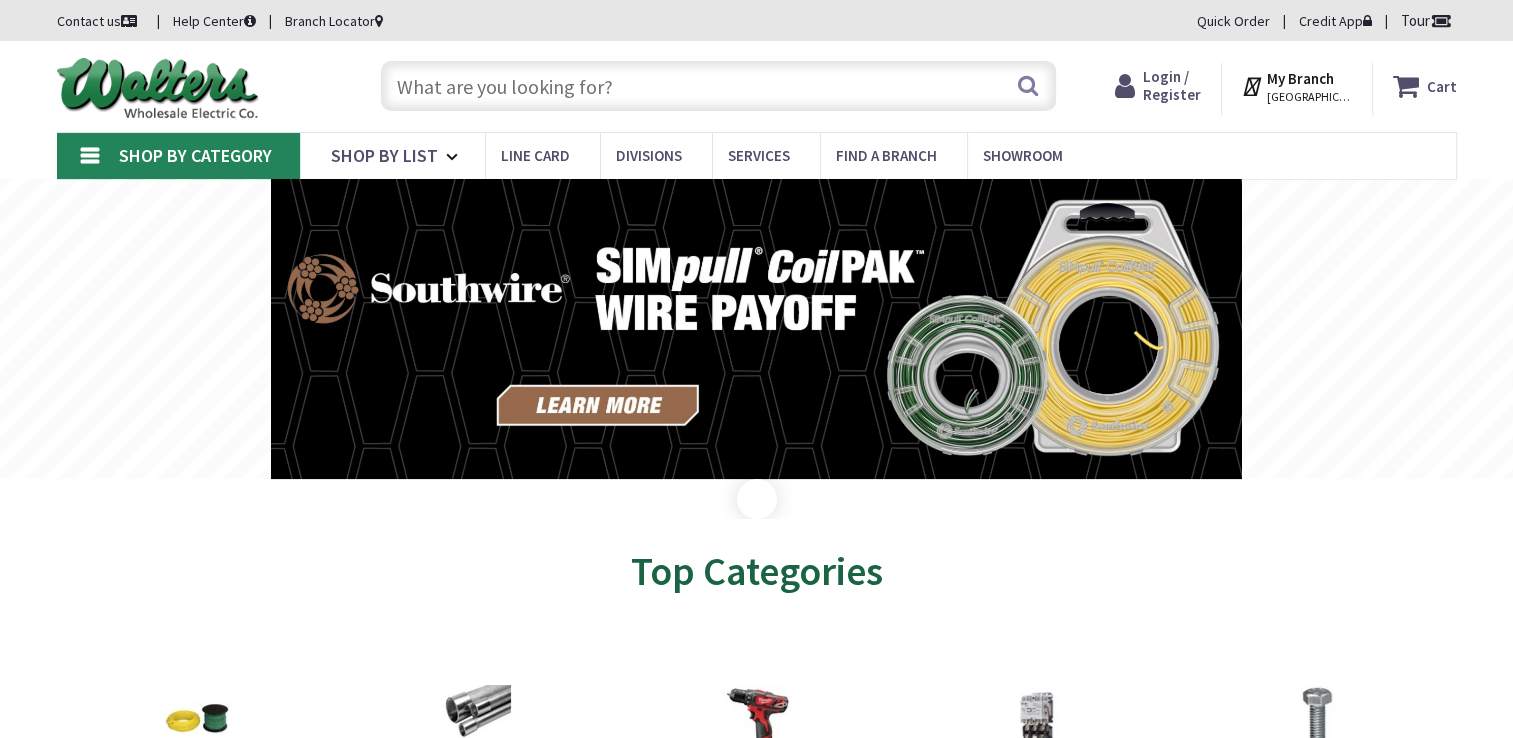 click on "Login / Register" at bounding box center [1172, 85] 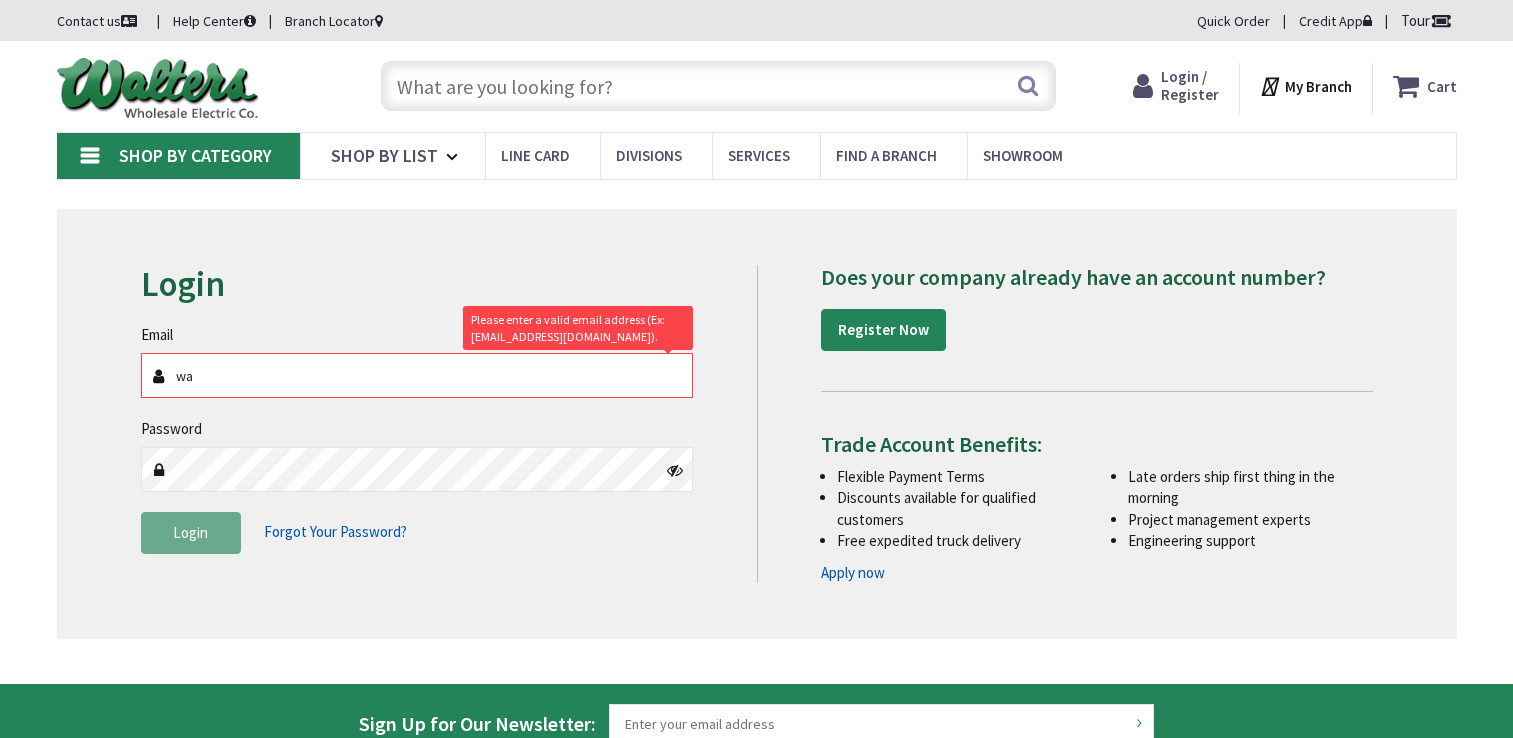 scroll, scrollTop: 0, scrollLeft: 0, axis: both 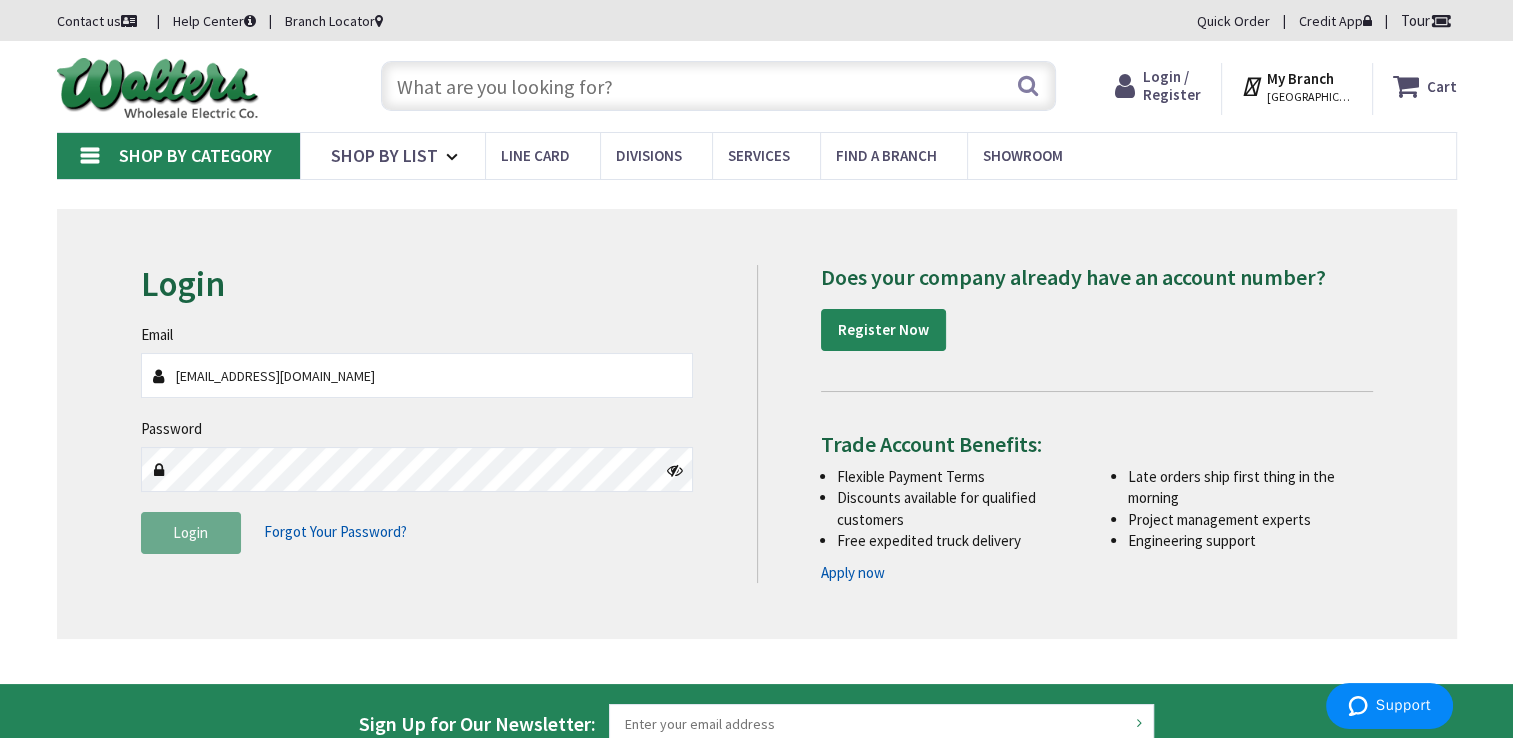 type on "[EMAIL_ADDRESS][DOMAIN_NAME]" 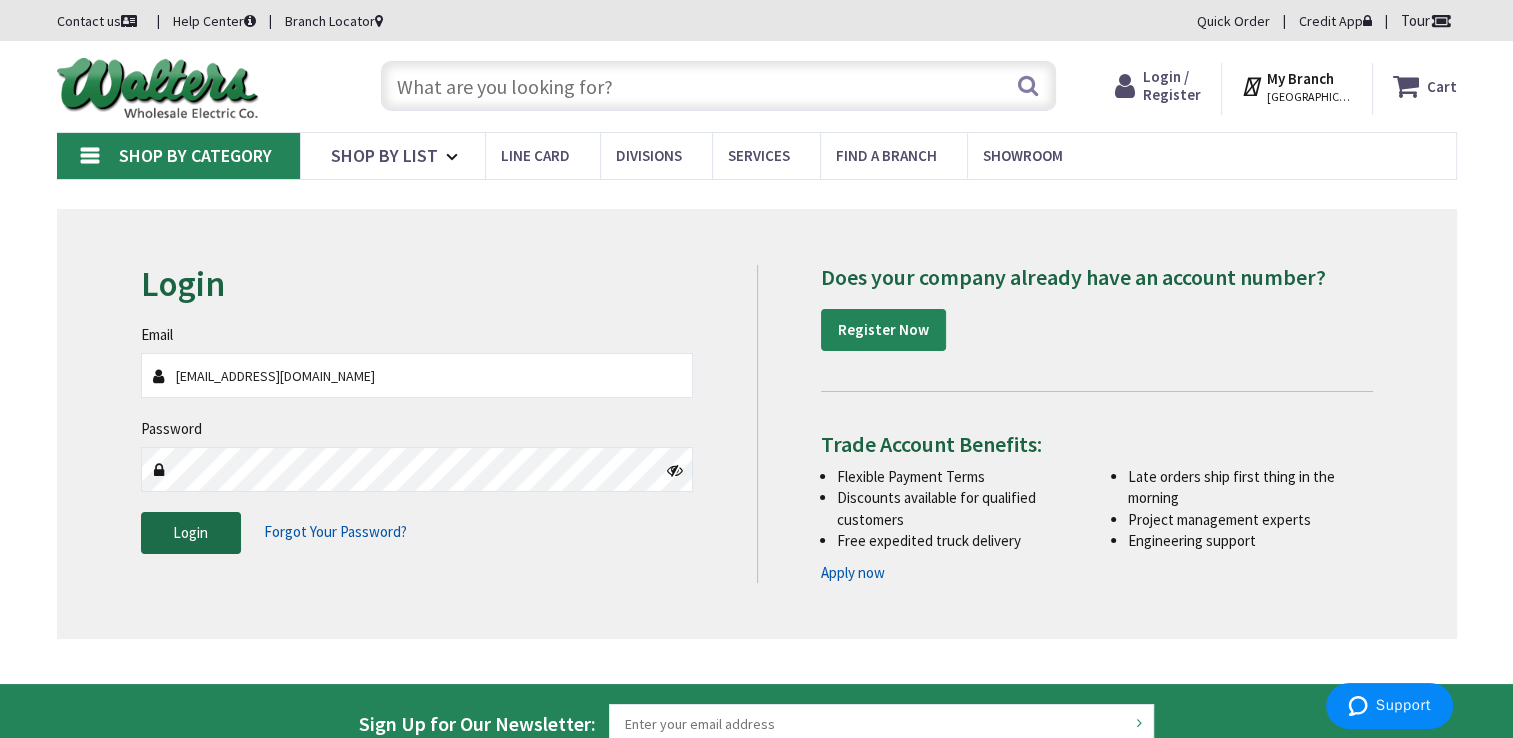 click on "Login" at bounding box center [191, 533] 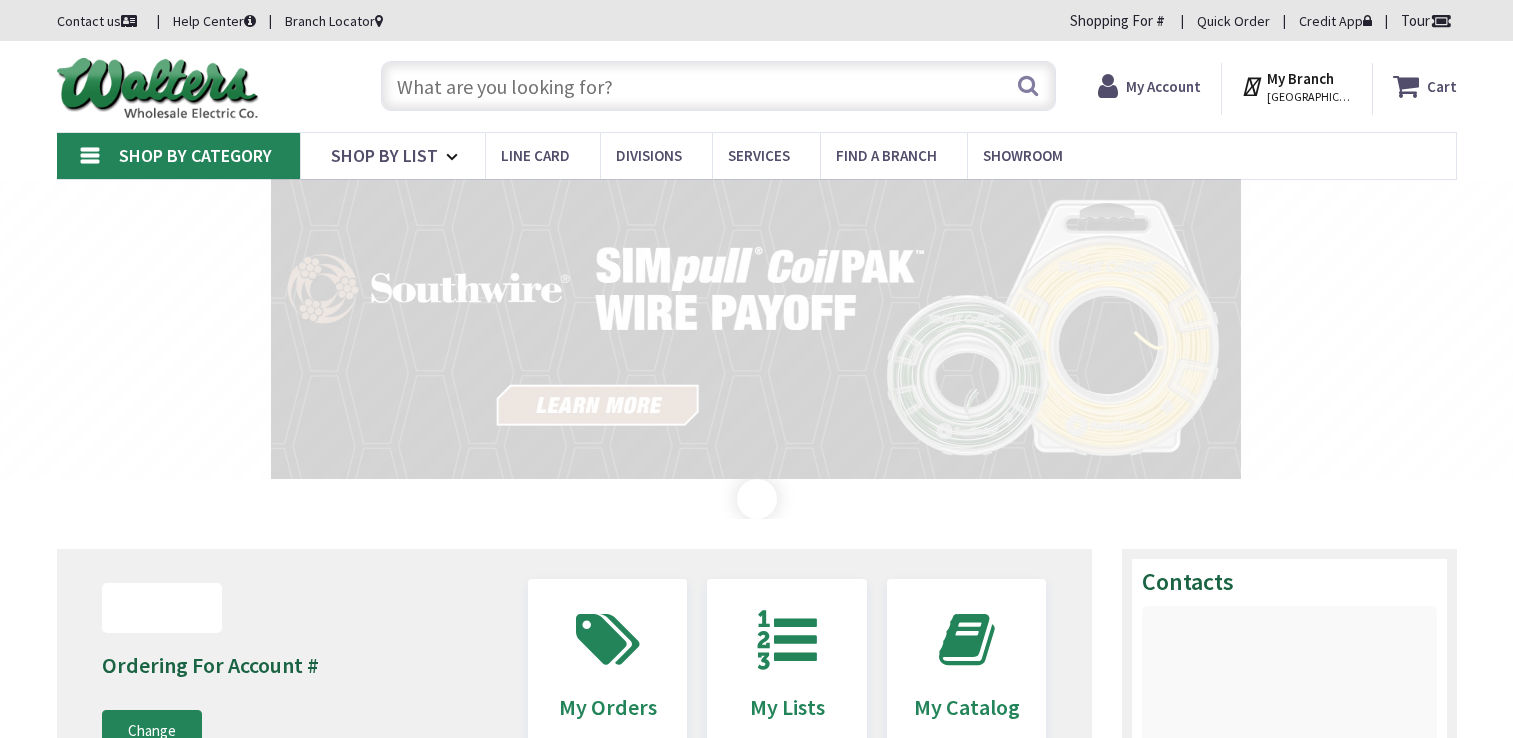 scroll, scrollTop: 0, scrollLeft: 0, axis: both 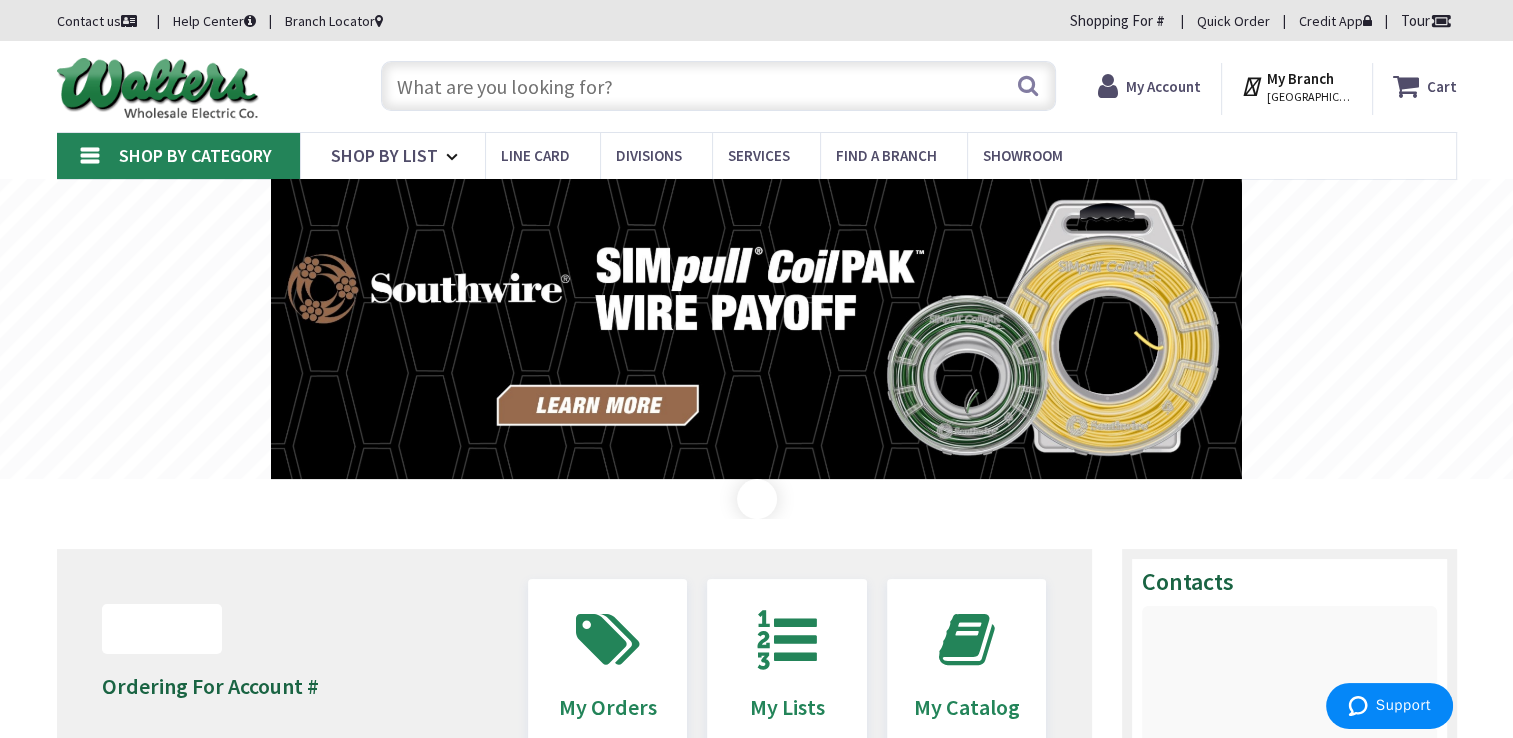 click at bounding box center (1112, 86) 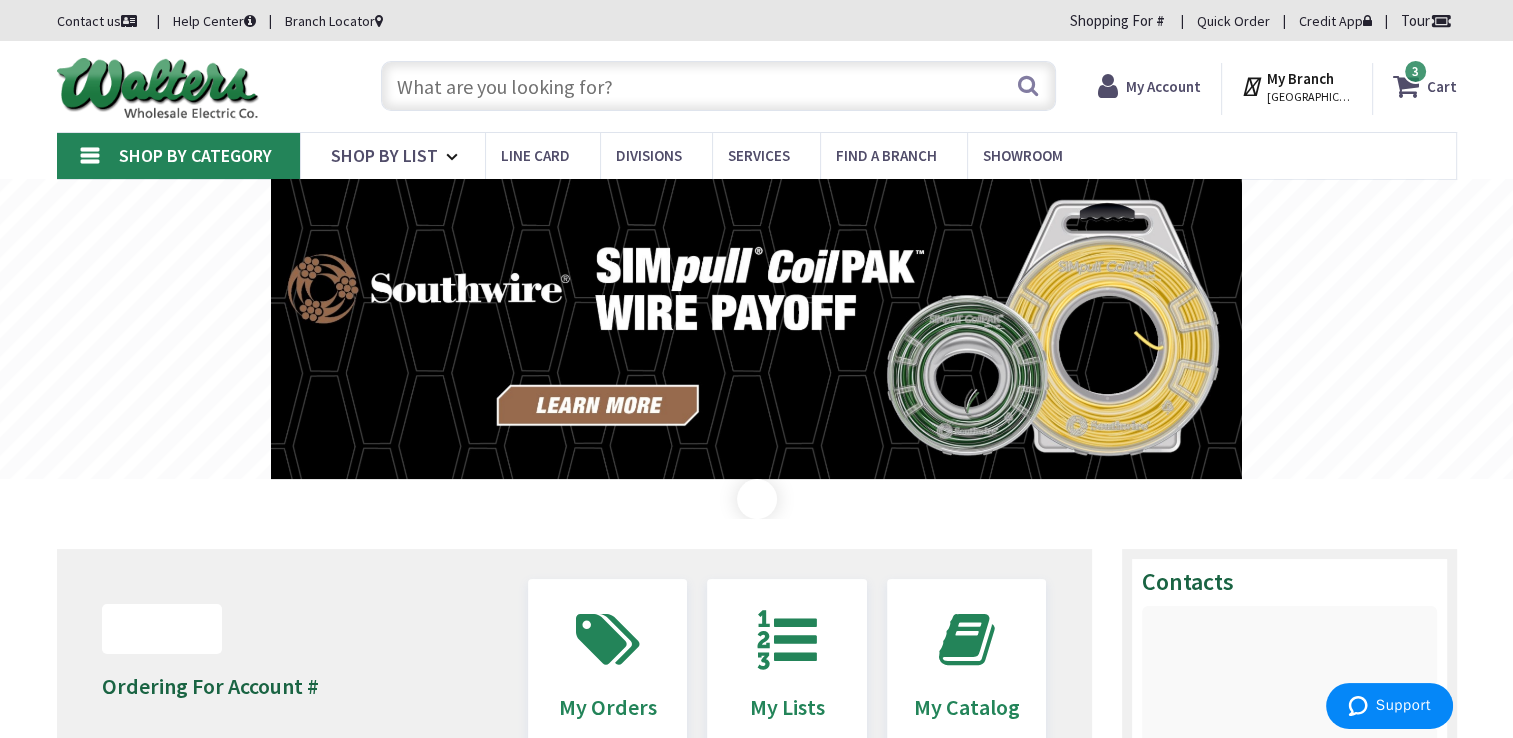 scroll, scrollTop: 0, scrollLeft: 0, axis: both 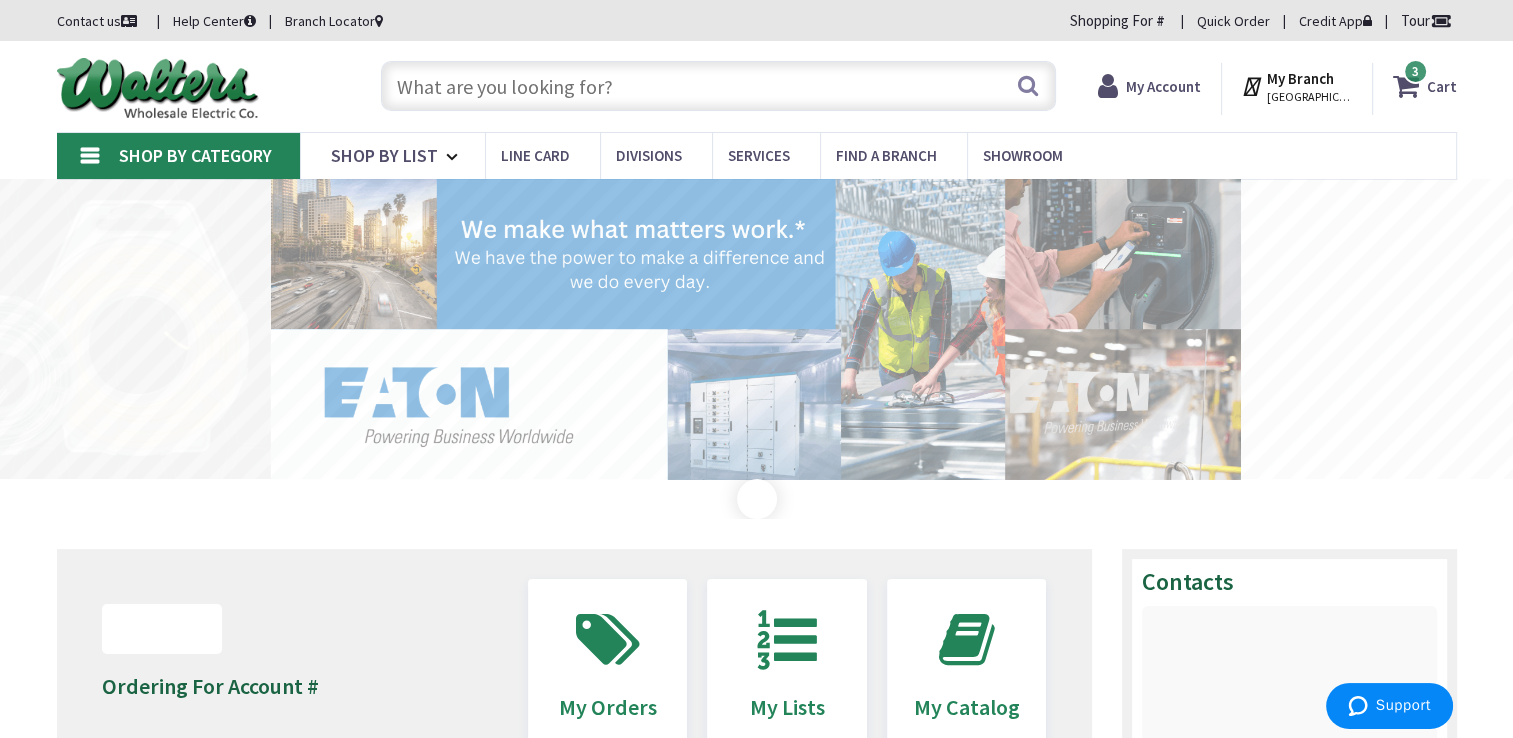 click on "My Account" at bounding box center [1163, 86] 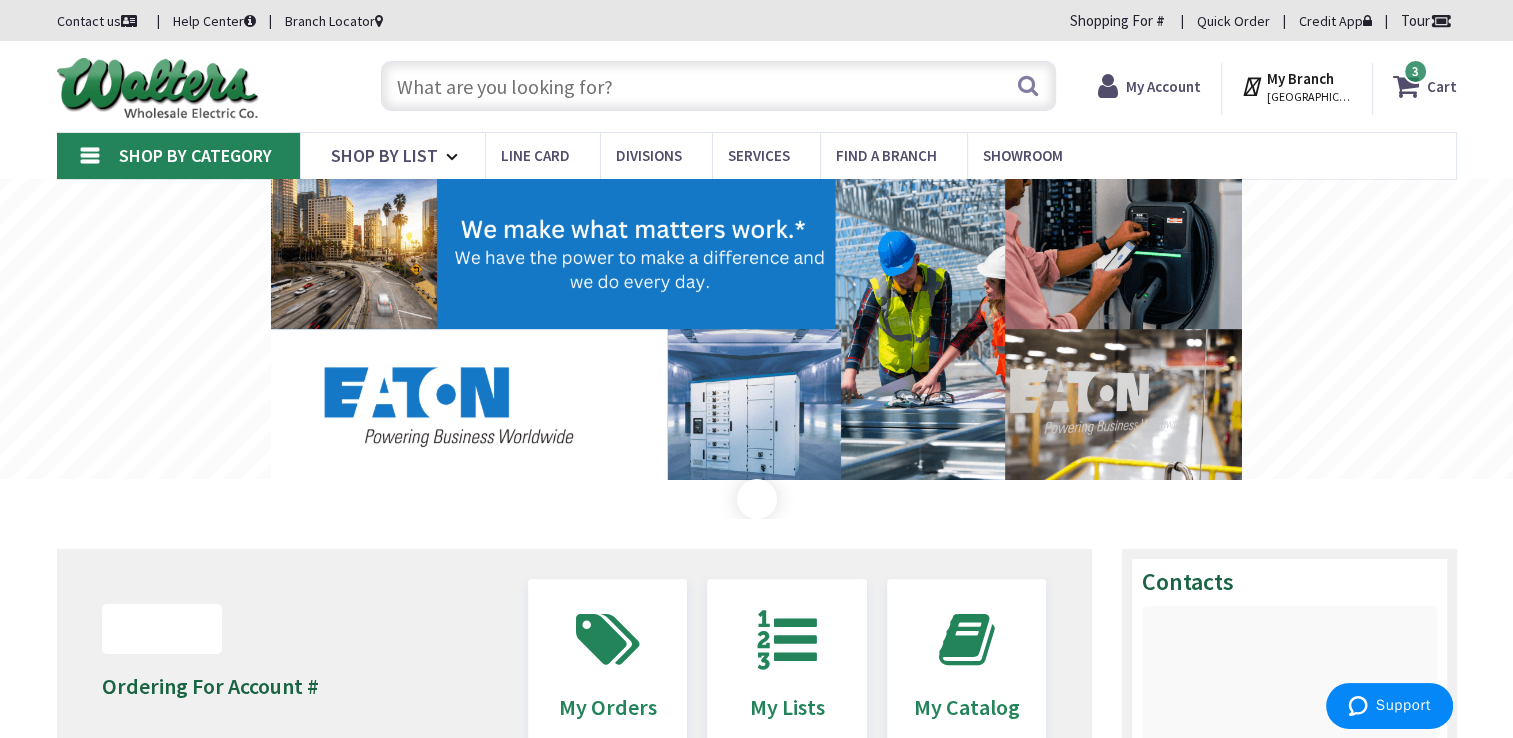click on "My Account" at bounding box center [1149, 89] 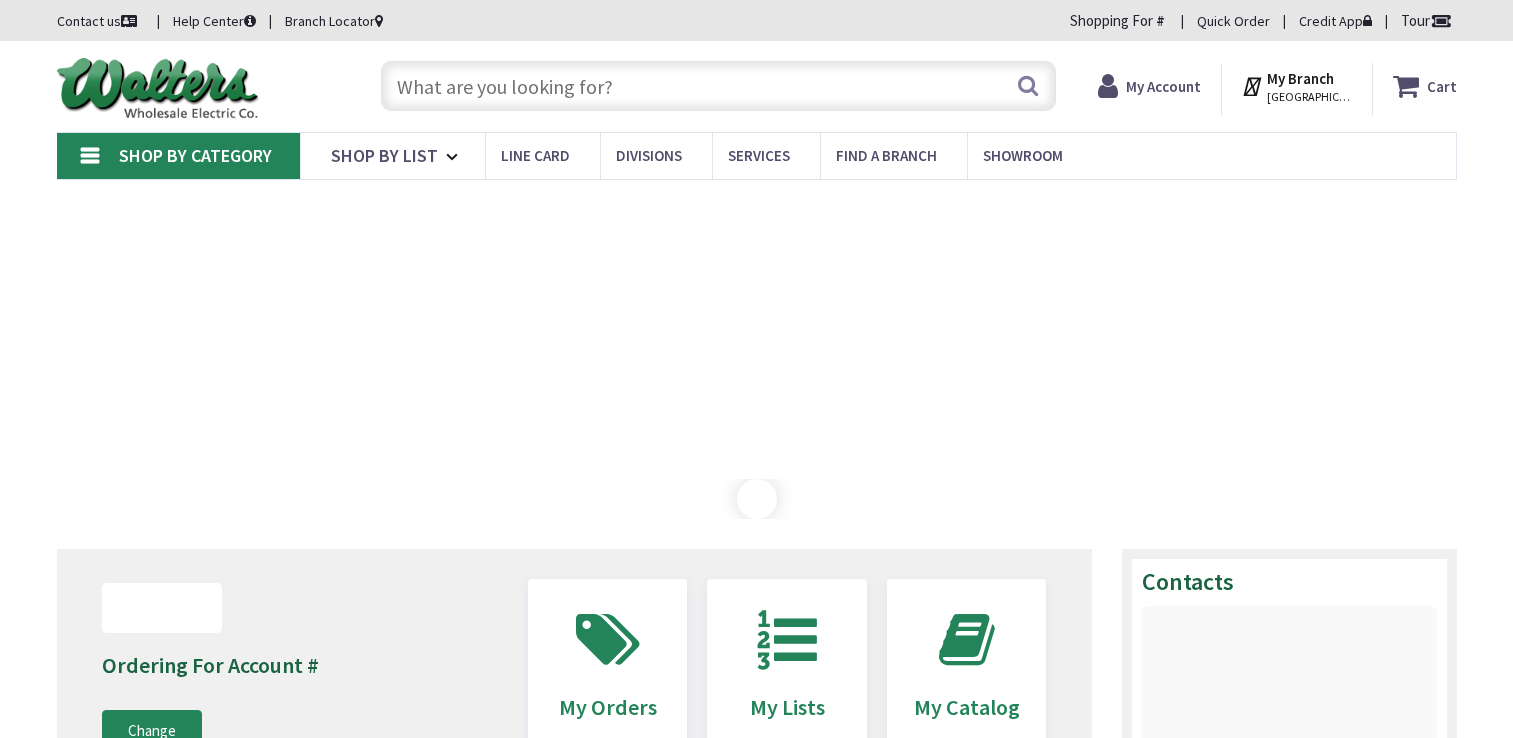 scroll, scrollTop: 0, scrollLeft: 0, axis: both 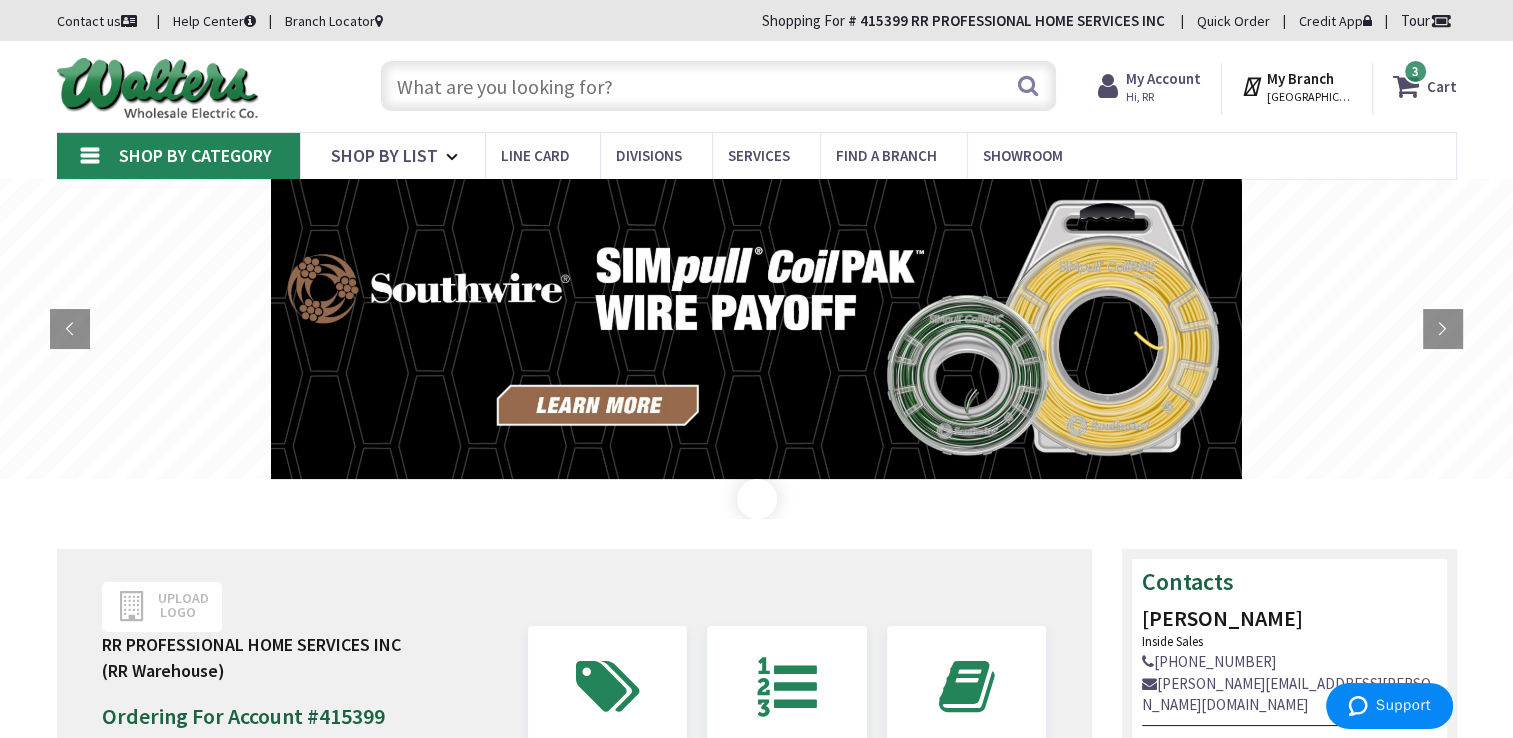 click on "Hi, RR" at bounding box center [1163, 97] 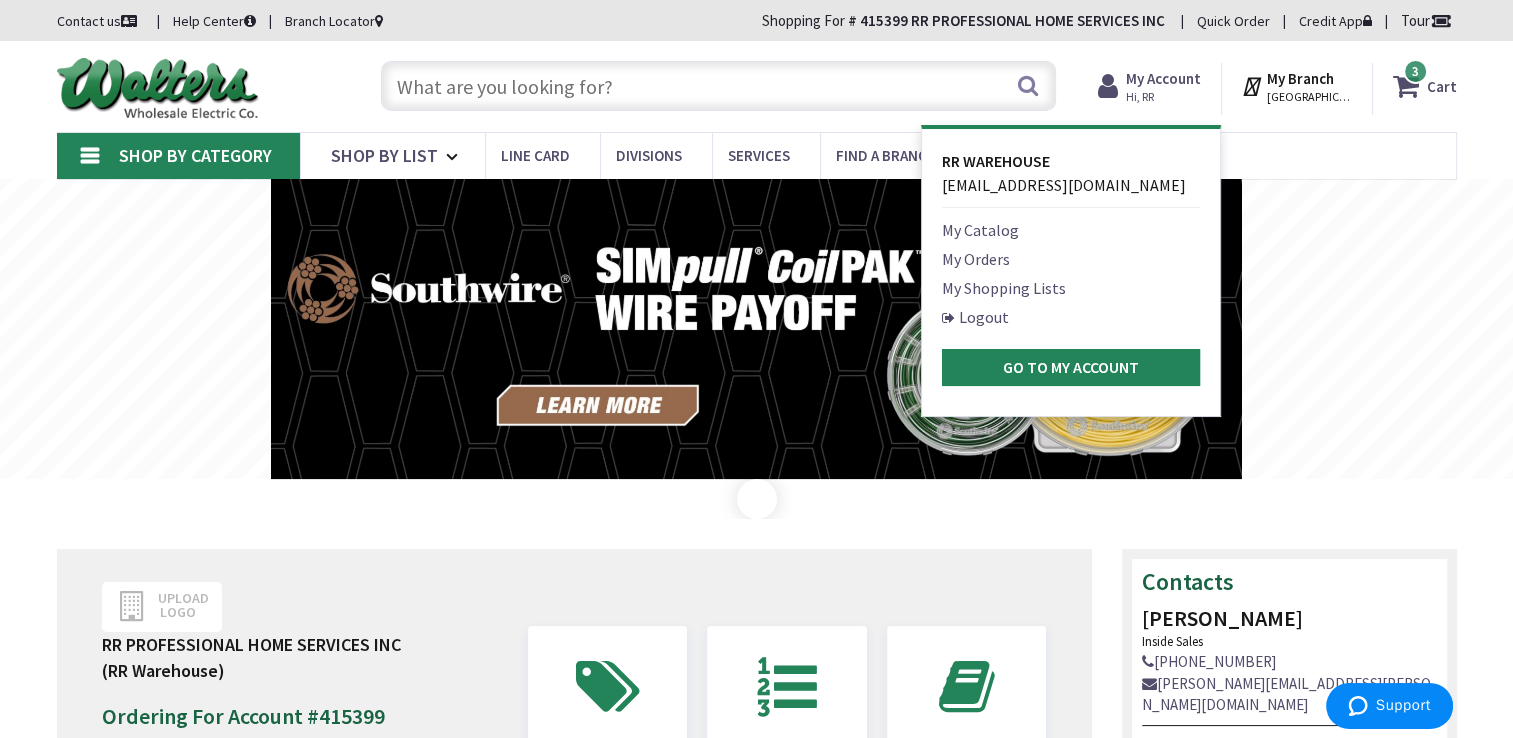 click on "Logout" at bounding box center [975, 317] 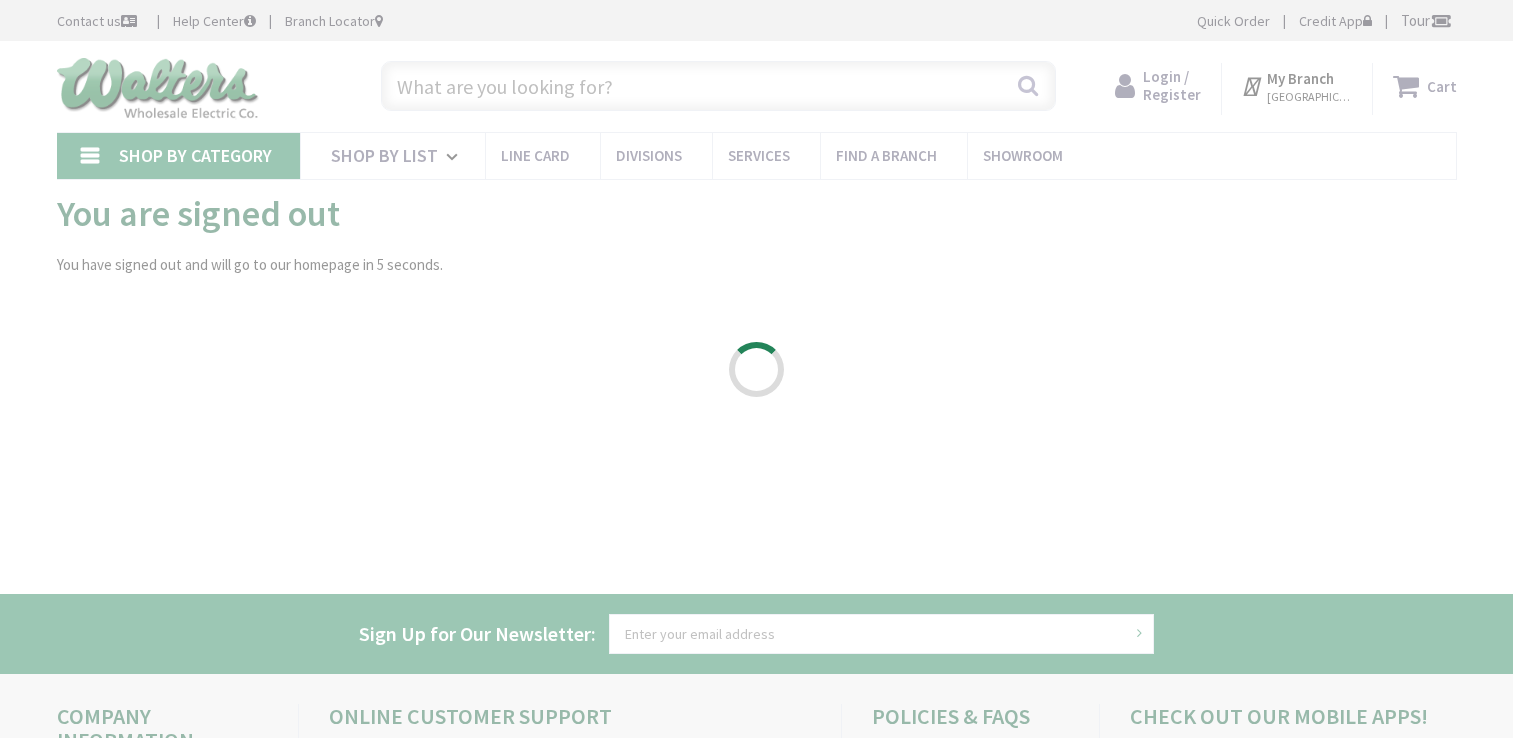 scroll, scrollTop: 0, scrollLeft: 0, axis: both 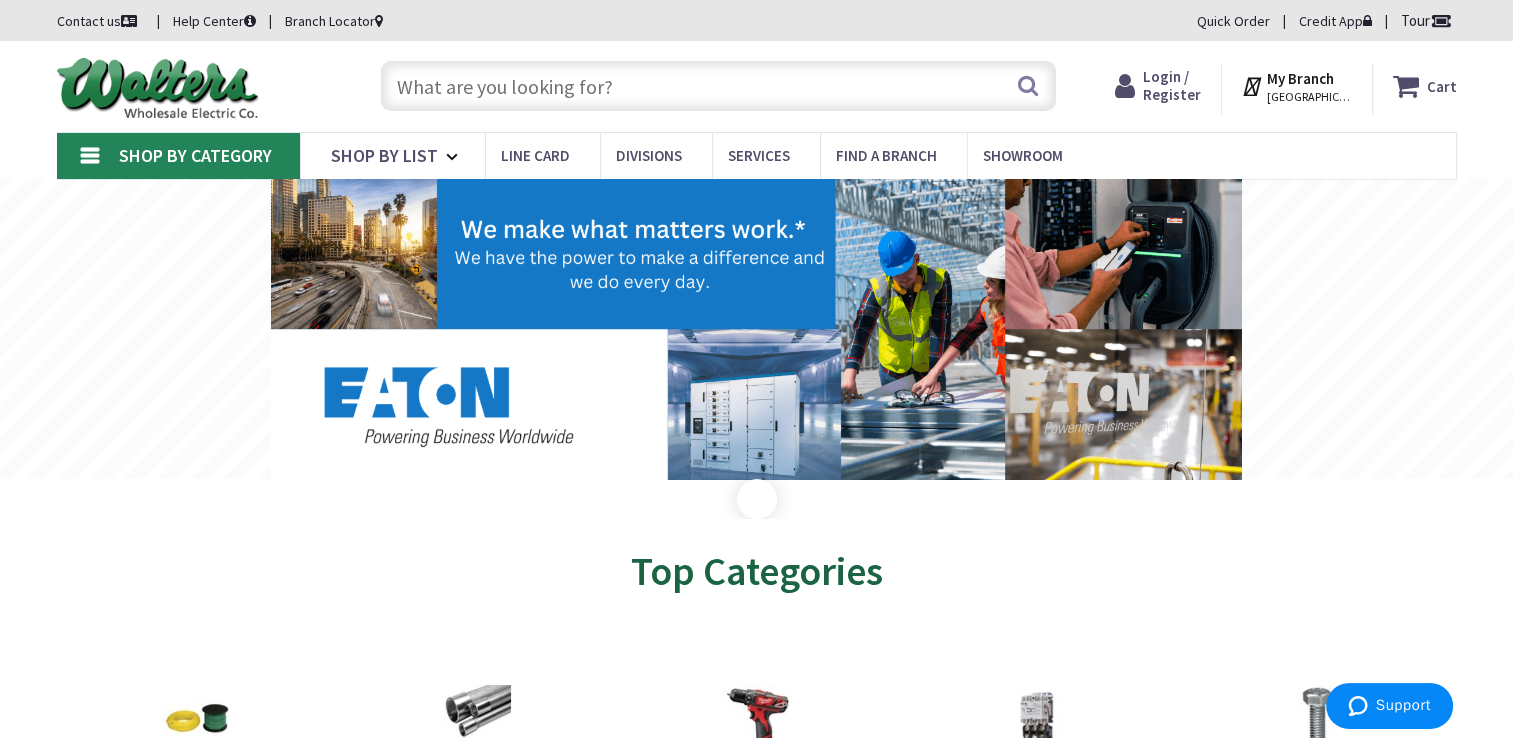 click on "Login / Register" at bounding box center (1172, 85) 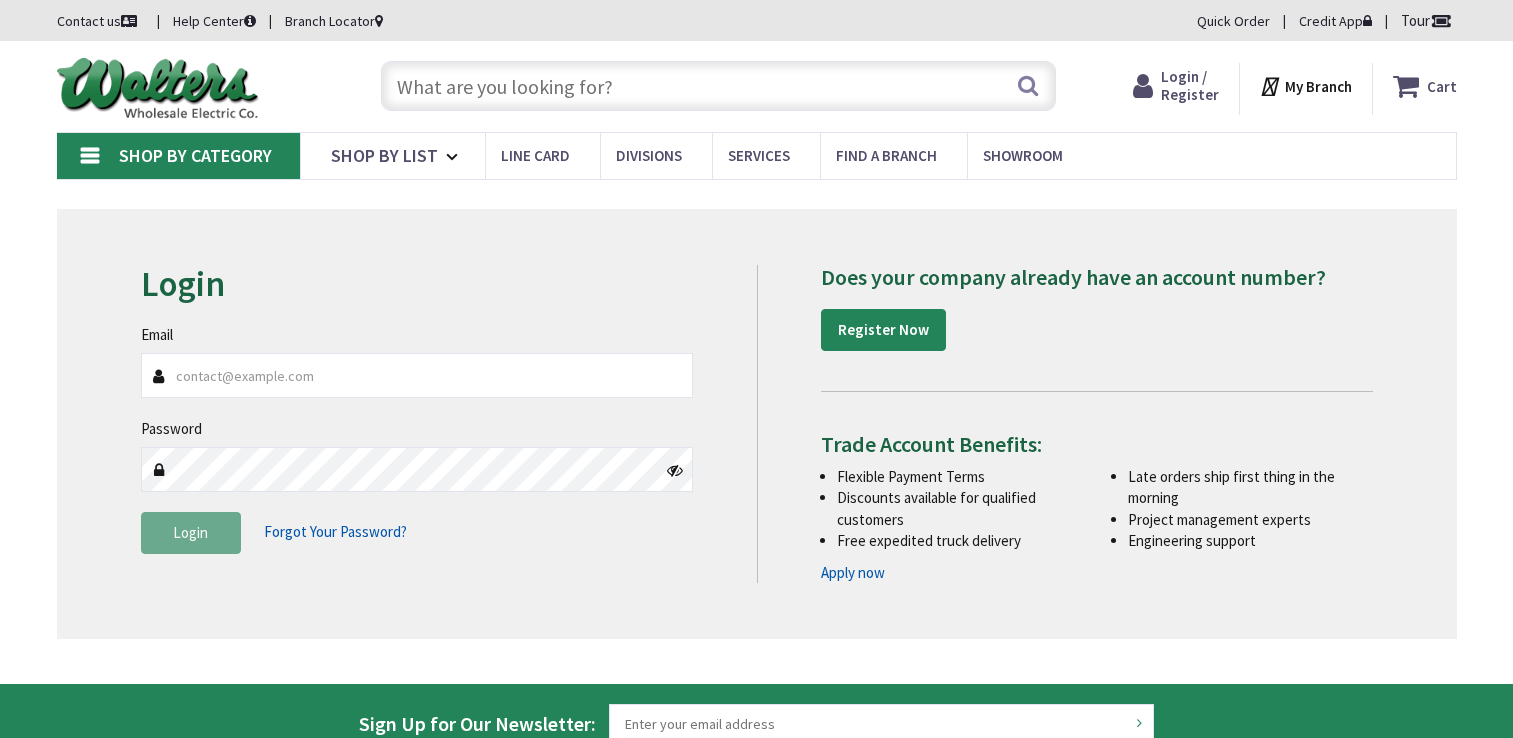 scroll, scrollTop: 0, scrollLeft: 0, axis: both 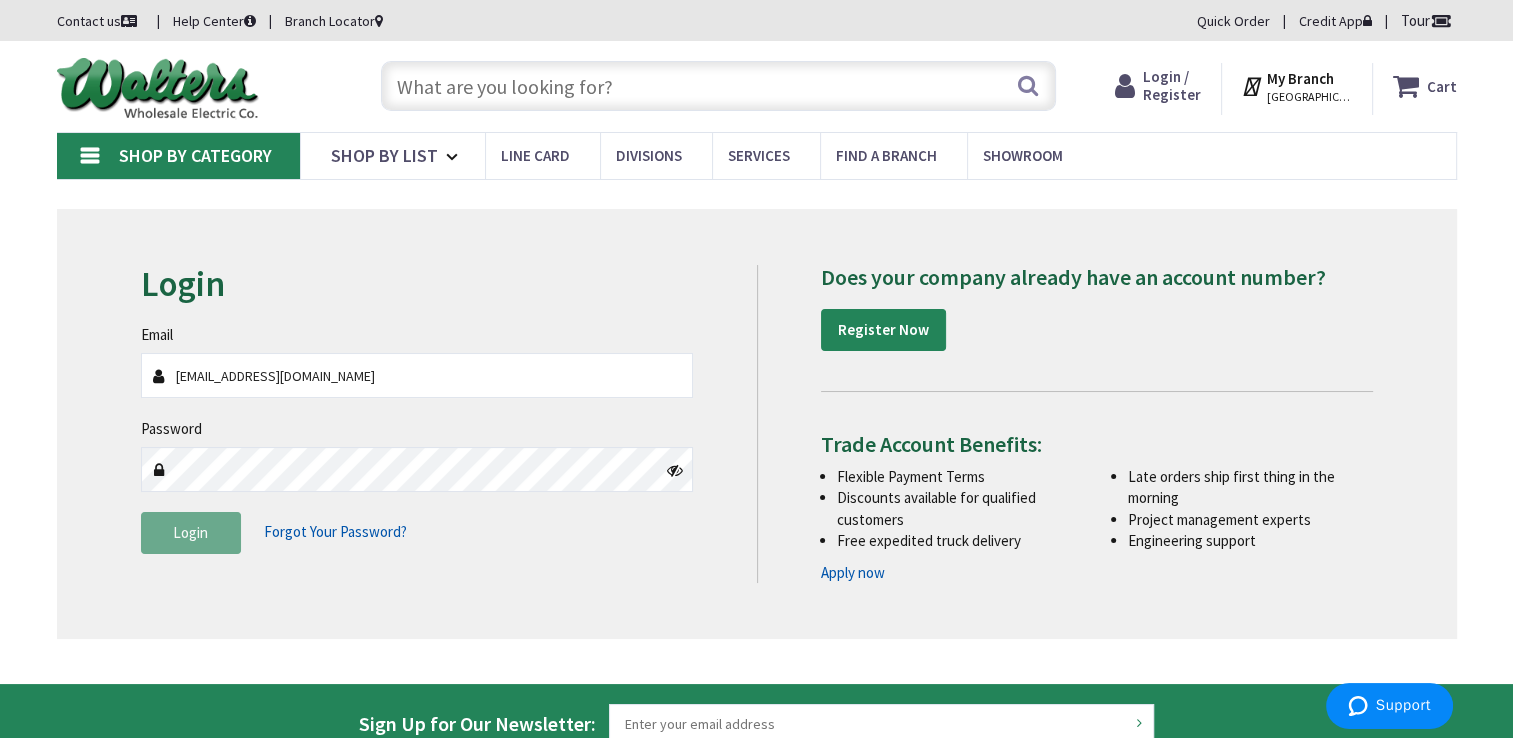 type on "warehouse@rrelectrichvac.com" 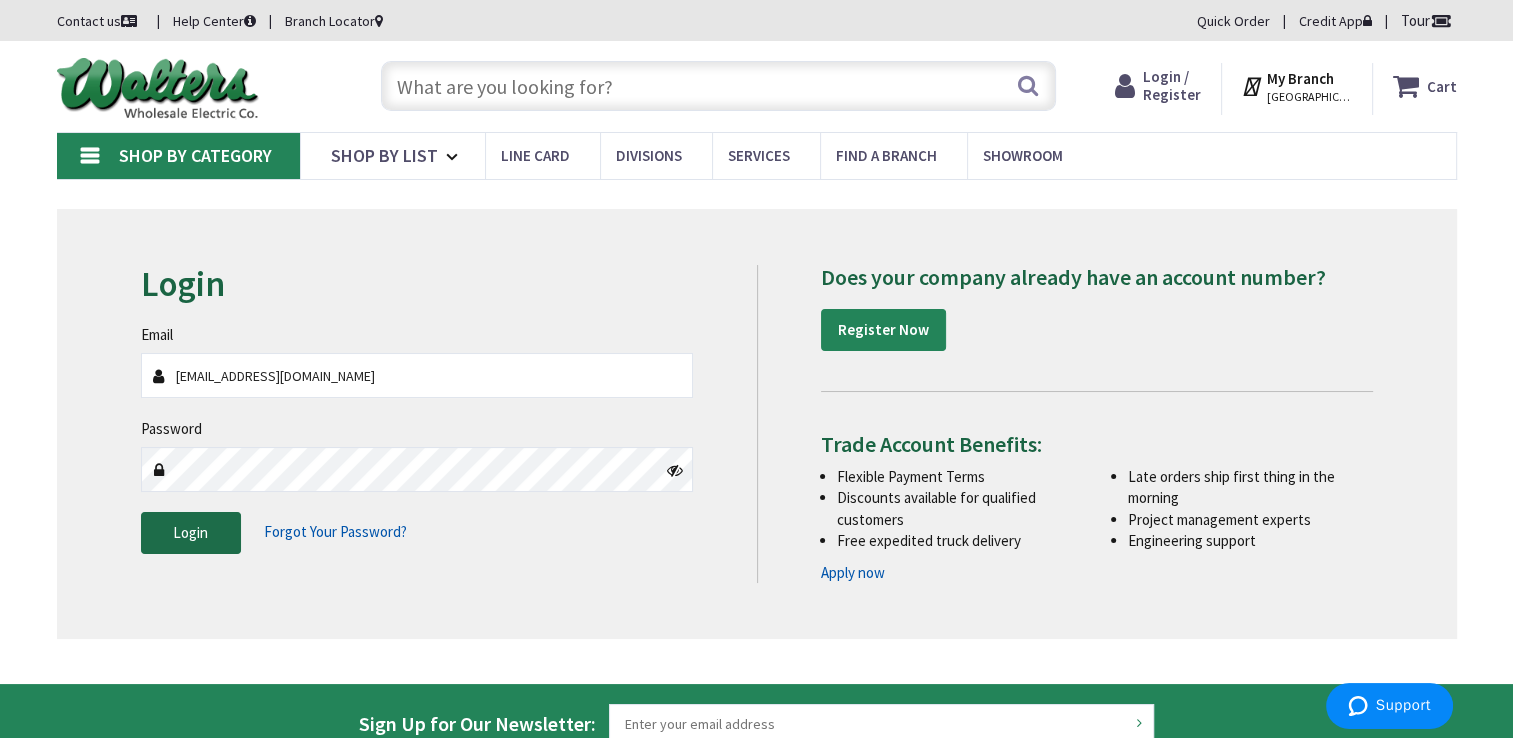 click on "Login" at bounding box center [191, 533] 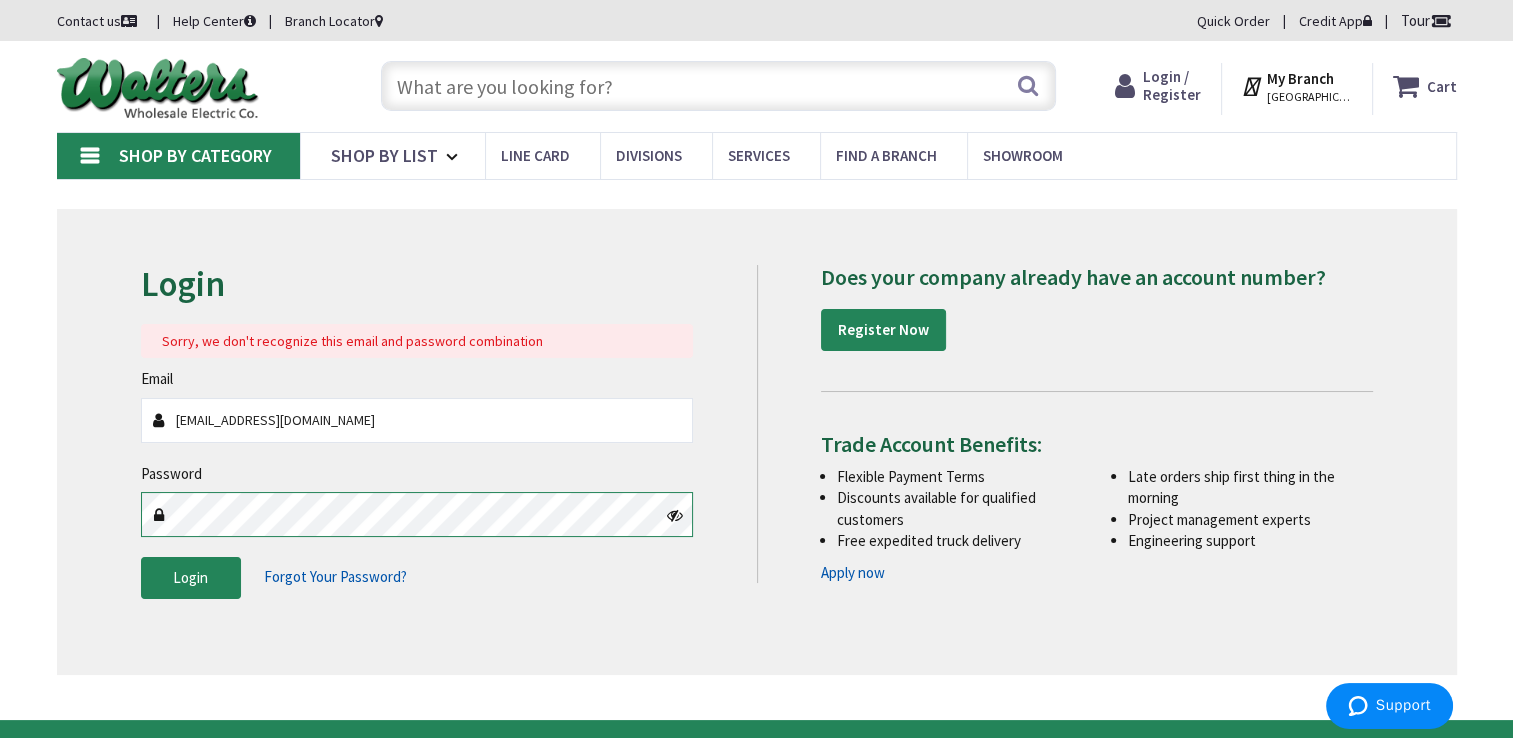 click on "Please wait... Accessibility Screen-Reader Guide, Feedback, and Issue Reporting | New window
Login to Your Account
My Branch :  SIMI VALLEY, CA
Change
Shop By Category
Shop By List
Line Card
Divisions
Services
Find a Branch
Showroom
Help Center
Customer Service
HID" at bounding box center [756, 619] 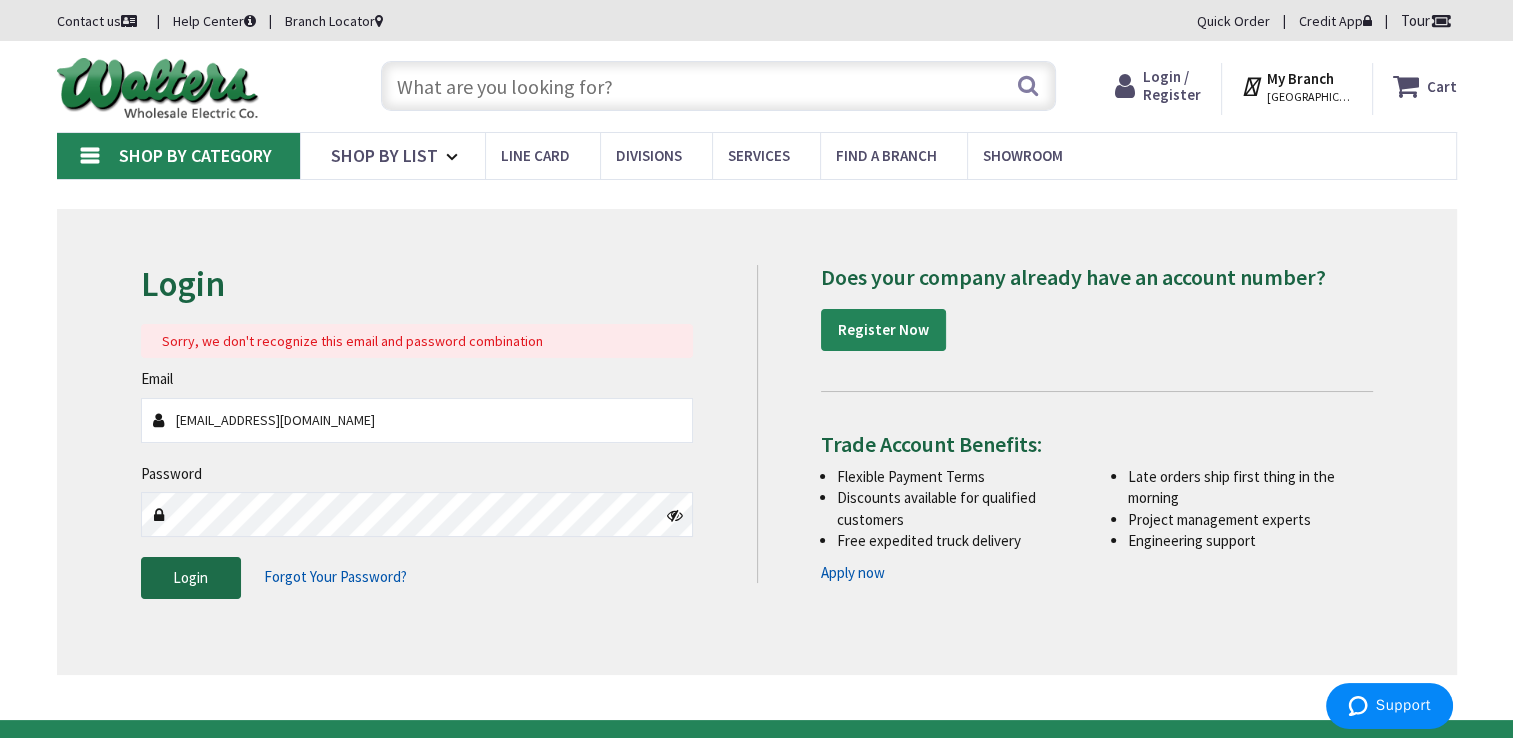 click on "Login" at bounding box center [191, 578] 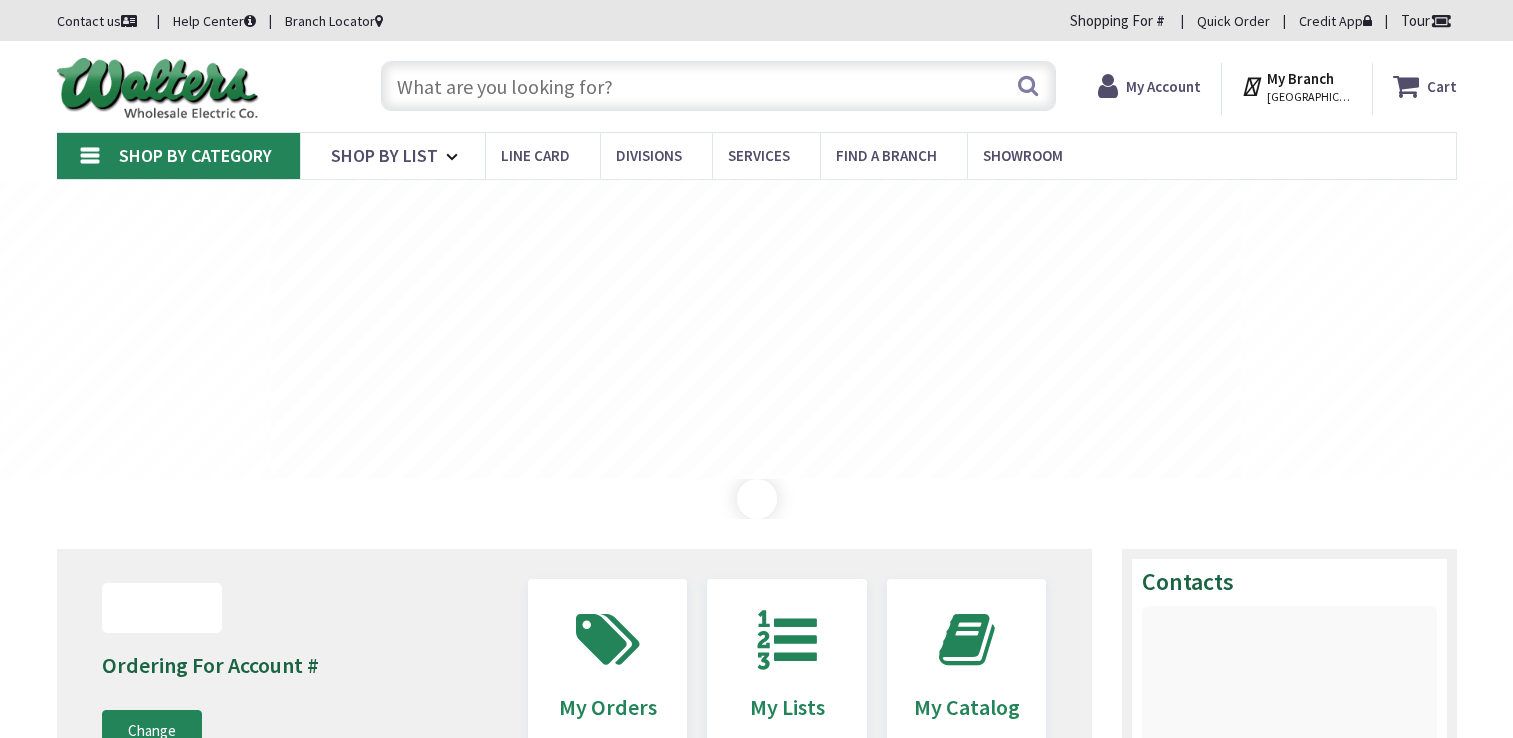 scroll, scrollTop: 0, scrollLeft: 0, axis: both 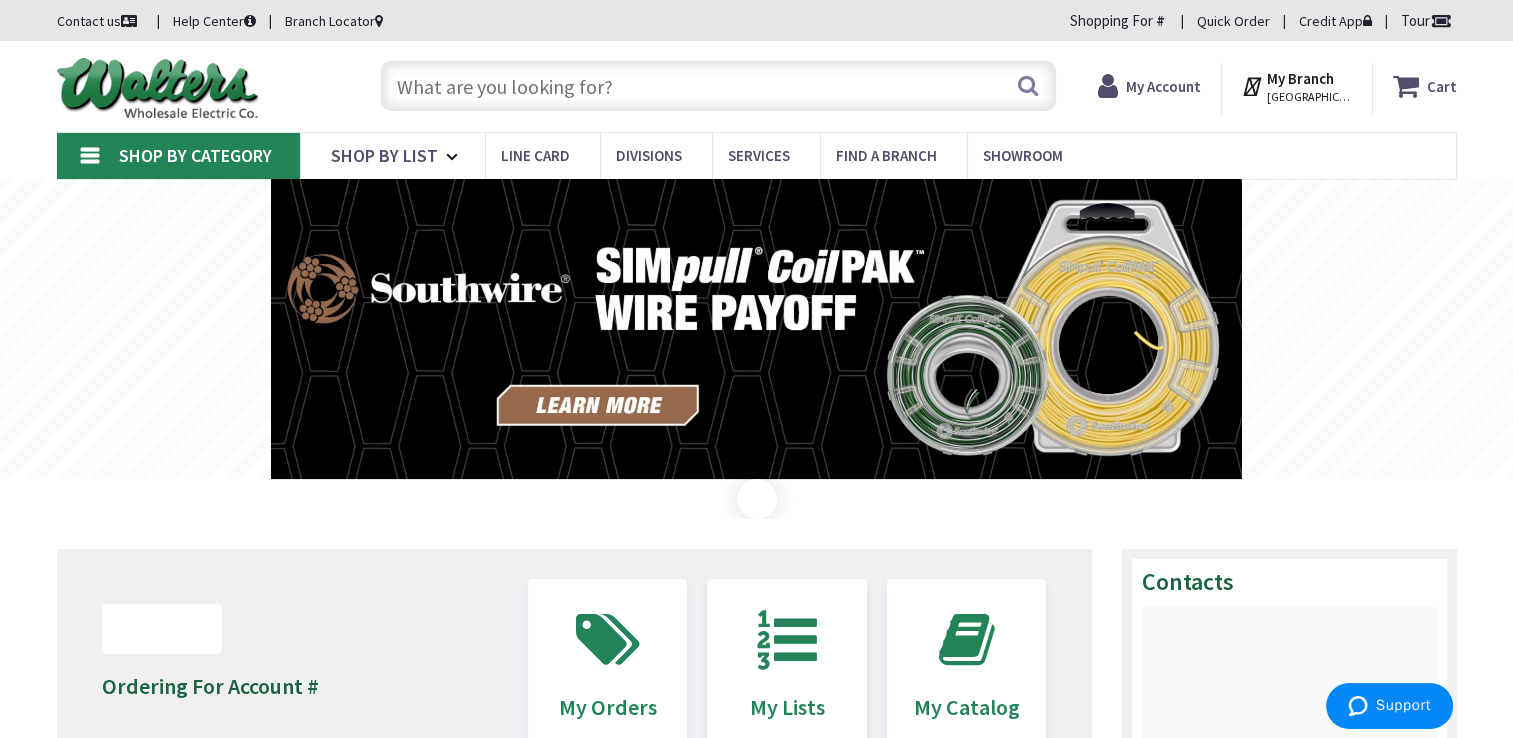 click on "My Account" at bounding box center (1163, 86) 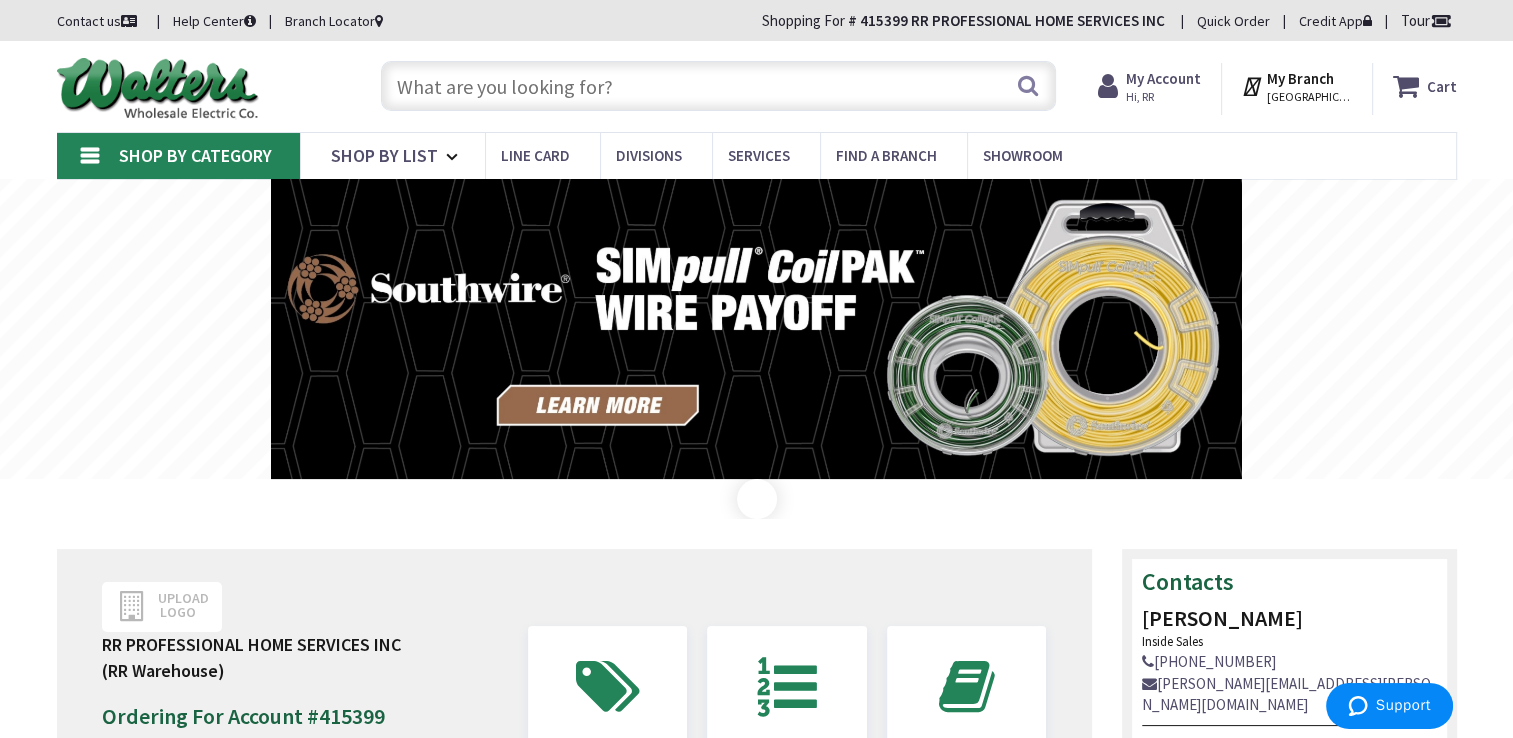 click on "My Account" at bounding box center (1163, 78) 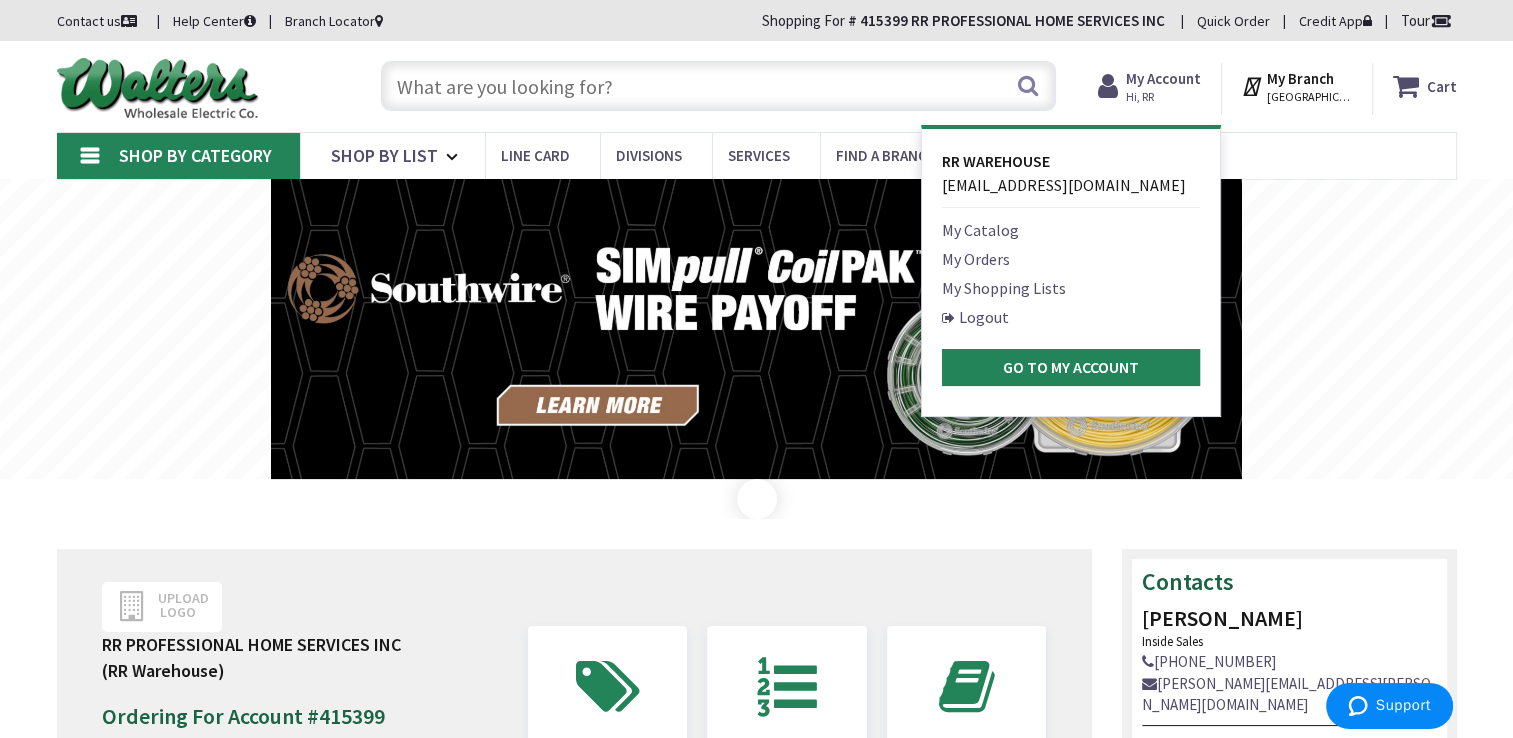 click on "My Orders" at bounding box center [976, 259] 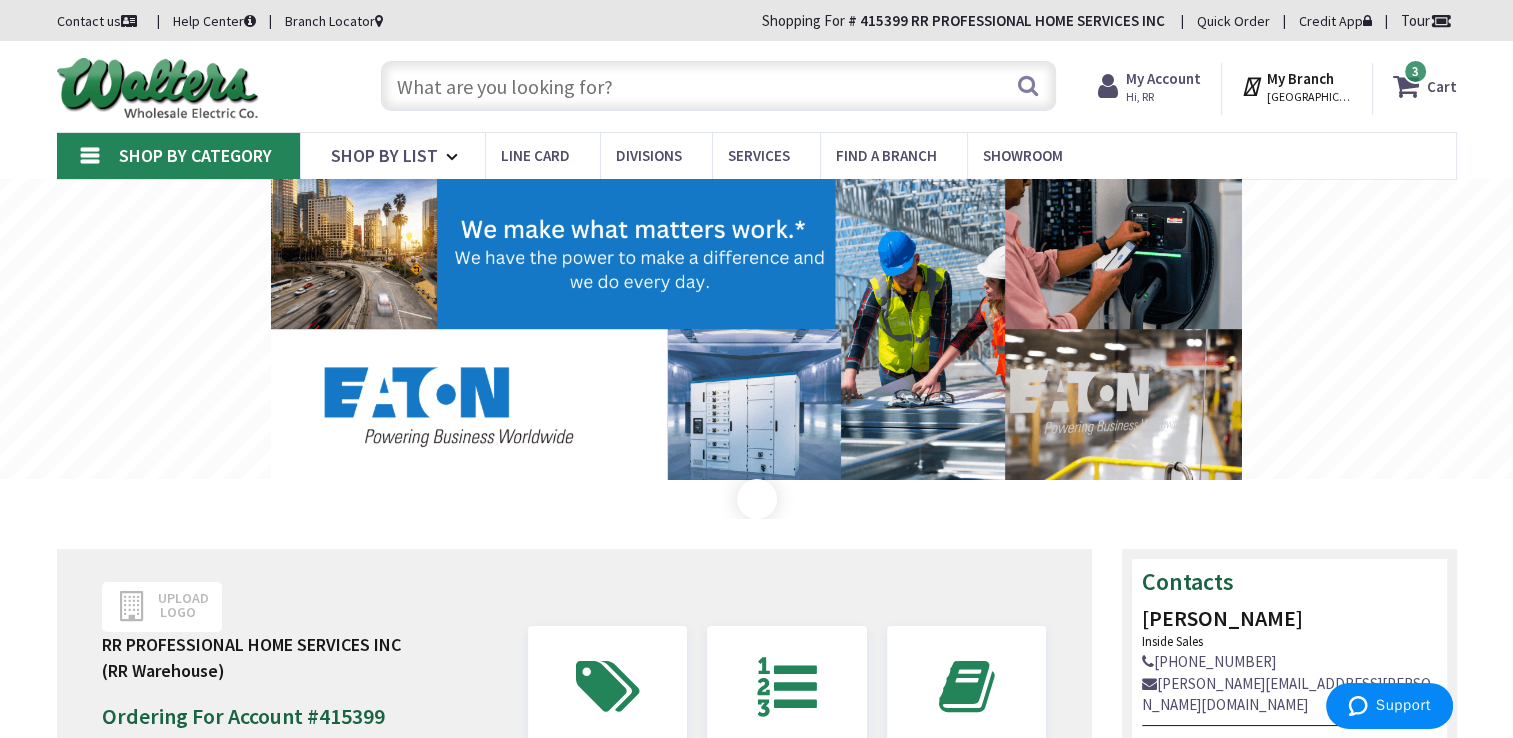 scroll, scrollTop: 0, scrollLeft: 0, axis: both 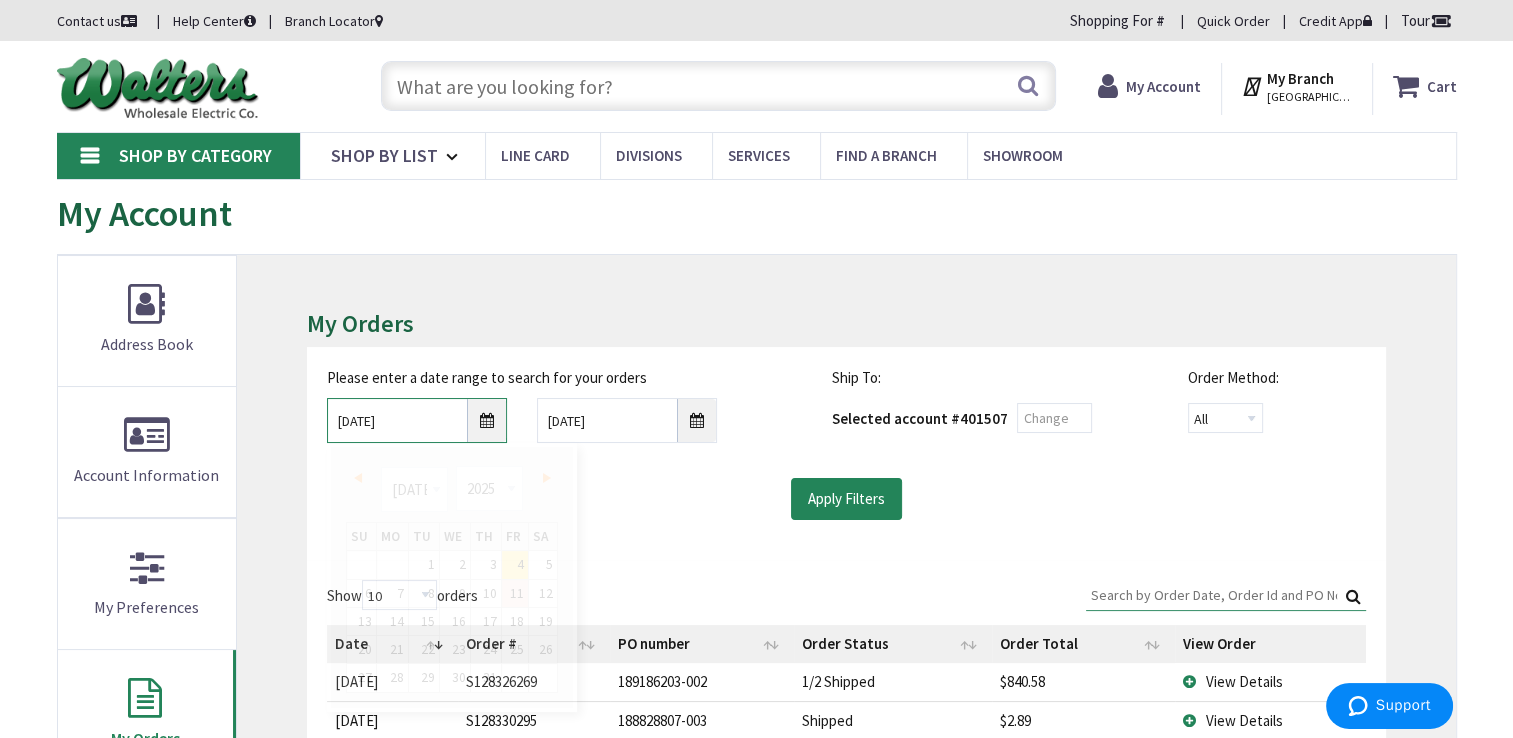 click on "7/4/2025" at bounding box center (417, 420) 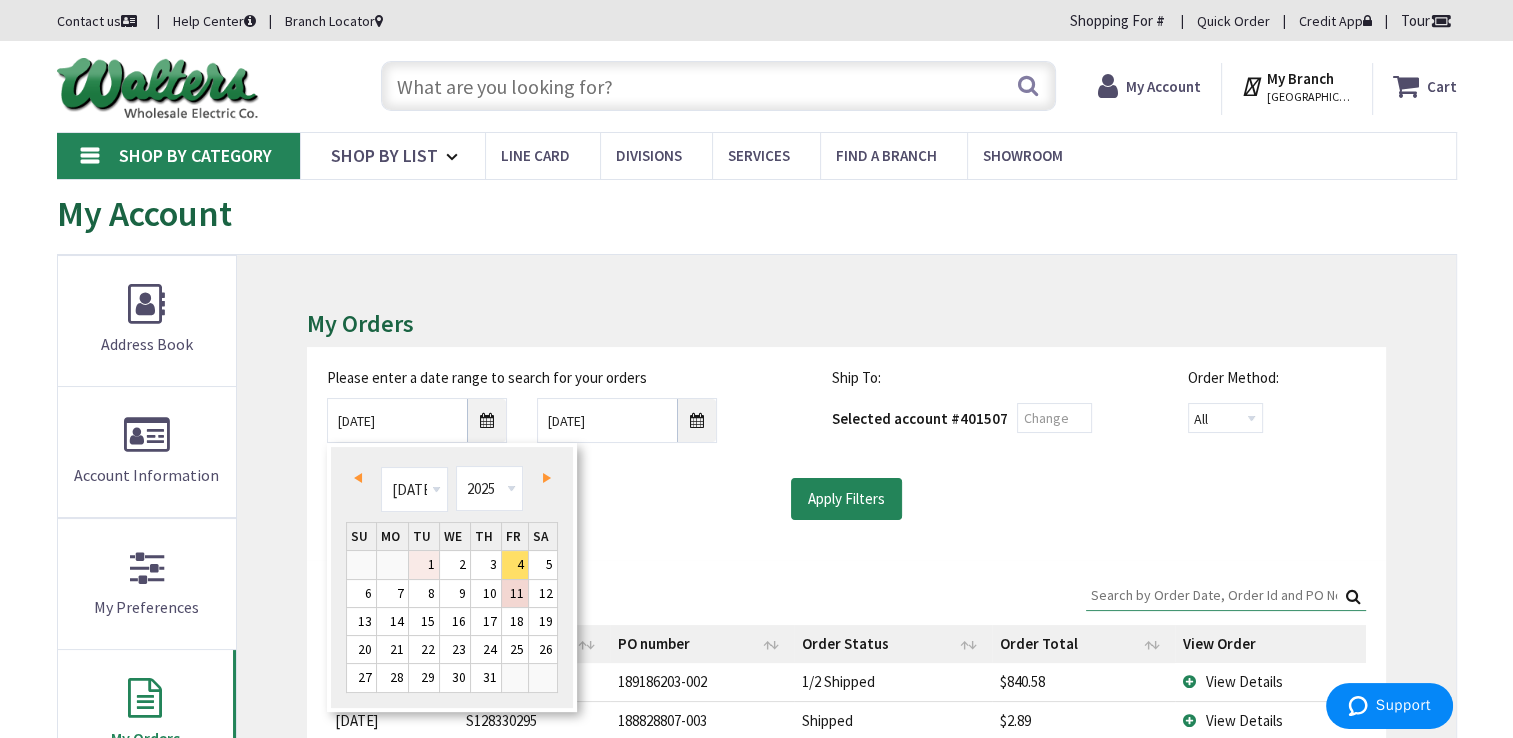 click on "1" at bounding box center [424, 564] 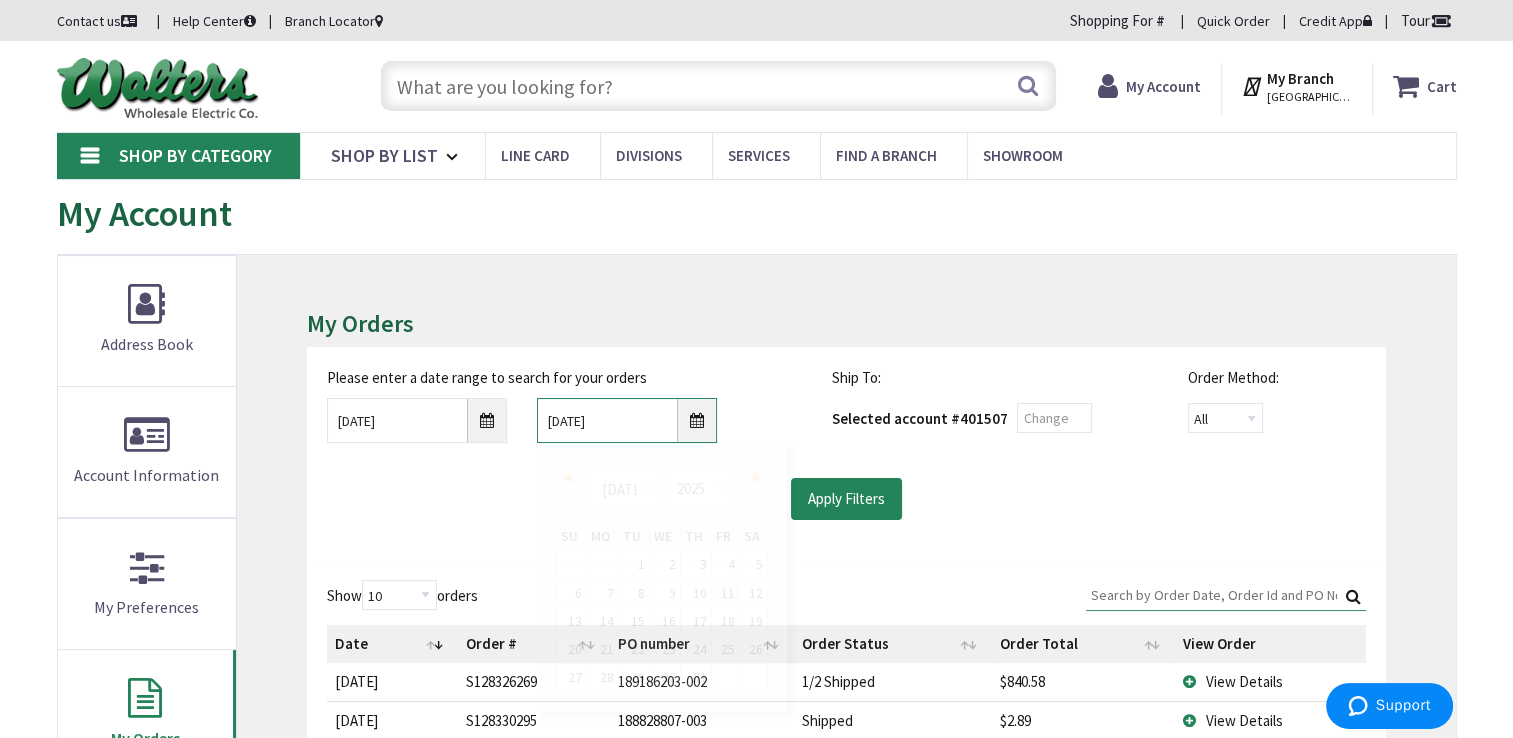 click on "7/11/2025" at bounding box center [627, 420] 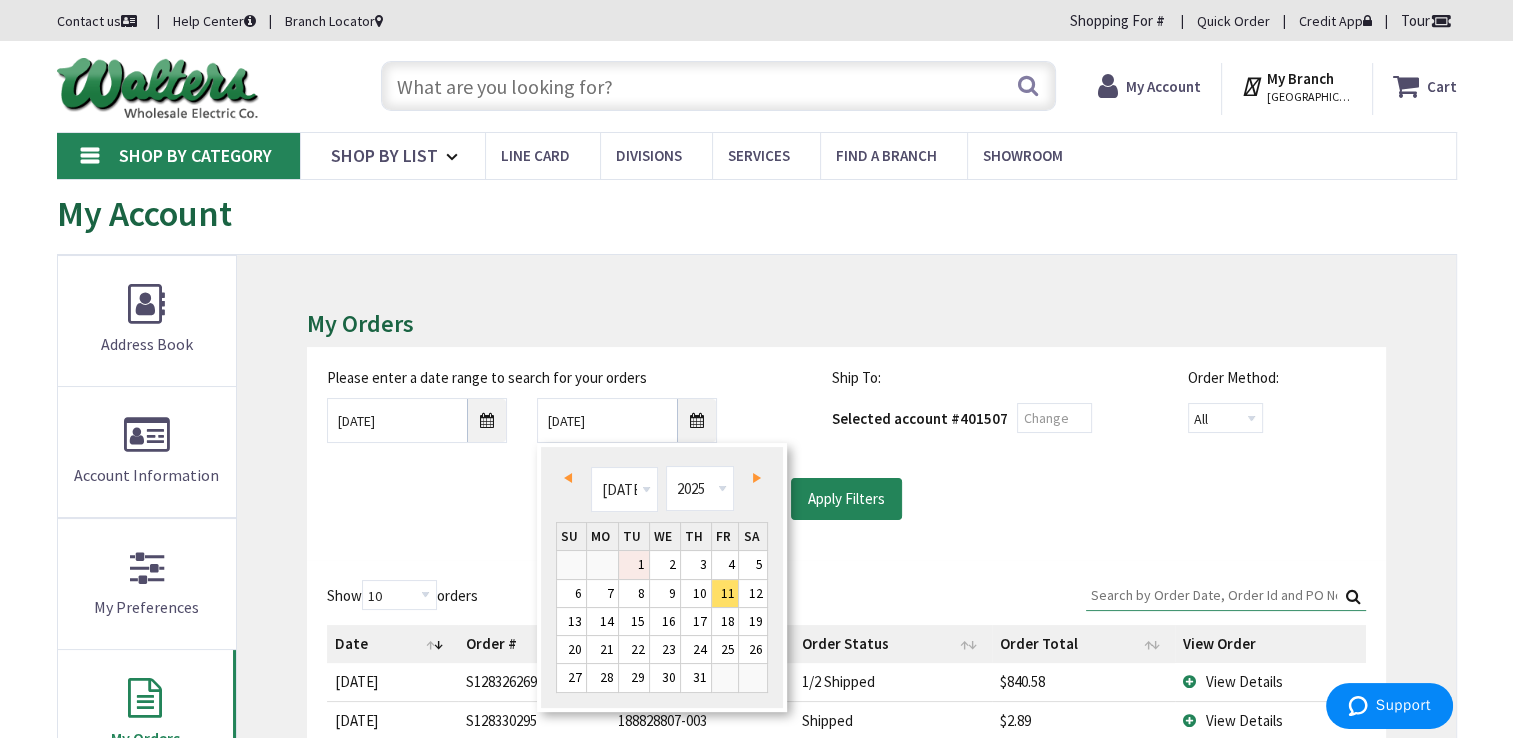 click on "1" at bounding box center [634, 564] 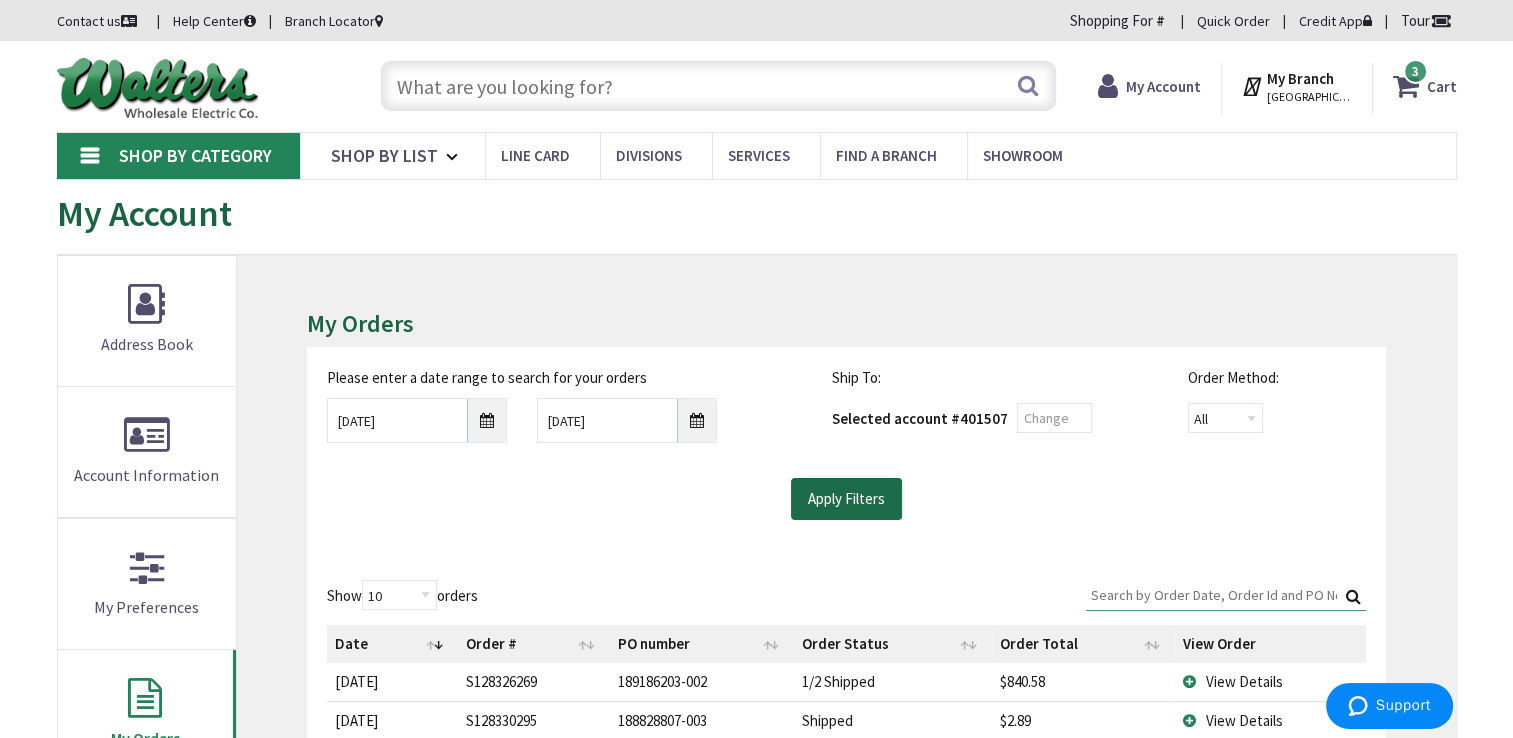 click on "Apply Filters" at bounding box center (846, 499) 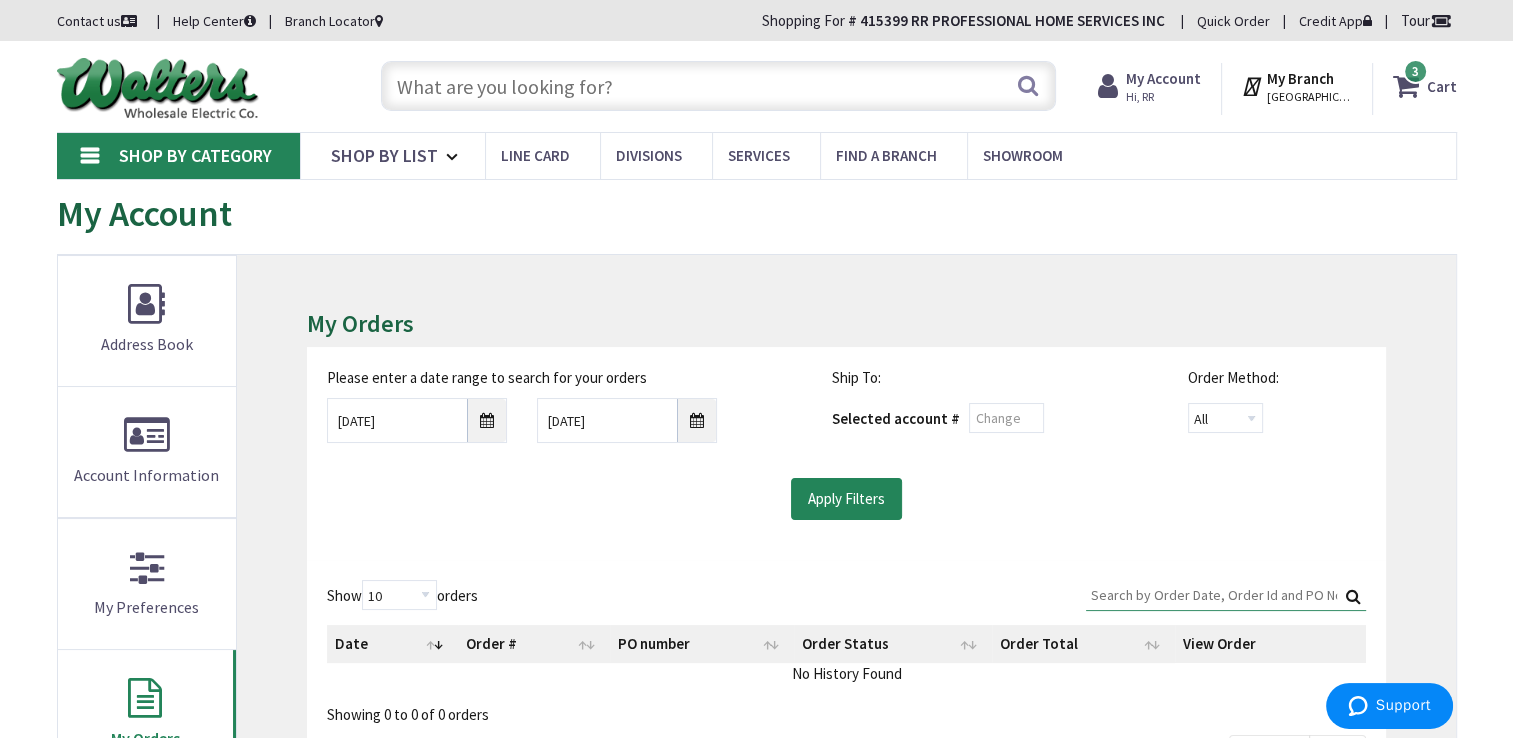 click on "My Account" at bounding box center [1163, 78] 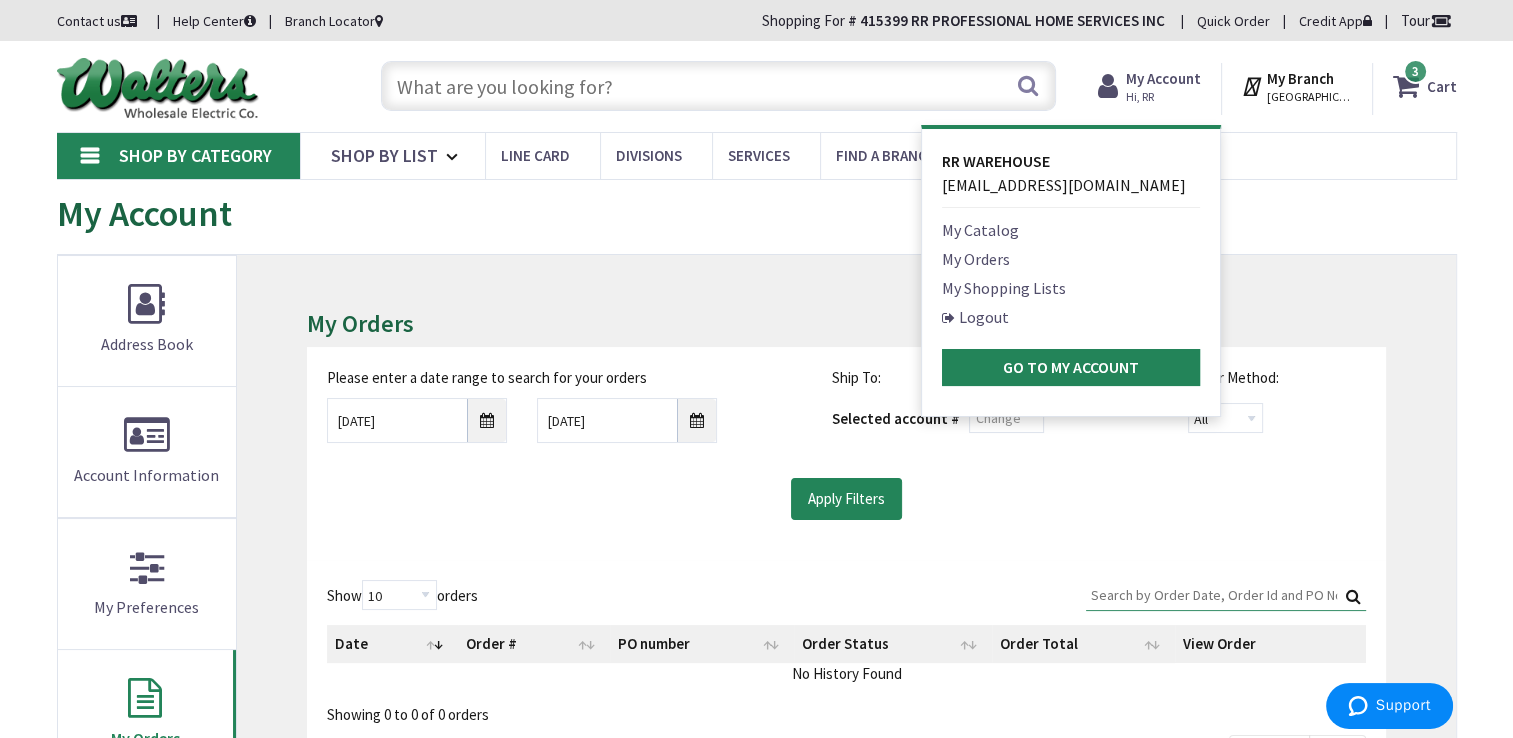 click on "Logout" at bounding box center (975, 317) 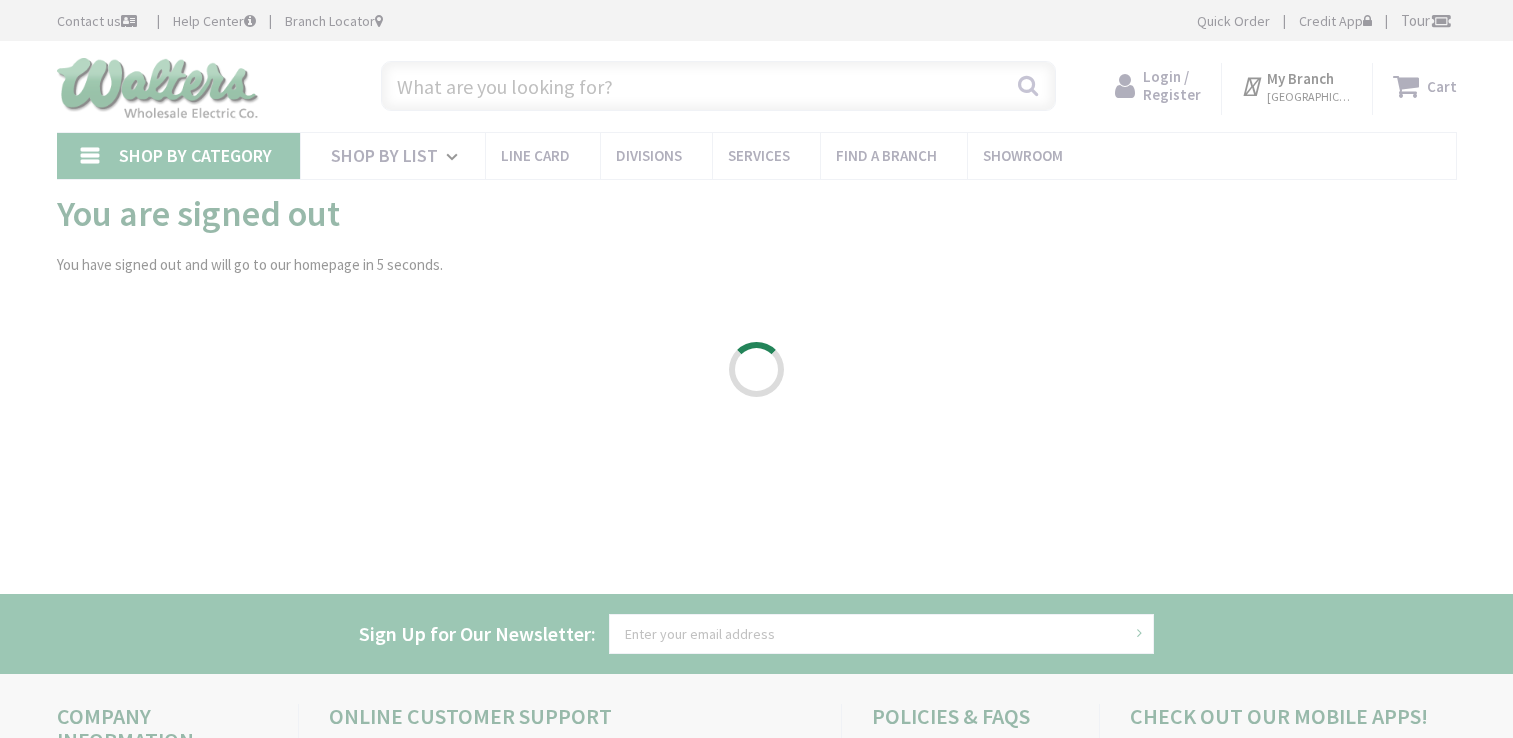 scroll, scrollTop: 0, scrollLeft: 0, axis: both 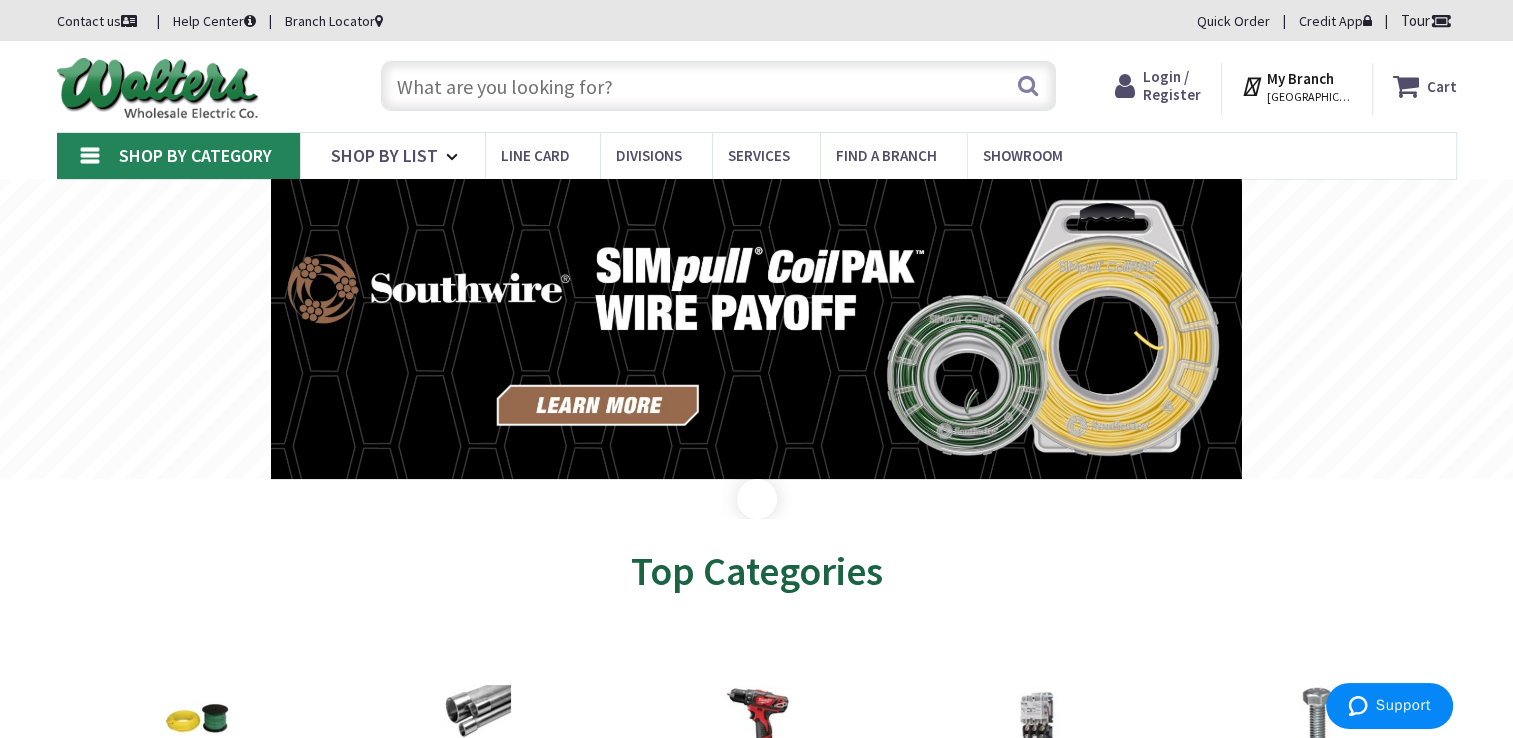 click on "Login / Register" at bounding box center (1172, 85) 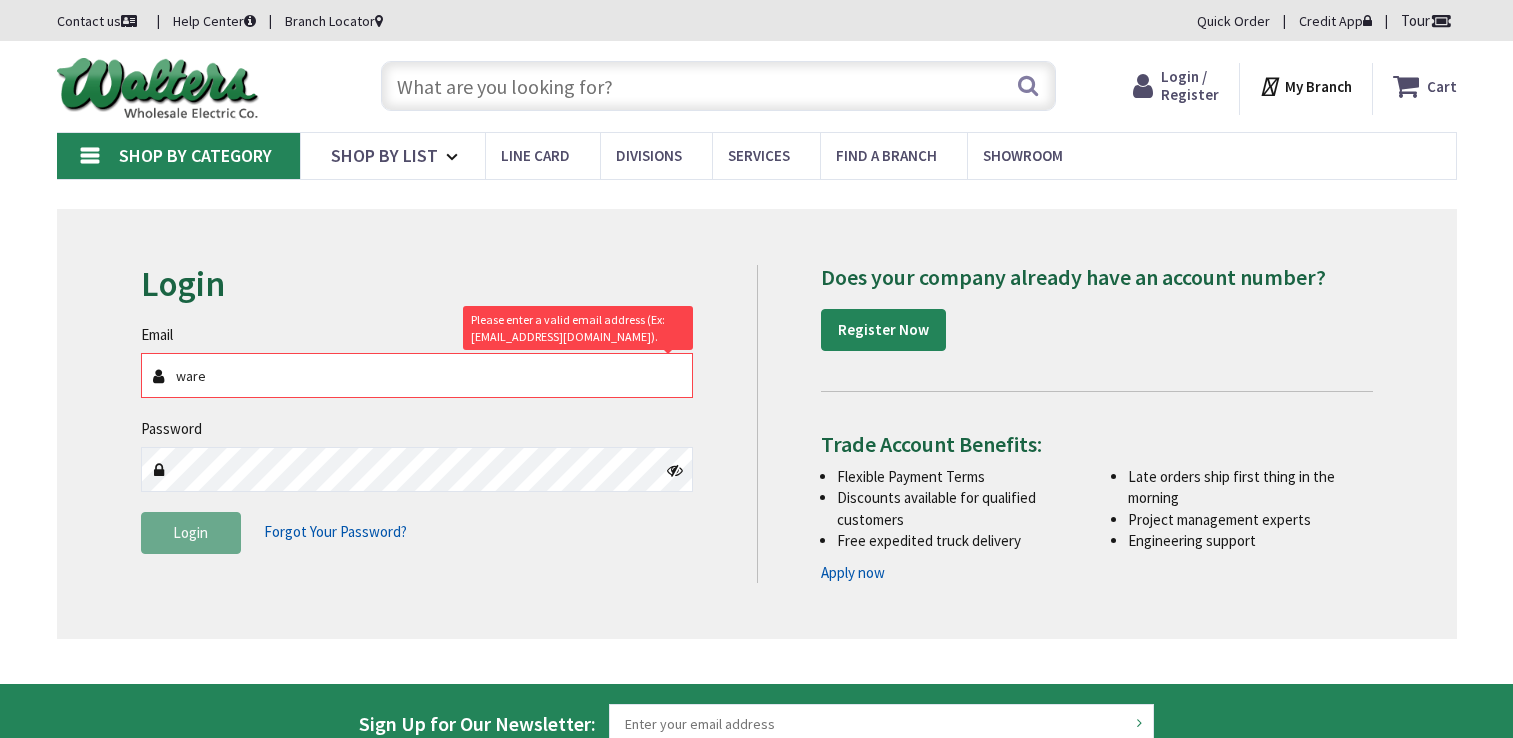 scroll, scrollTop: 0, scrollLeft: 0, axis: both 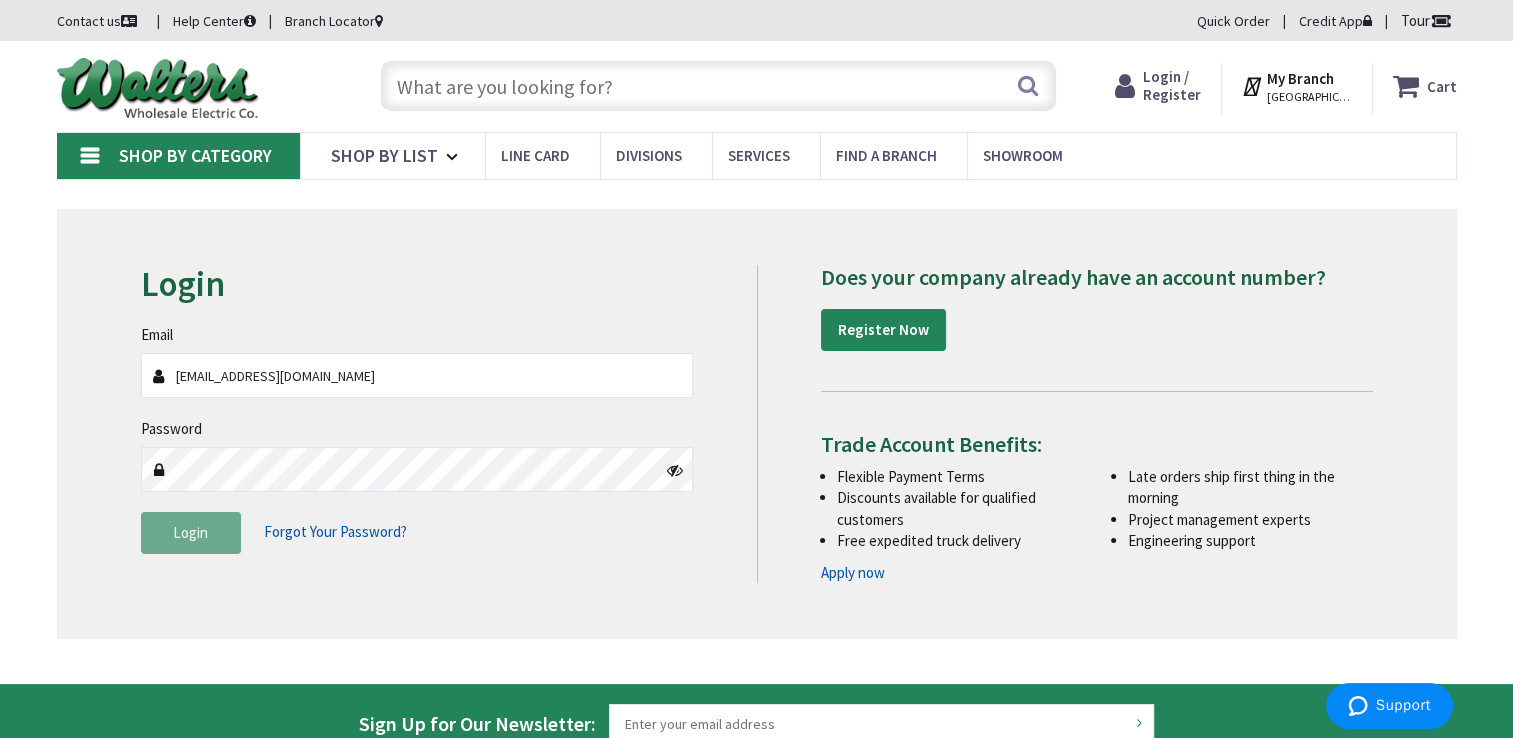 type on "[EMAIL_ADDRESS][DOMAIN_NAME]" 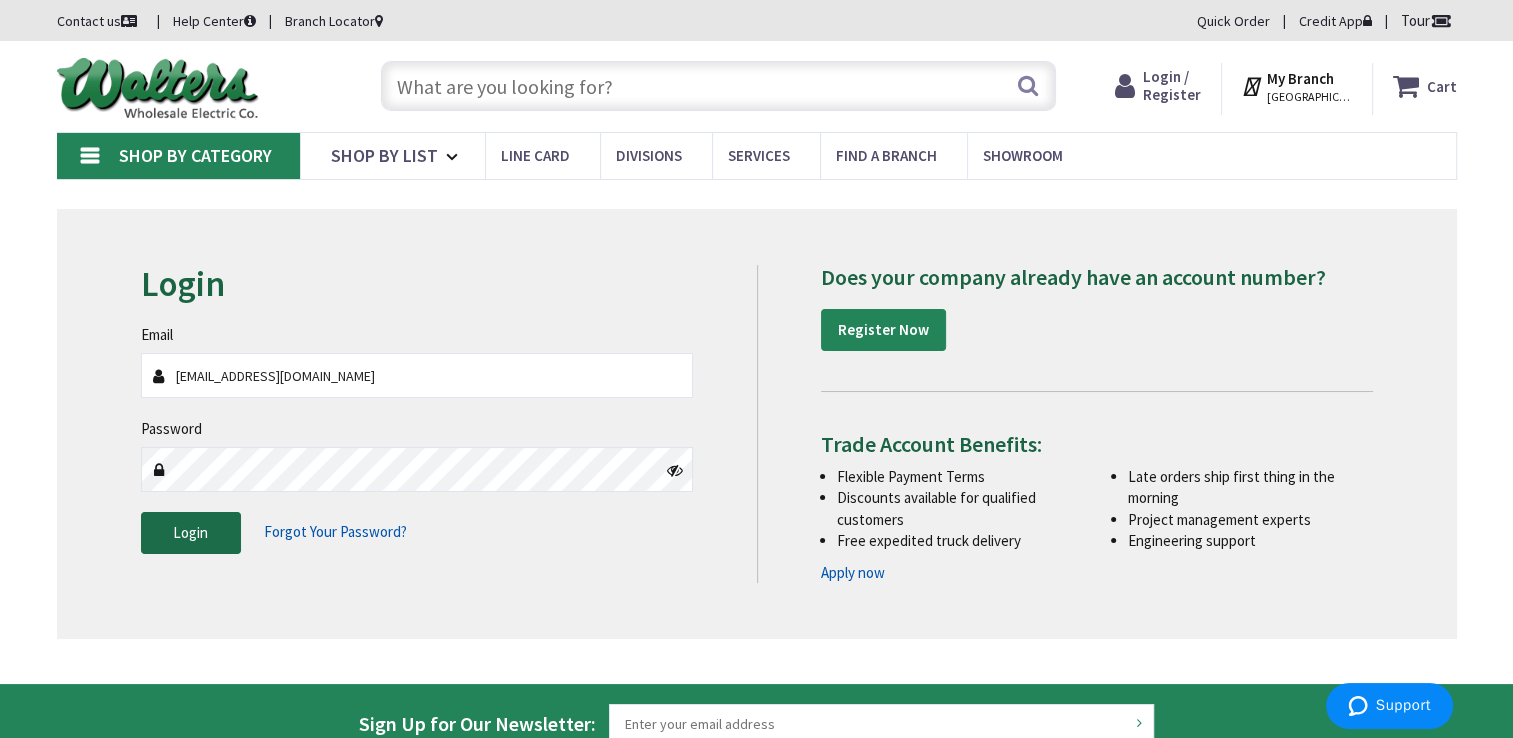 click on "Login" at bounding box center (191, 533) 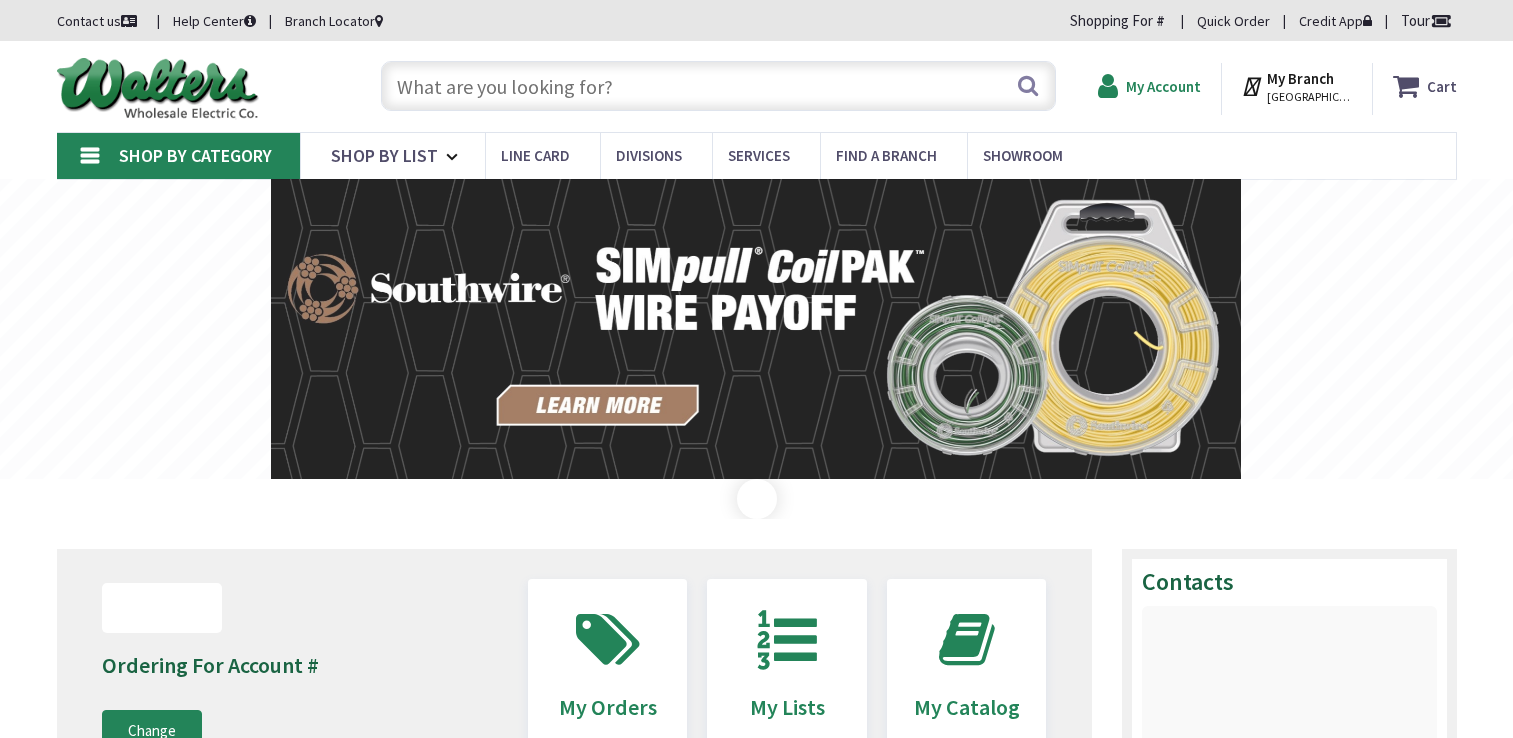 scroll, scrollTop: 0, scrollLeft: 0, axis: both 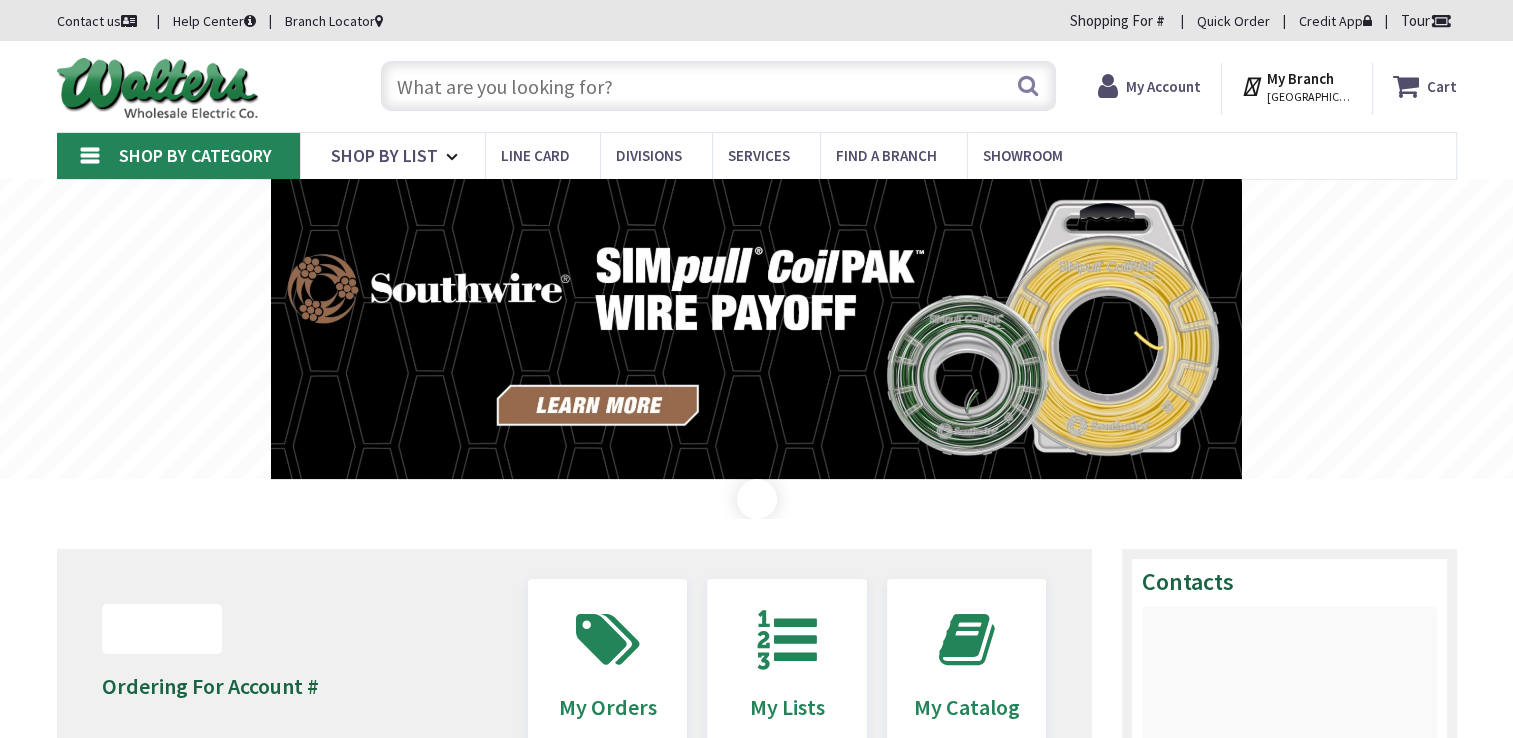 click on "My Account" at bounding box center (1163, 86) 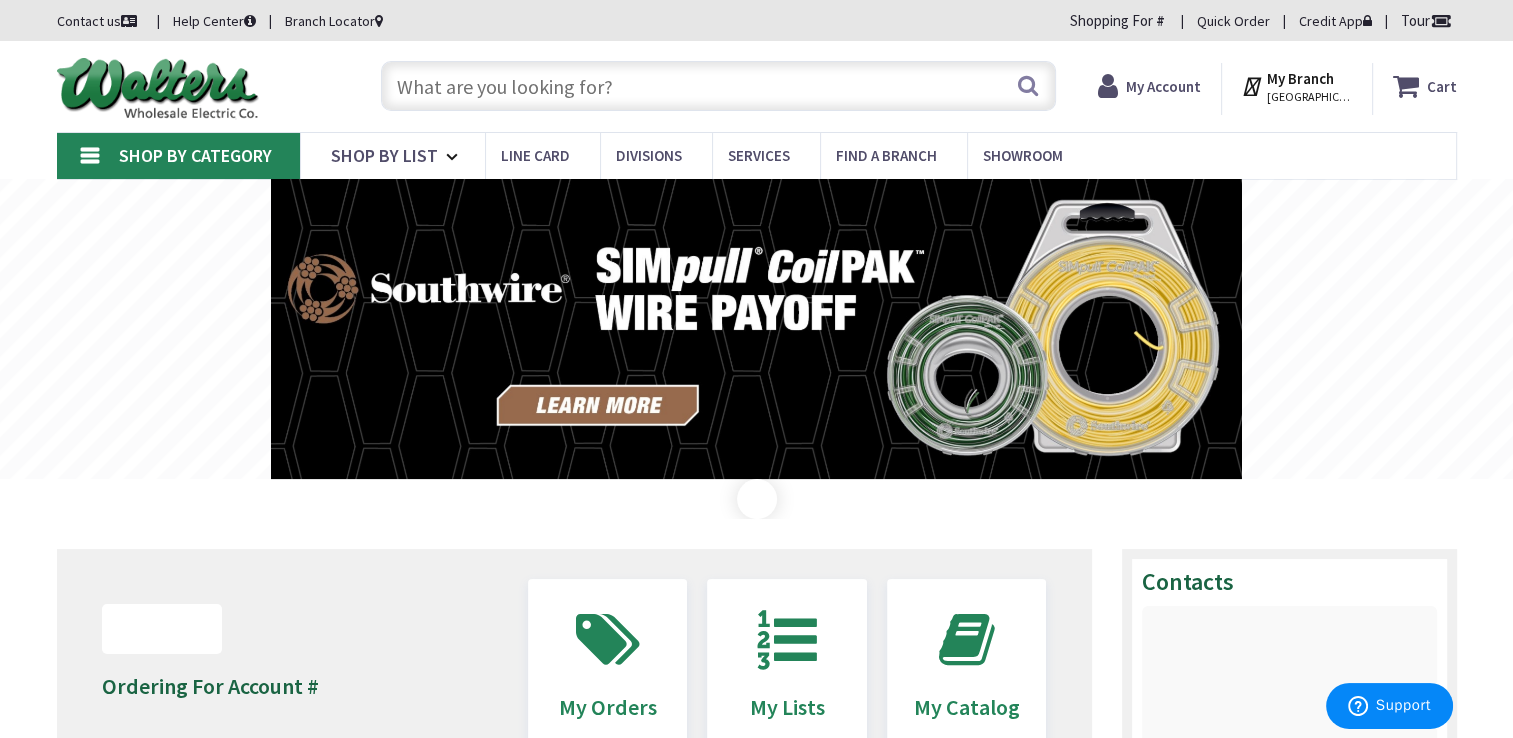 click on "My Account" at bounding box center [1163, 86] 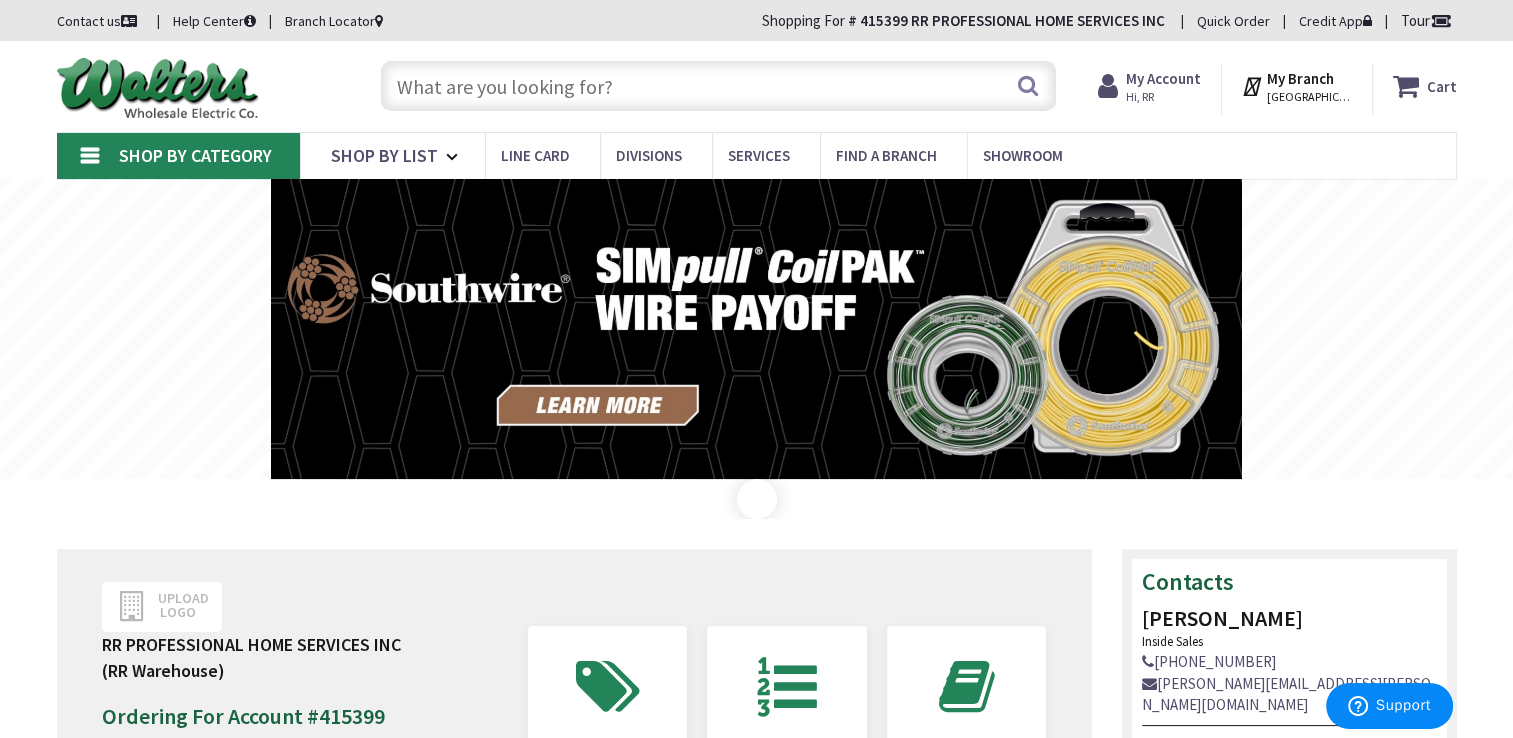 click on "My Account
Hi, RR" at bounding box center [1163, 86] 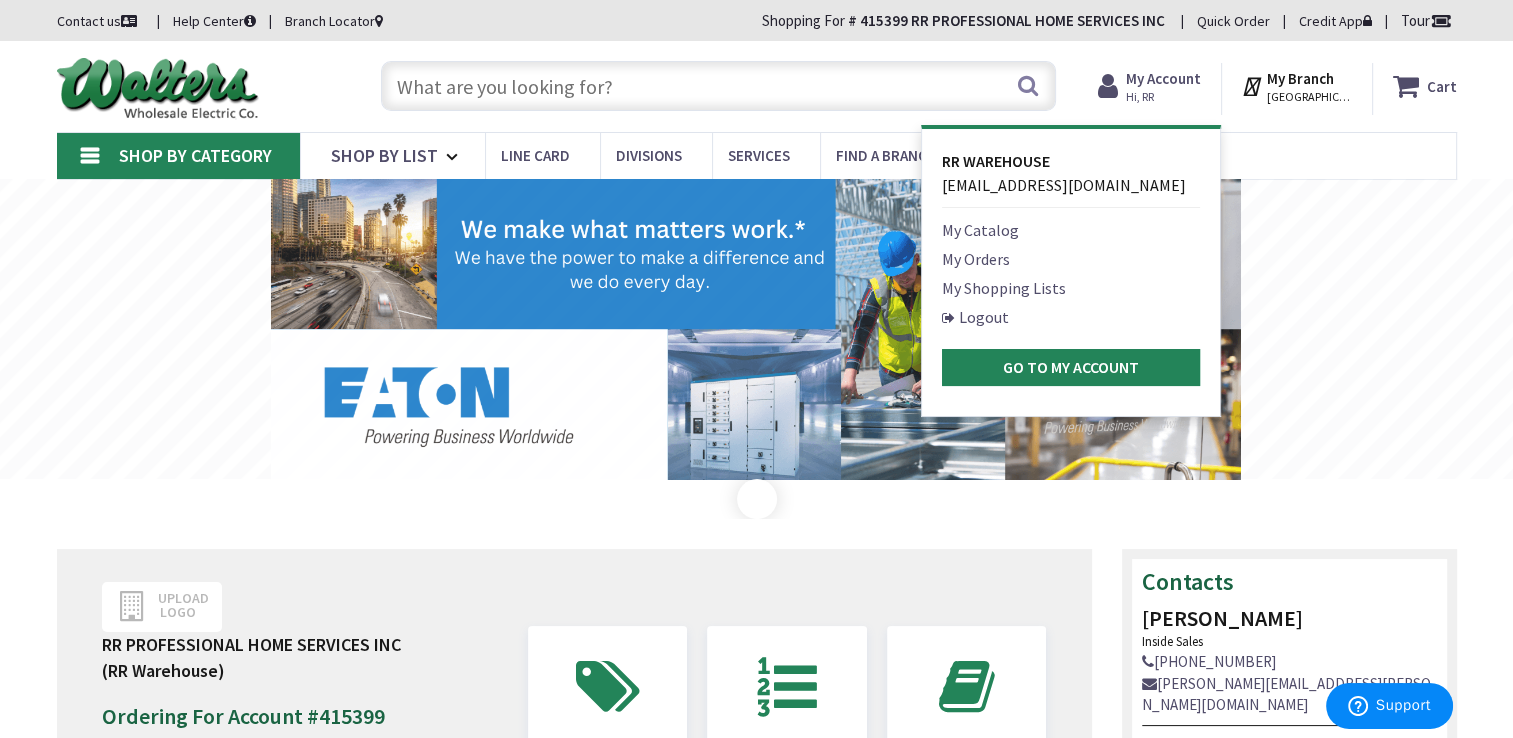 click on "My Orders" at bounding box center [976, 259] 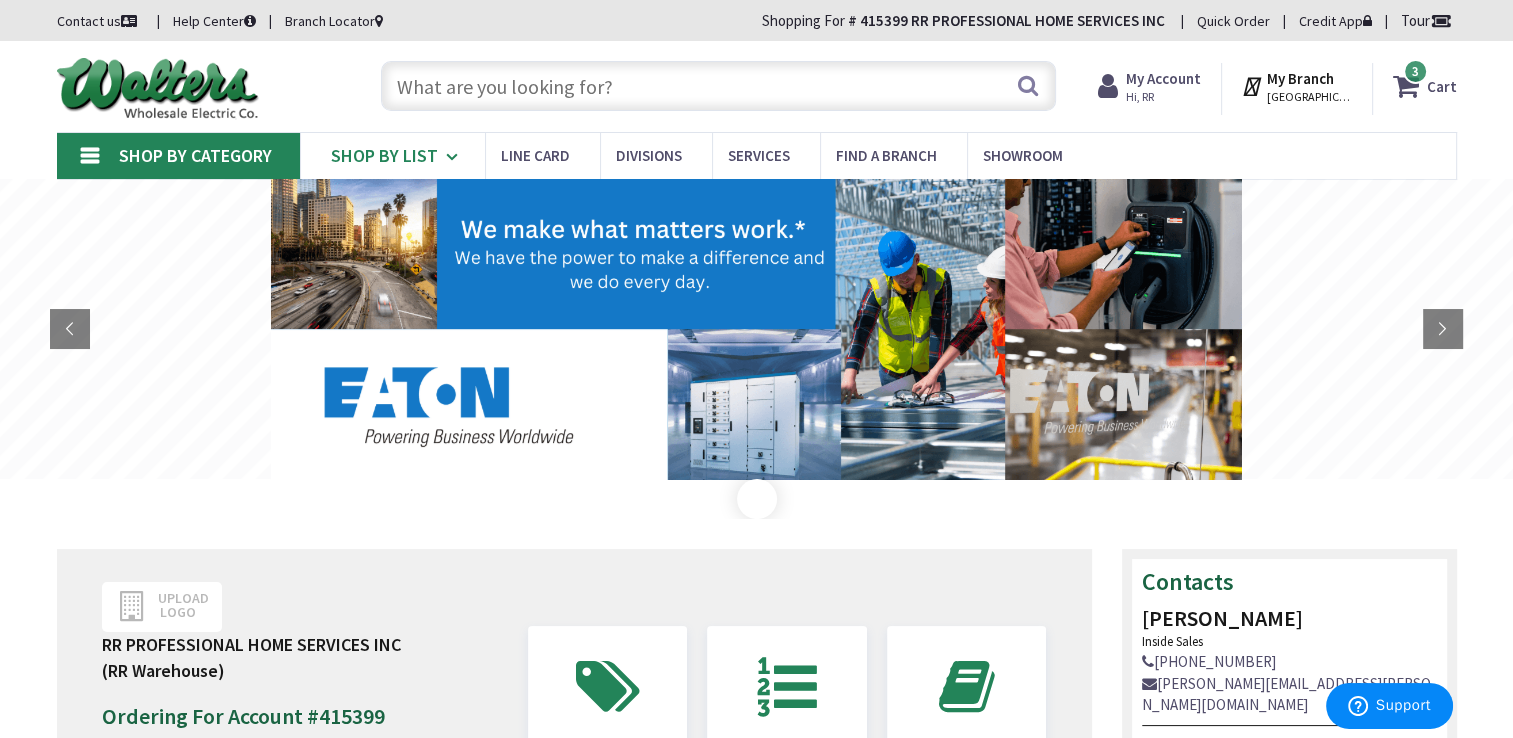 scroll, scrollTop: 0, scrollLeft: 0, axis: both 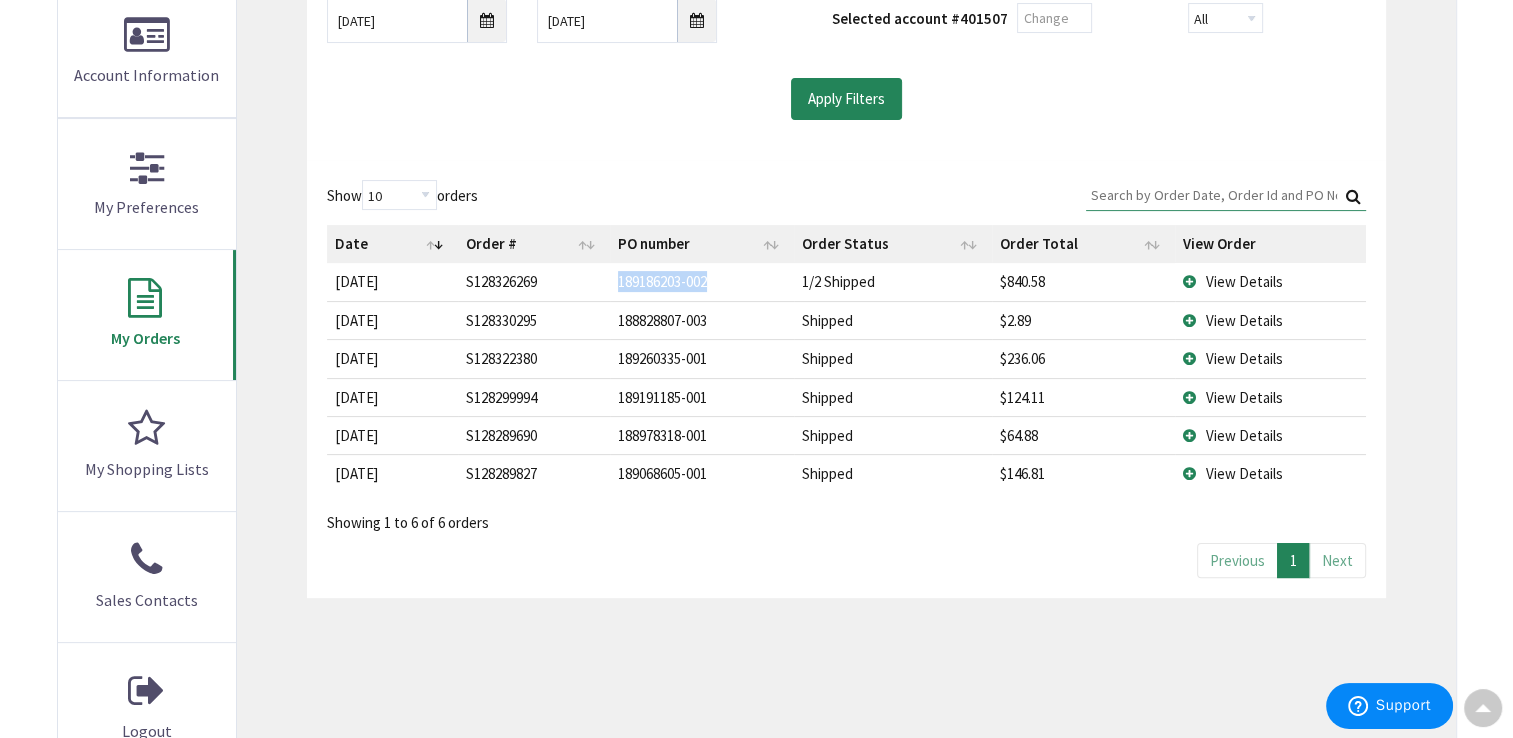 drag, startPoint x: 620, startPoint y: 275, endPoint x: 748, endPoint y: 282, distance: 128.19127 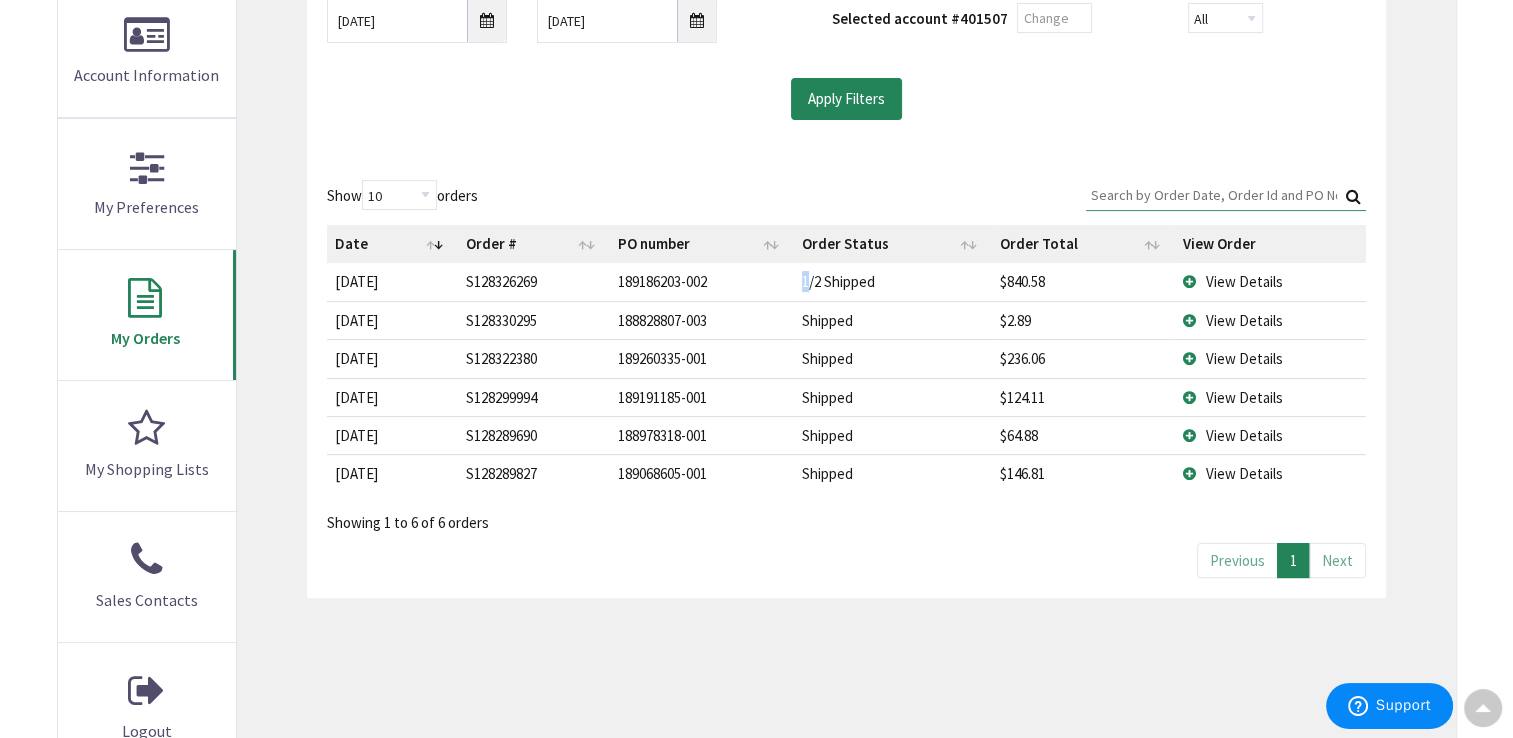 drag, startPoint x: 748, startPoint y: 282, endPoint x: 807, endPoint y: 287, distance: 59.211487 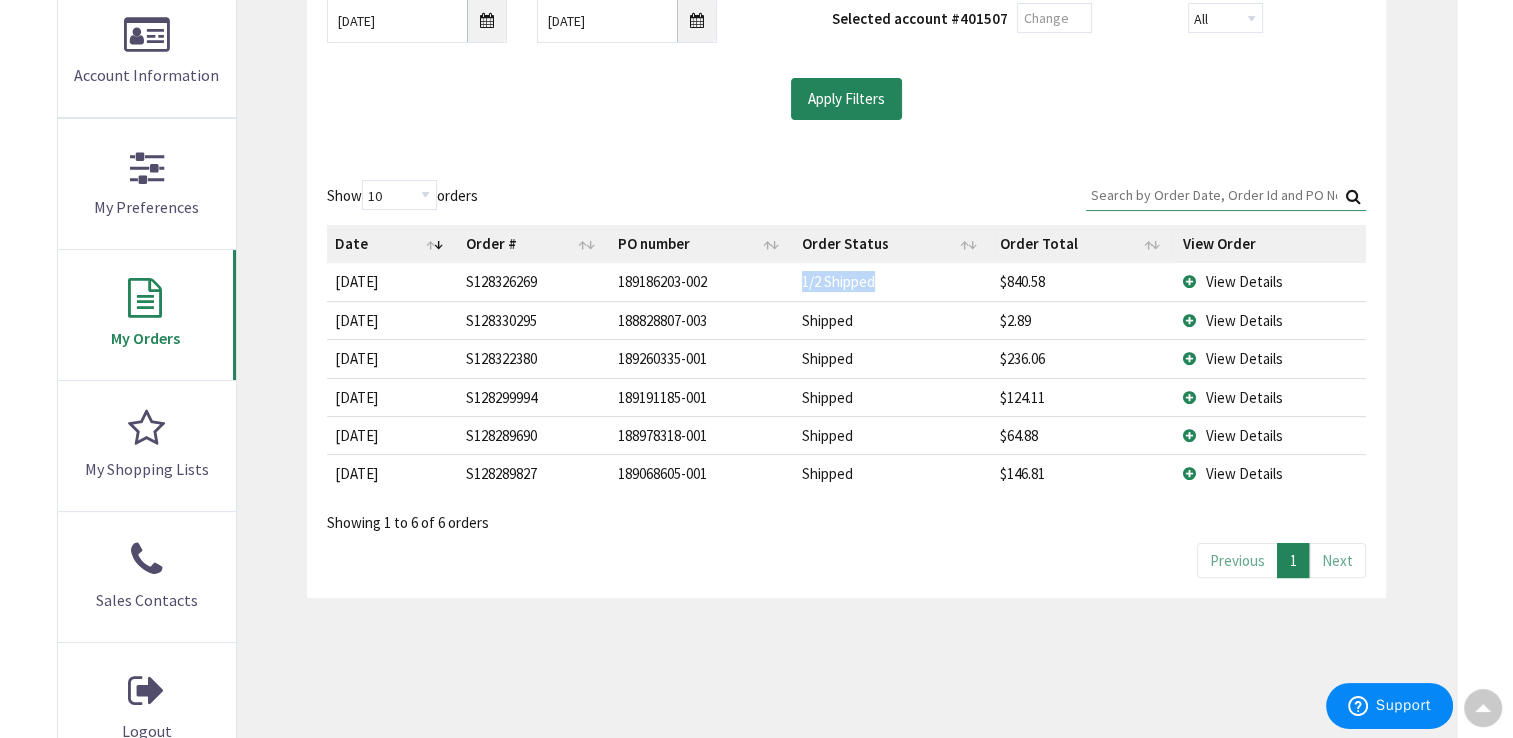 drag, startPoint x: 807, startPoint y: 287, endPoint x: 887, endPoint y: 288, distance: 80.00625 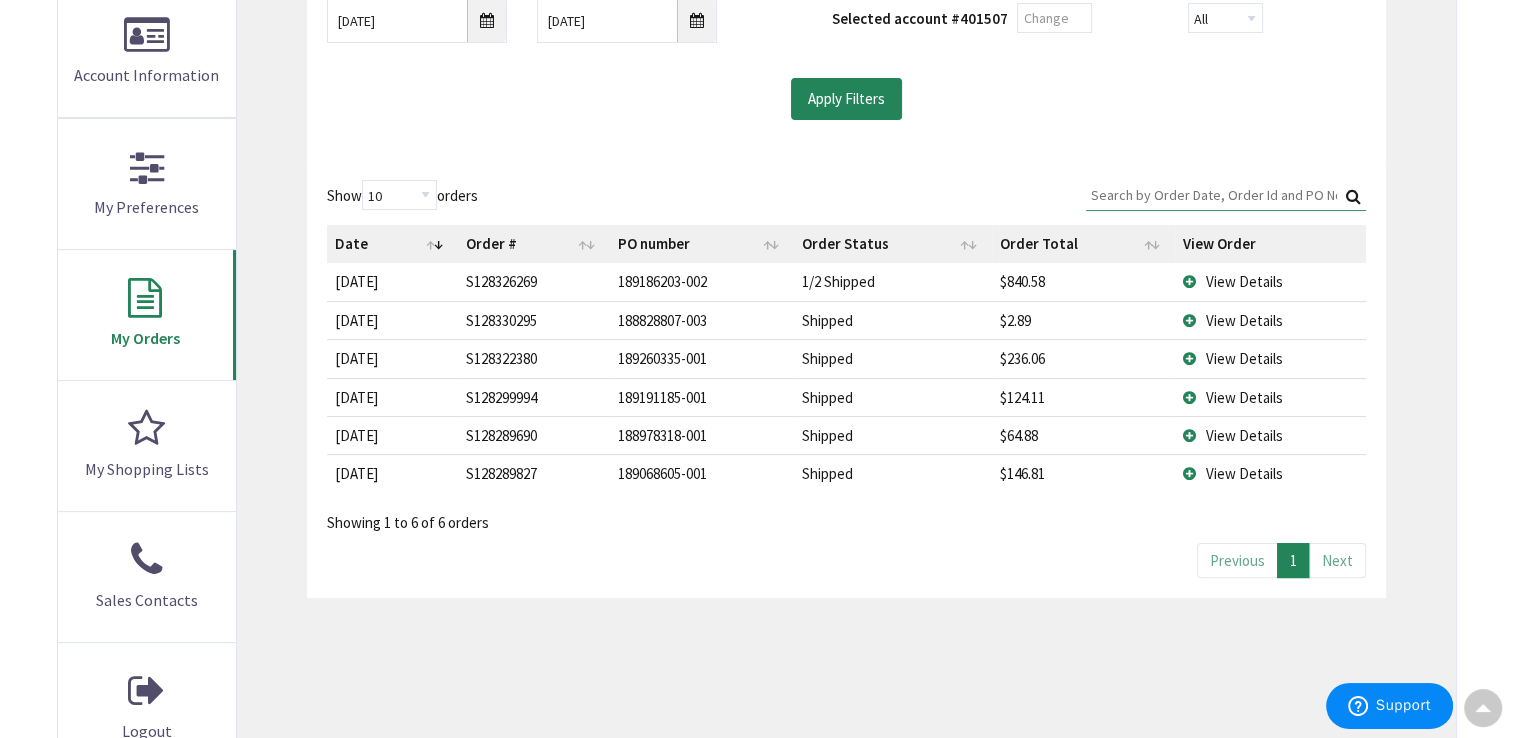 click on "View Details" at bounding box center [1270, 281] 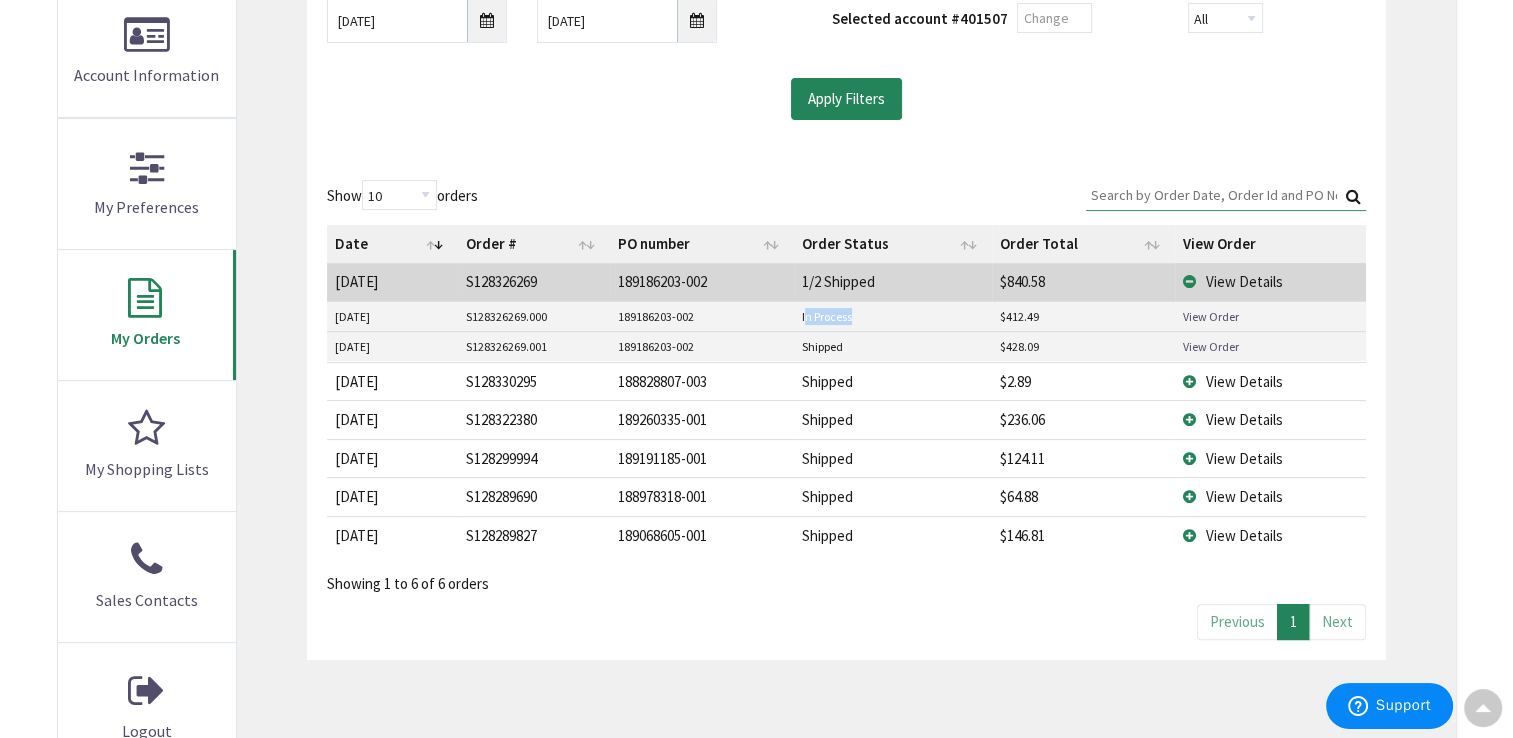 drag, startPoint x: 805, startPoint y: 320, endPoint x: 852, endPoint y: 325, distance: 47.26521 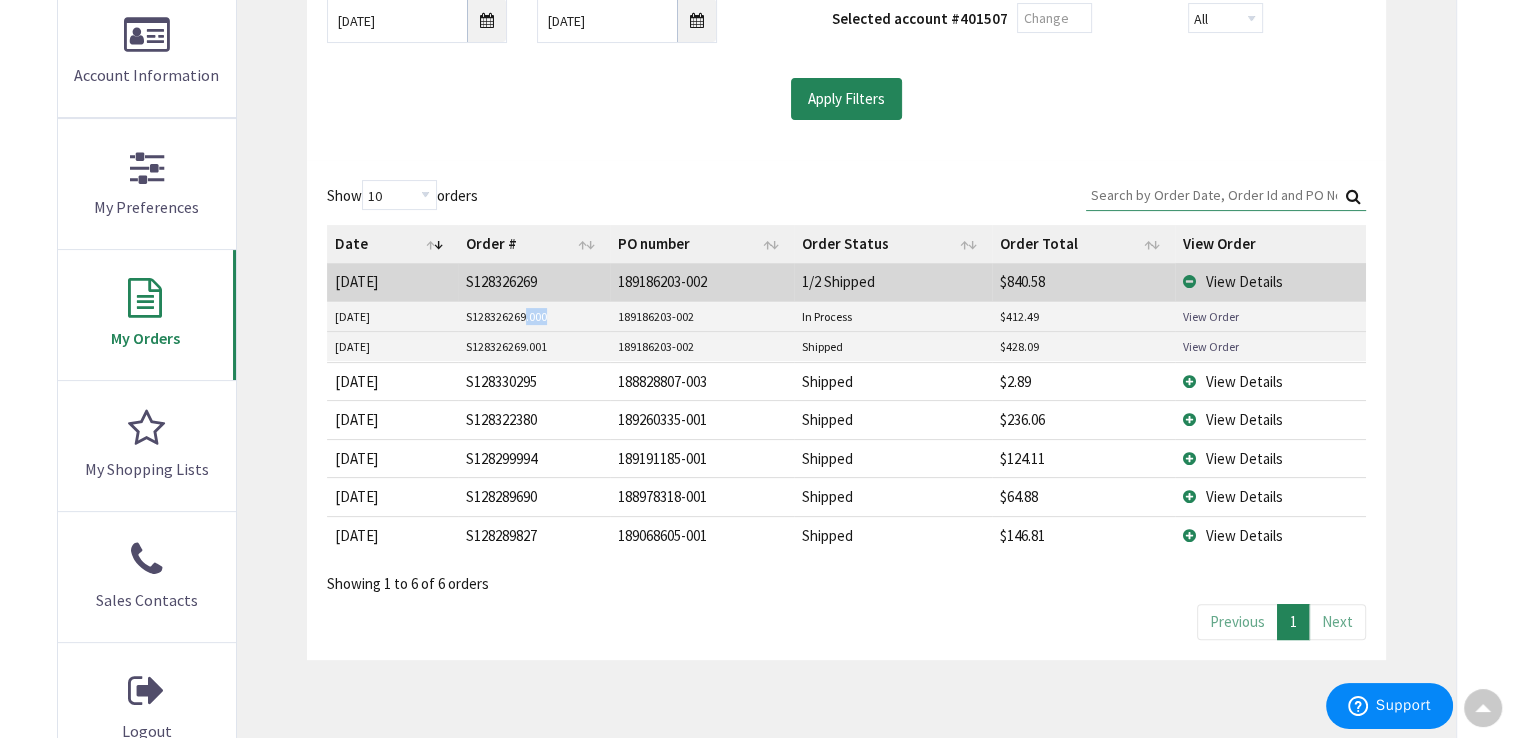 drag, startPoint x: 527, startPoint y: 318, endPoint x: 551, endPoint y: 314, distance: 24.33105 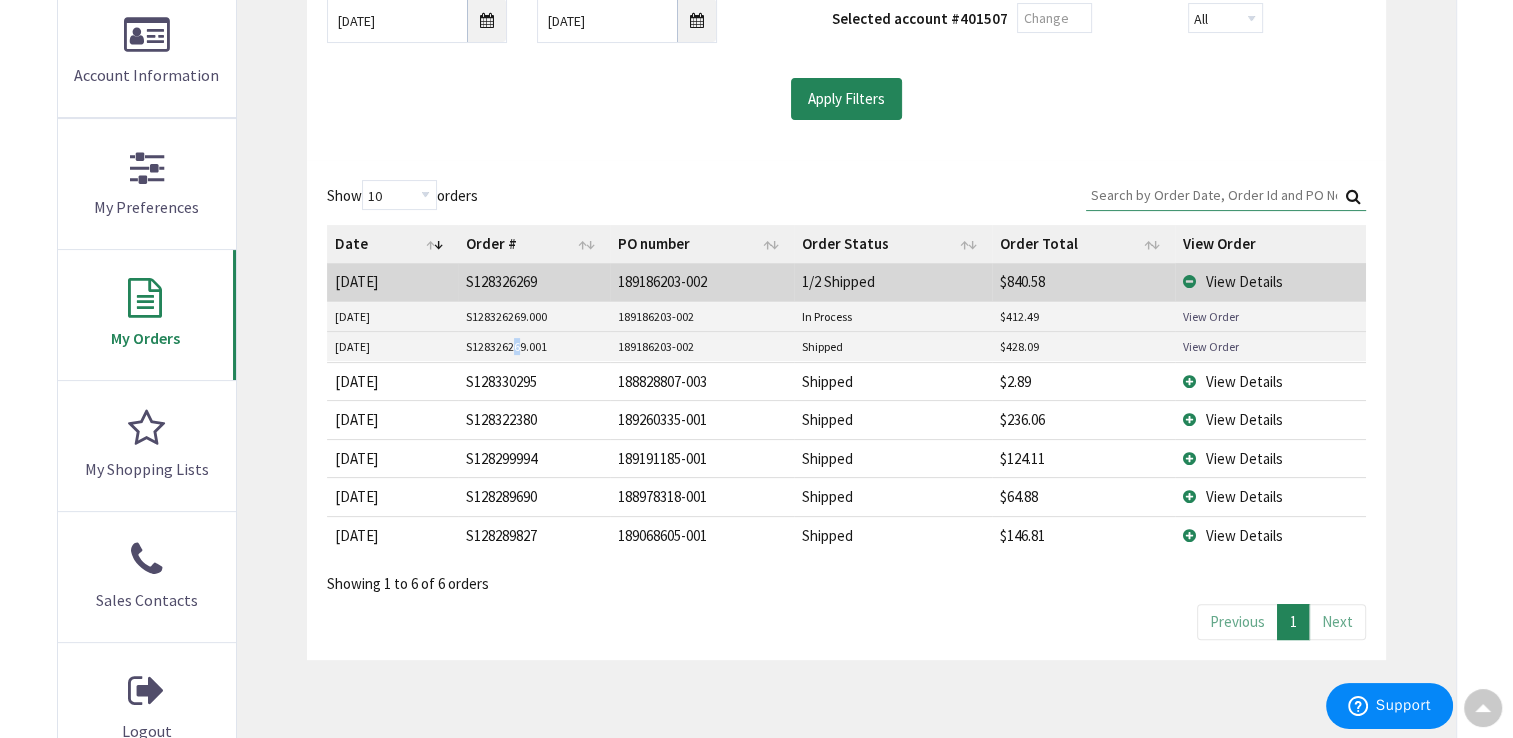 drag, startPoint x: 551, startPoint y: 314, endPoint x: 517, endPoint y: 343, distance: 44.687805 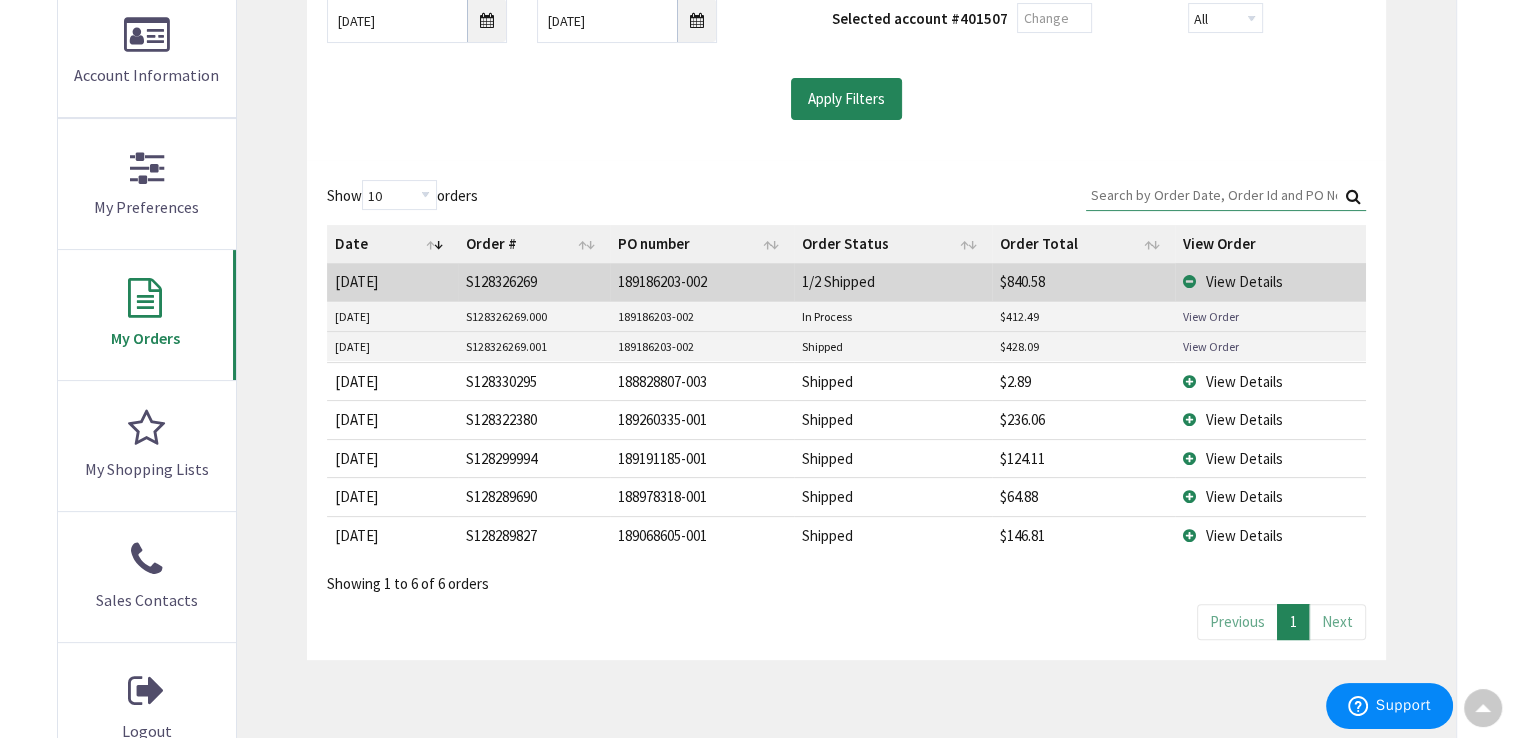 drag, startPoint x: 517, startPoint y: 343, endPoint x: 948, endPoint y: 290, distance: 434.24646 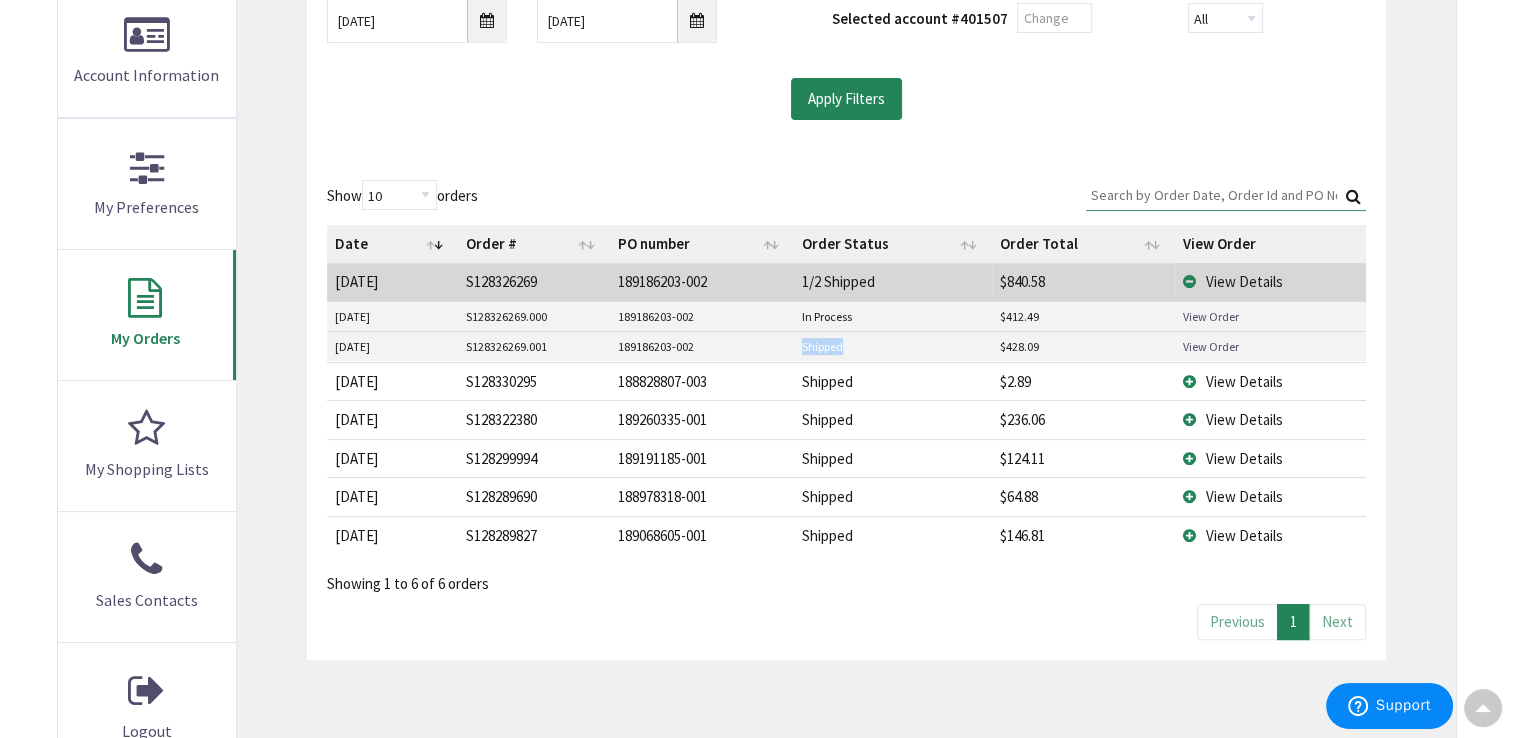 drag, startPoint x: 801, startPoint y: 344, endPoint x: 856, endPoint y: 341, distance: 55.081757 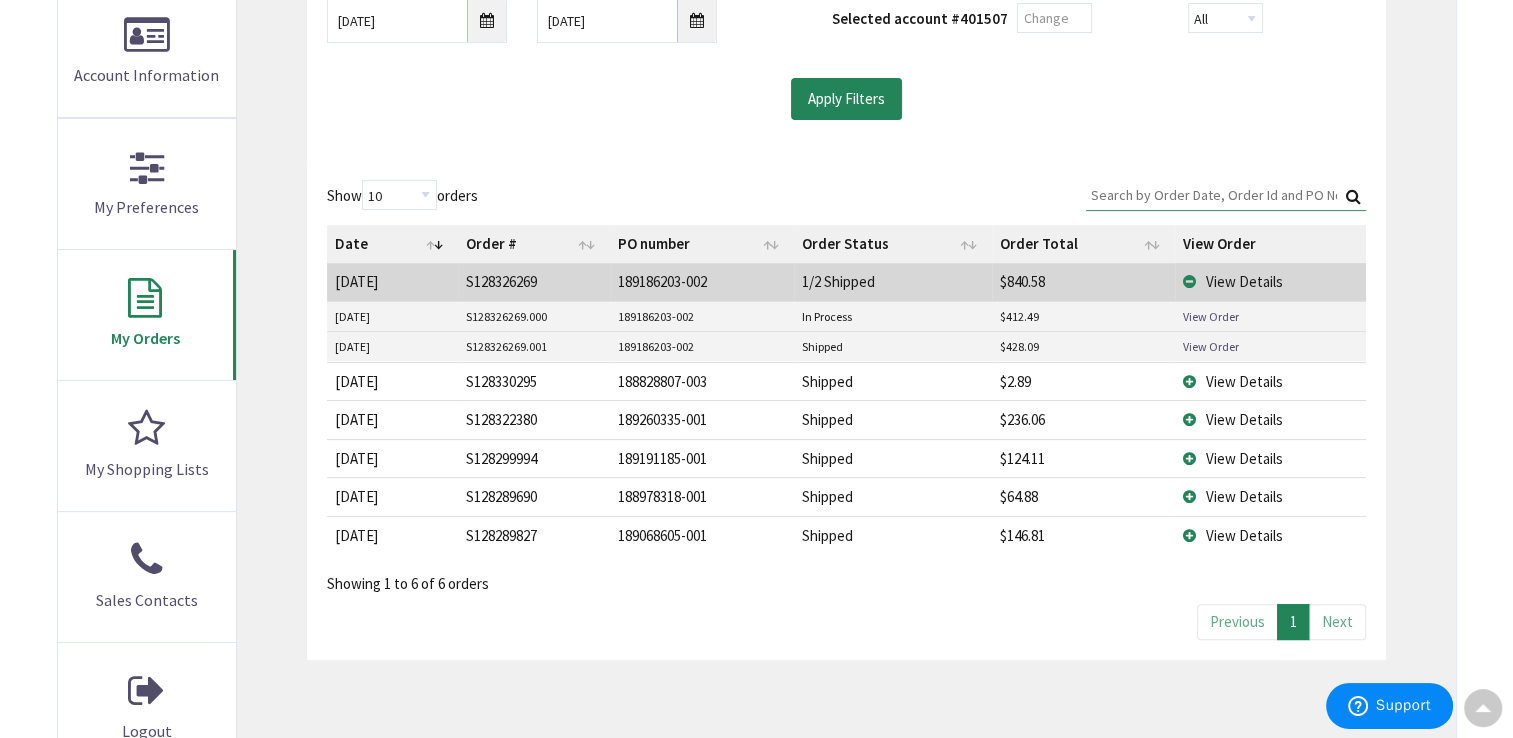 drag, startPoint x: 857, startPoint y: 341, endPoint x: 1003, endPoint y: 280, distance: 158.23085 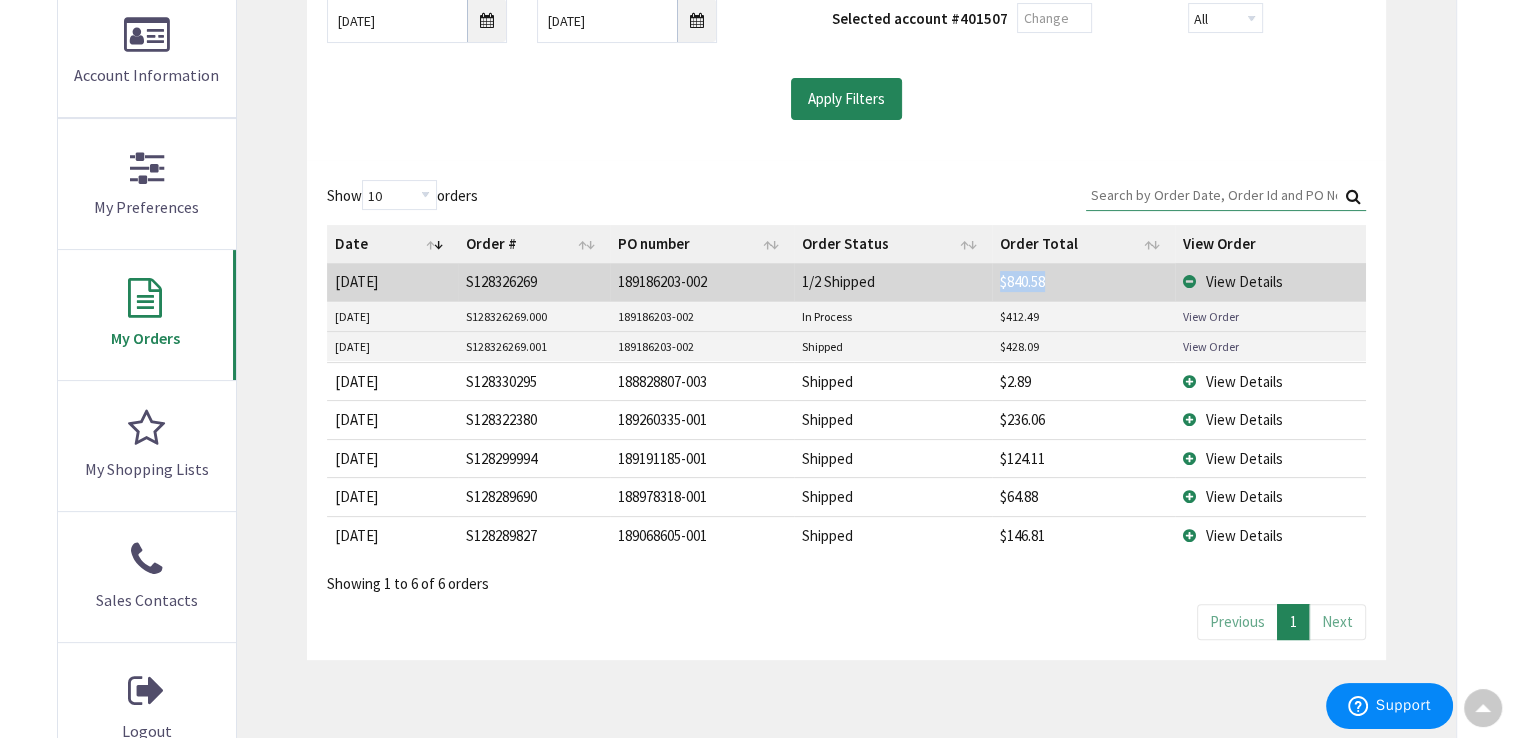 drag, startPoint x: 1000, startPoint y: 277, endPoint x: 1059, endPoint y: 277, distance: 59 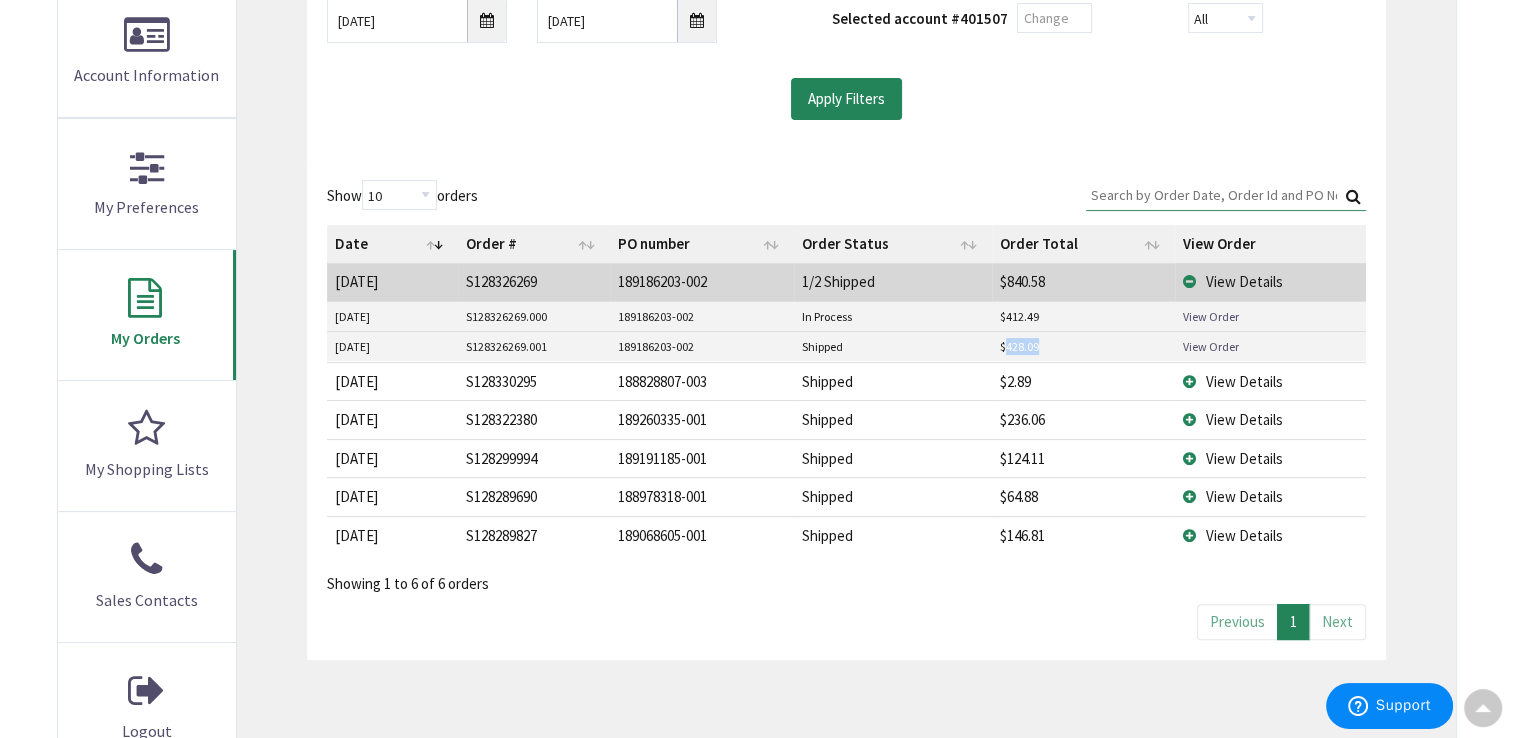 drag, startPoint x: 1005, startPoint y: 346, endPoint x: 1039, endPoint y: 346, distance: 34 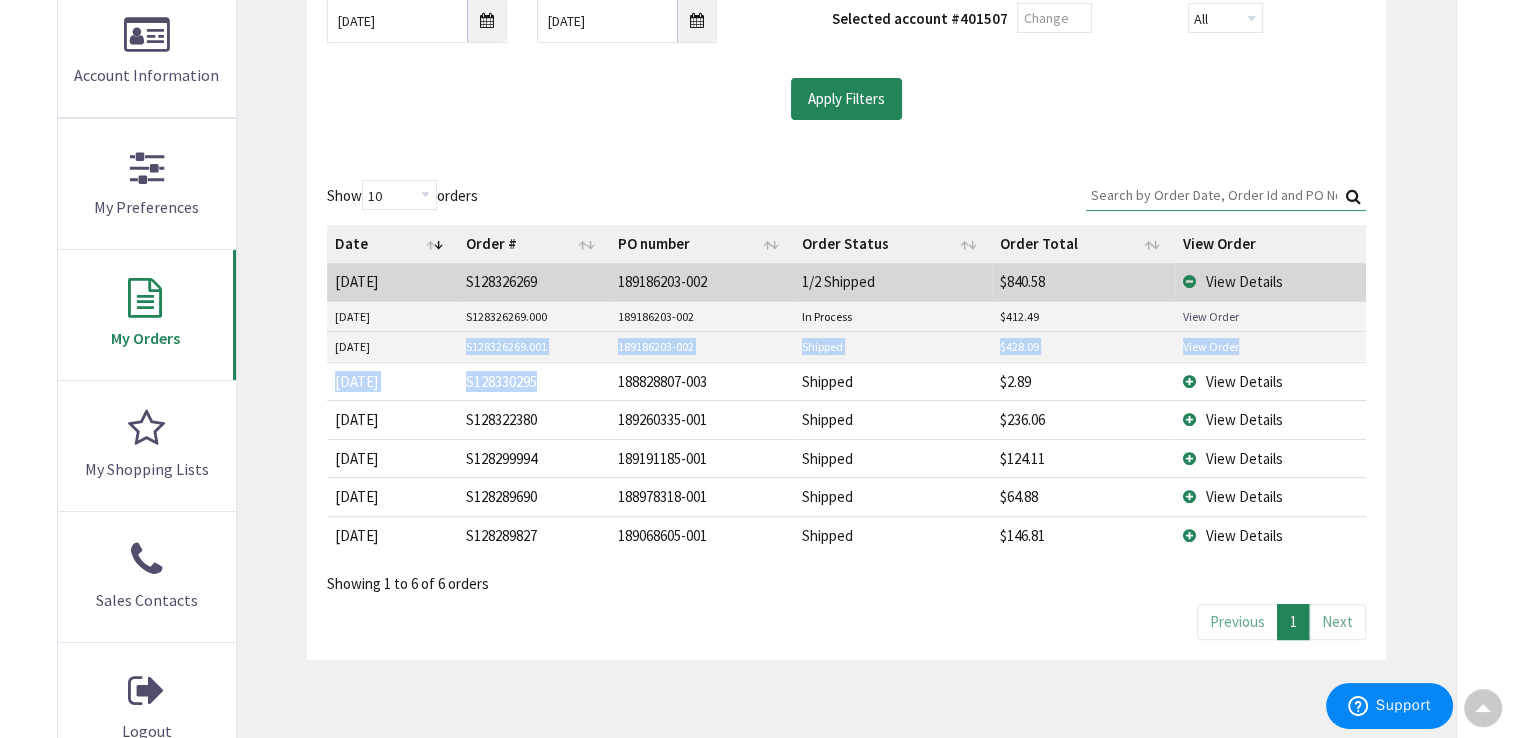 drag, startPoint x: 464, startPoint y: 345, endPoint x: 562, endPoint y: 360, distance: 99.14131 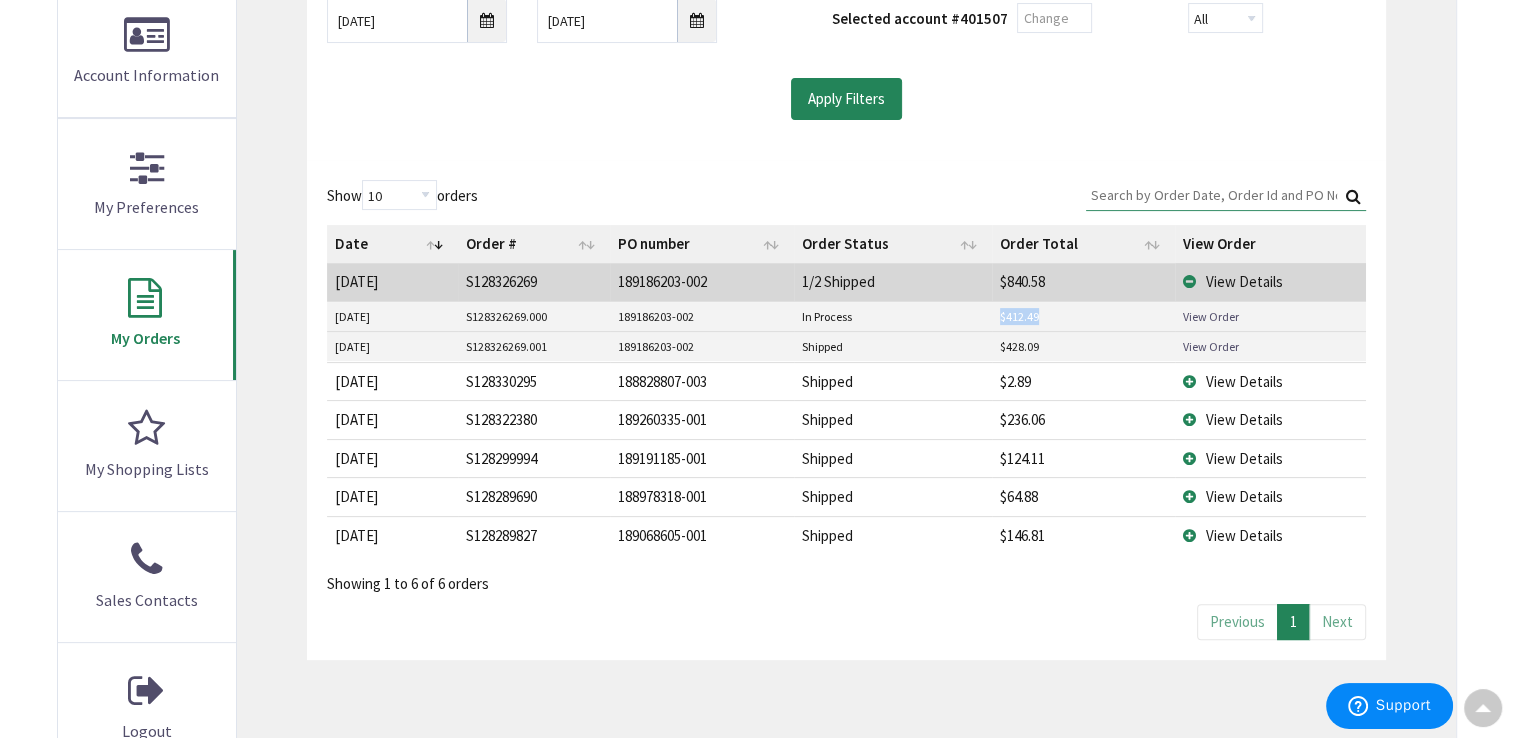 drag, startPoint x: 993, startPoint y: 319, endPoint x: 1049, endPoint y: 321, distance: 56.0357 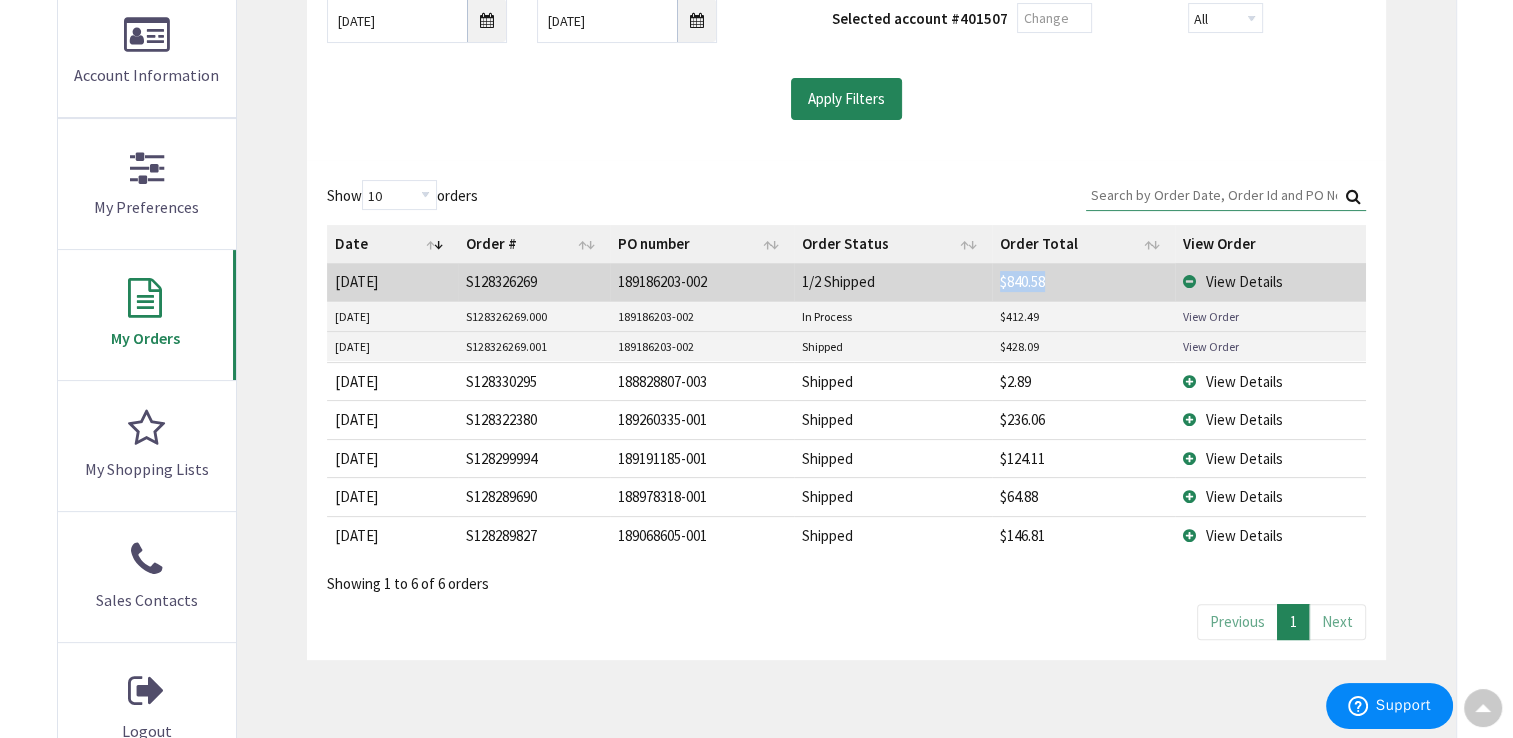 drag, startPoint x: 1003, startPoint y: 284, endPoint x: 1060, endPoint y: 286, distance: 57.035076 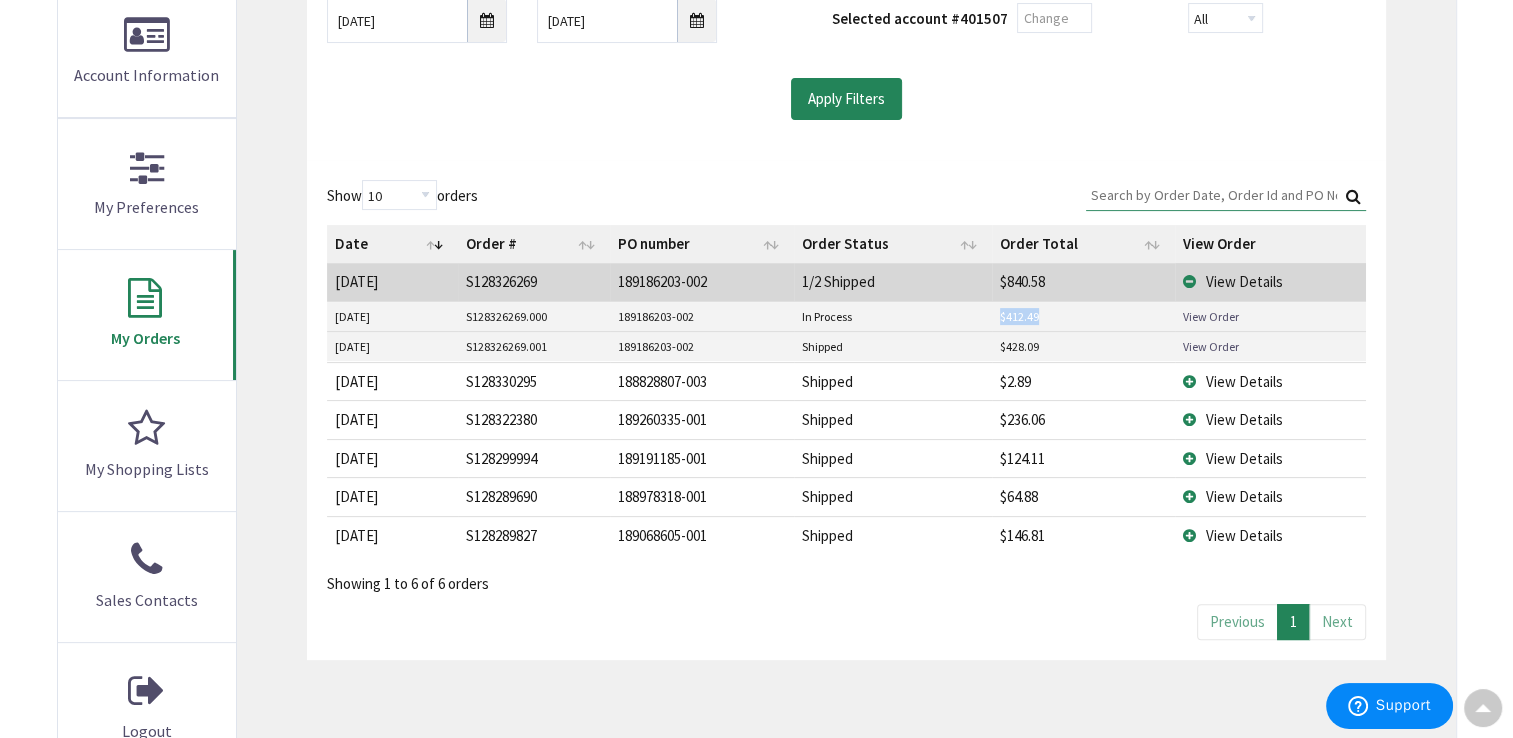 drag, startPoint x: 1060, startPoint y: 286, endPoint x: 1051, endPoint y: 314, distance: 29.410883 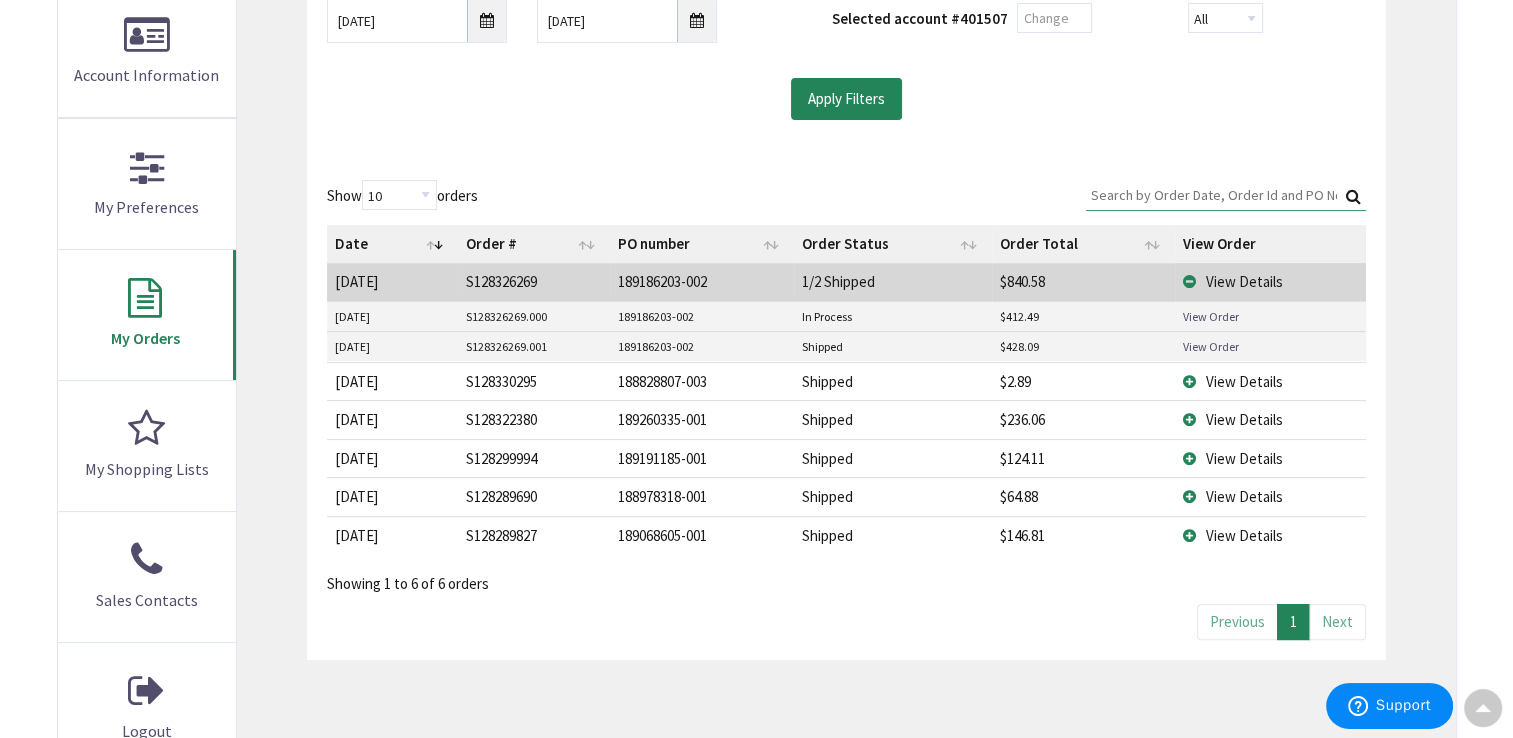 click on "View Details" at bounding box center [1270, 281] 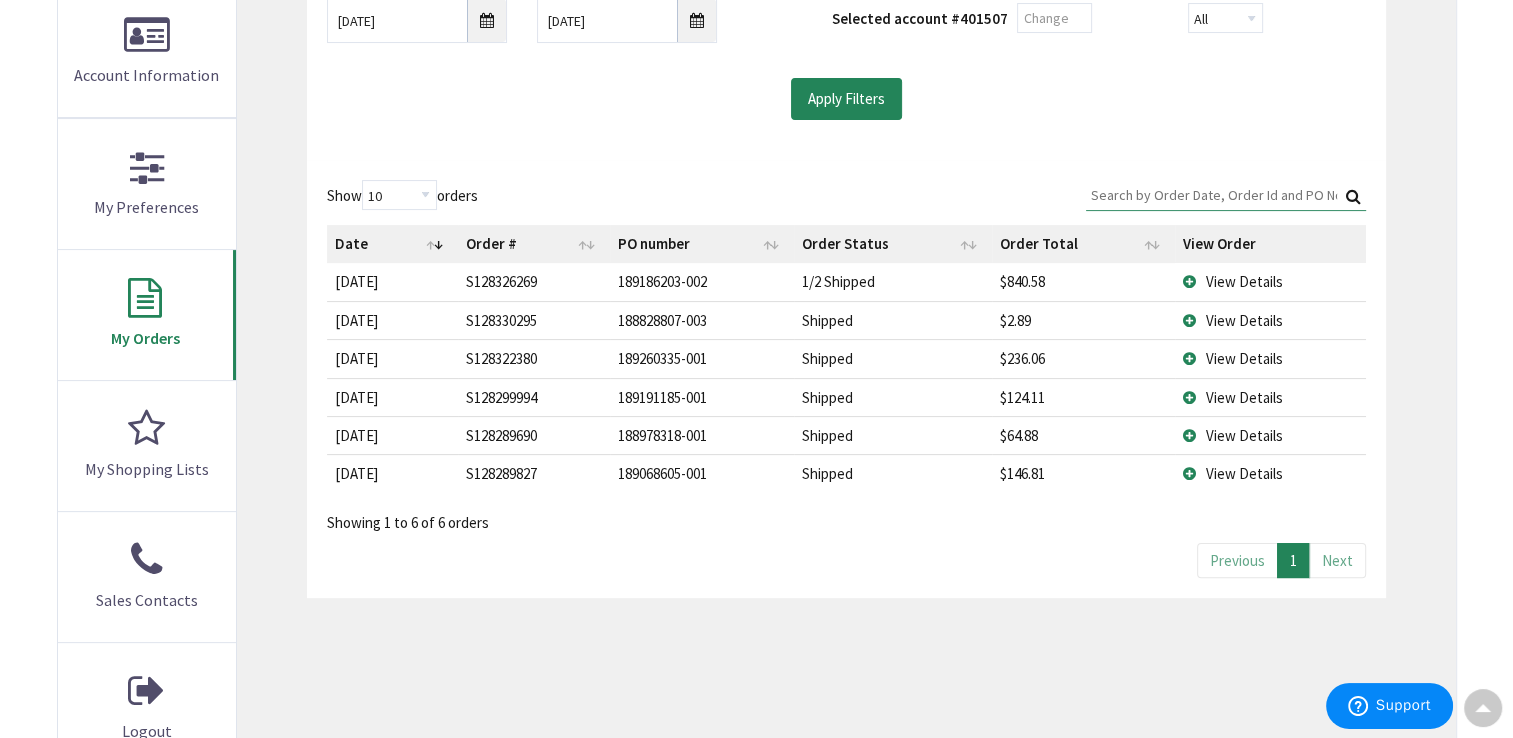 click on "Shipped" at bounding box center (892, 320) 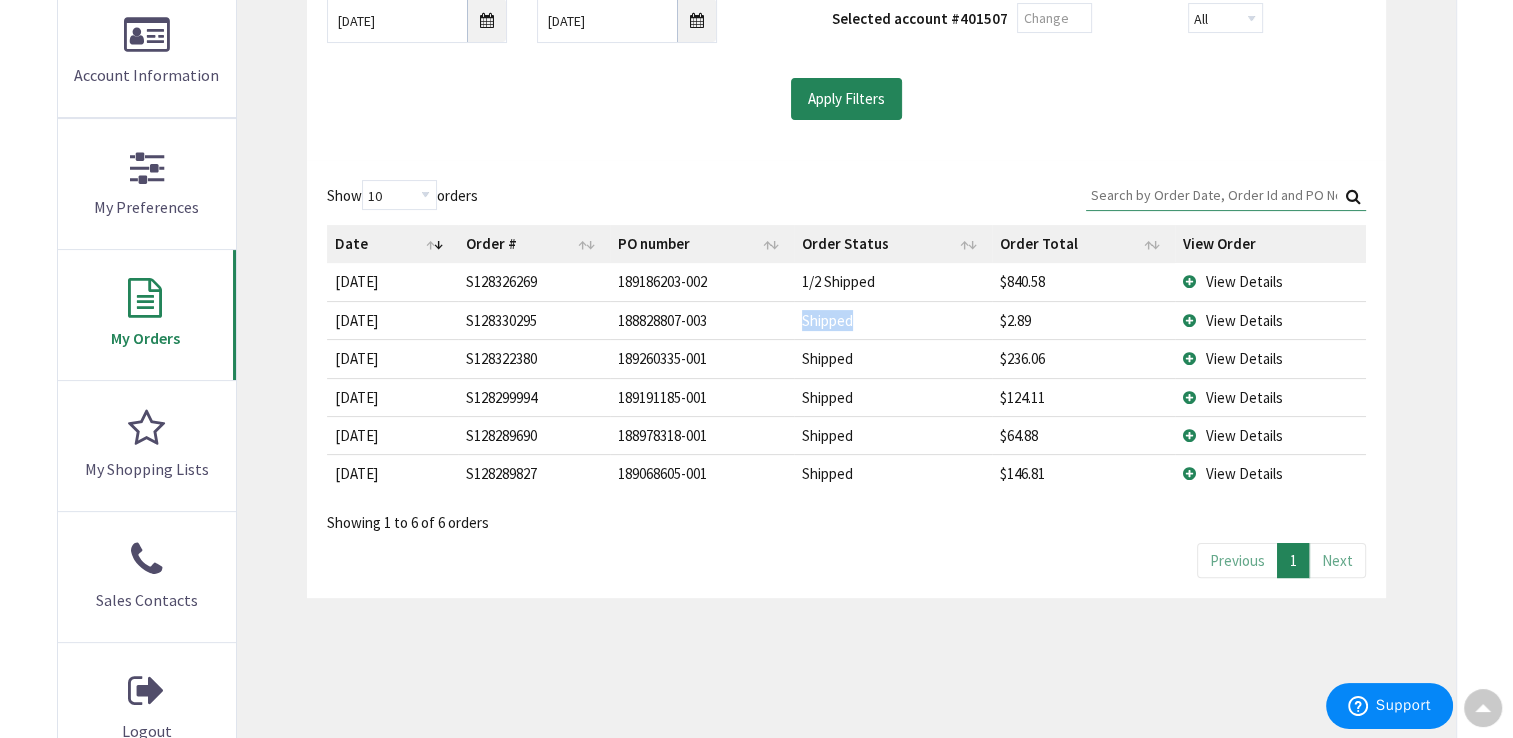 drag, startPoint x: 803, startPoint y: 324, endPoint x: 860, endPoint y: 332, distance: 57.558666 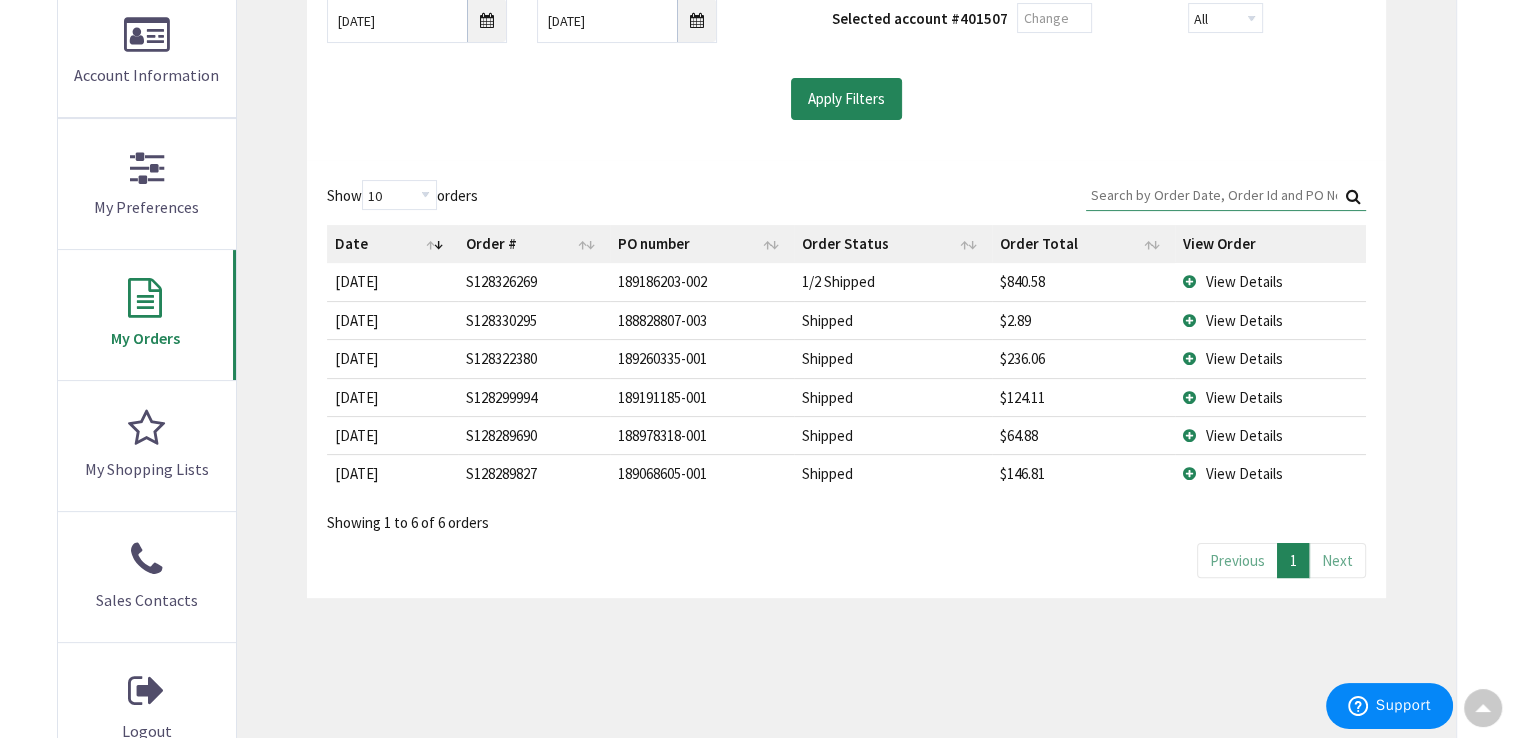 click on "View Details" at bounding box center [1270, 320] 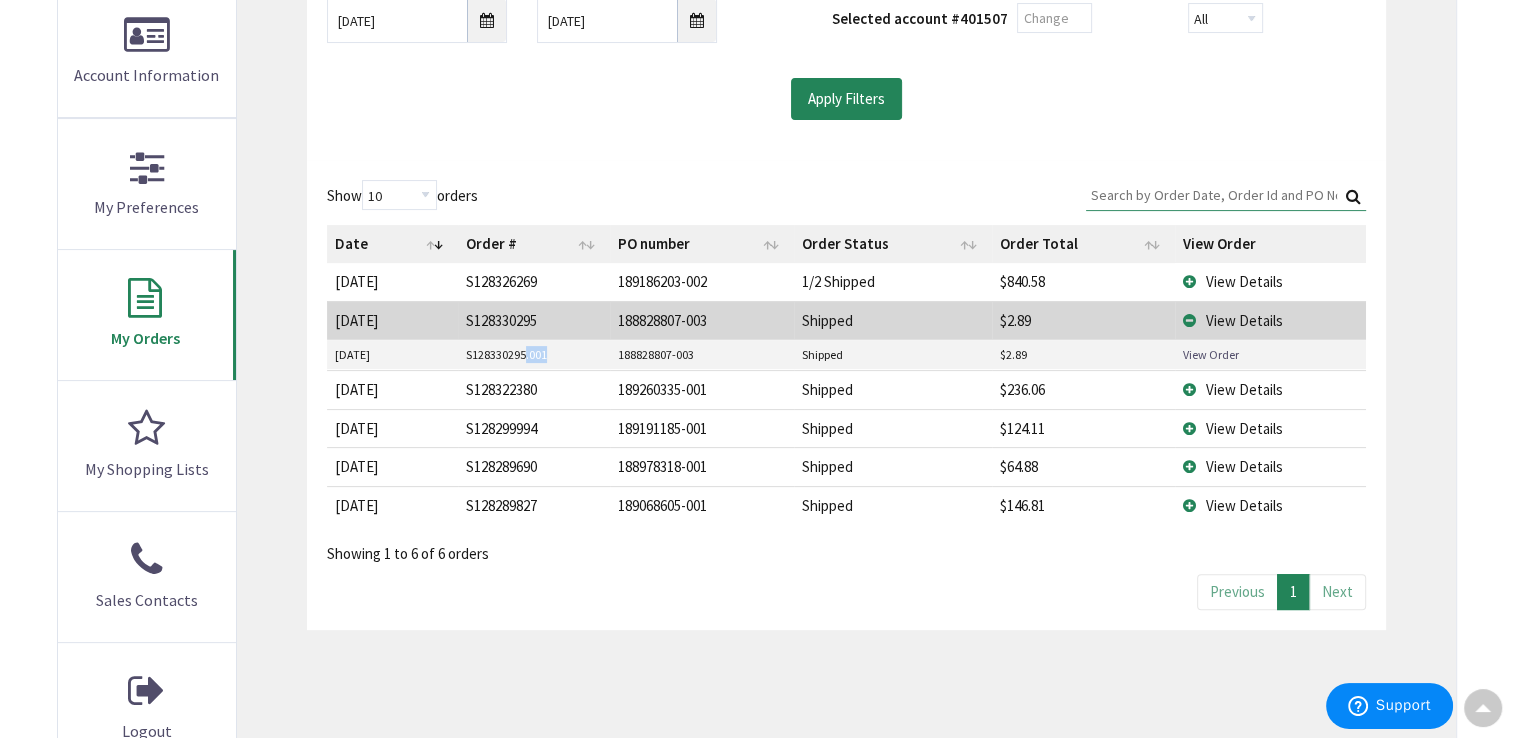 drag, startPoint x: 527, startPoint y: 353, endPoint x: 544, endPoint y: 354, distance: 17.029387 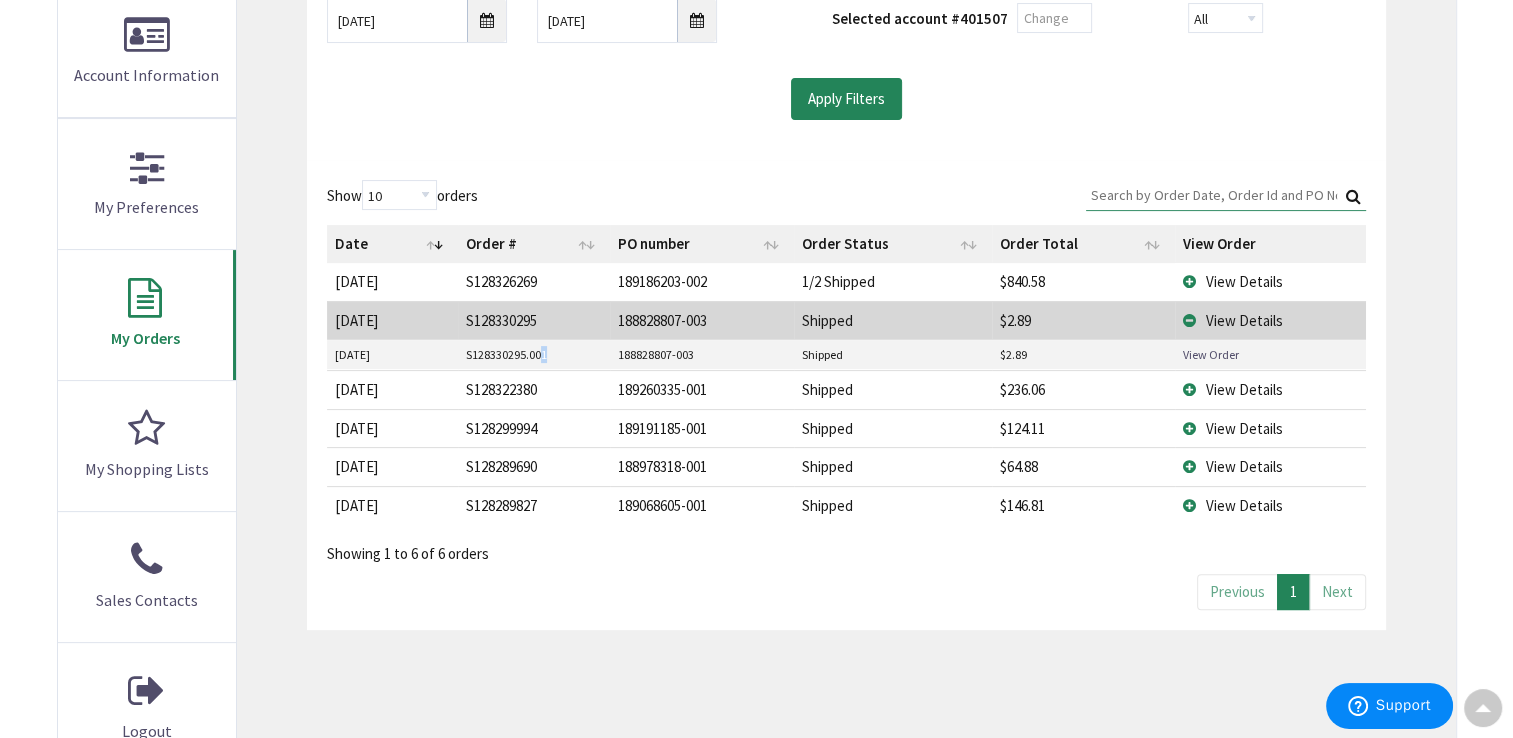 drag, startPoint x: 538, startPoint y: 357, endPoint x: 552, endPoint y: 355, distance: 14.142136 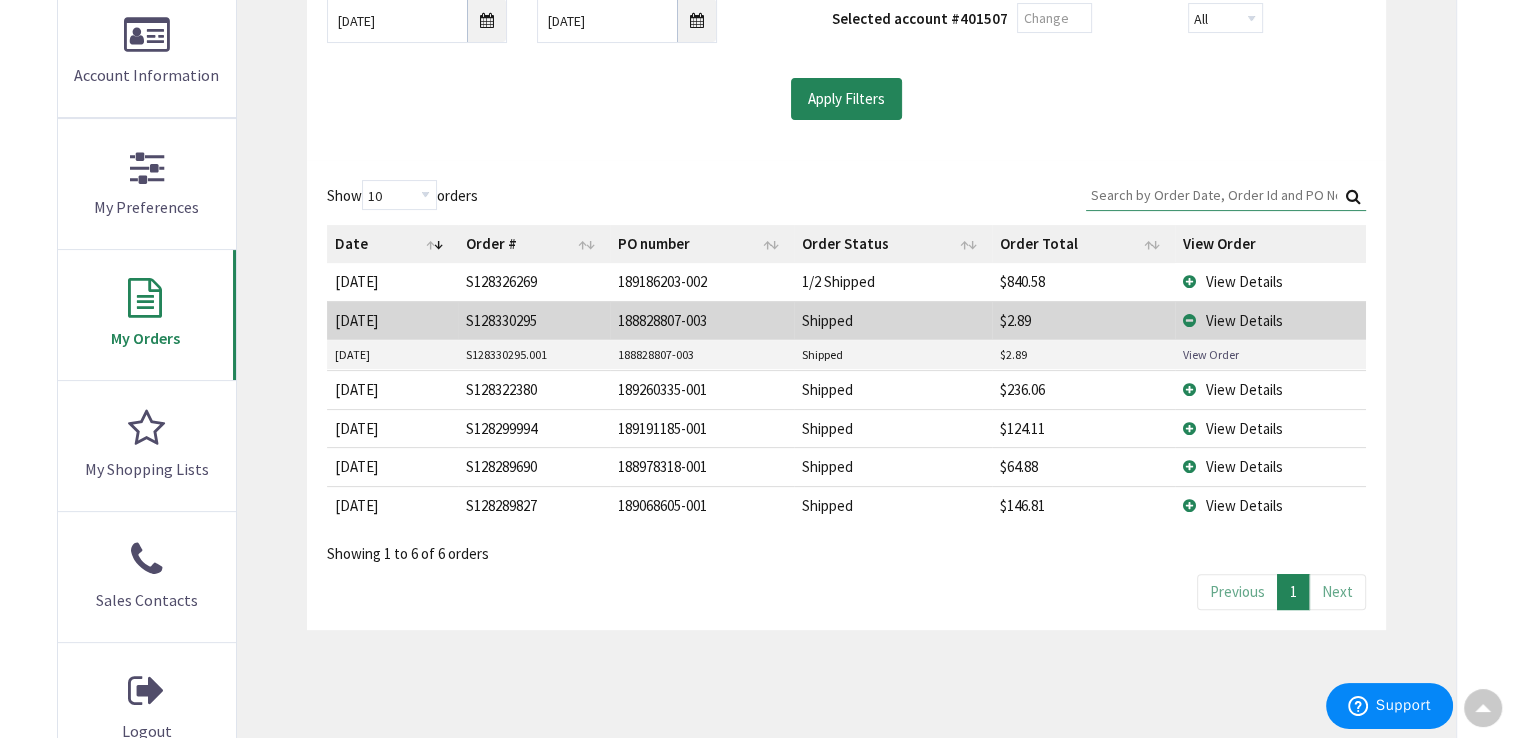 click on "View Details" at bounding box center [1270, 281] 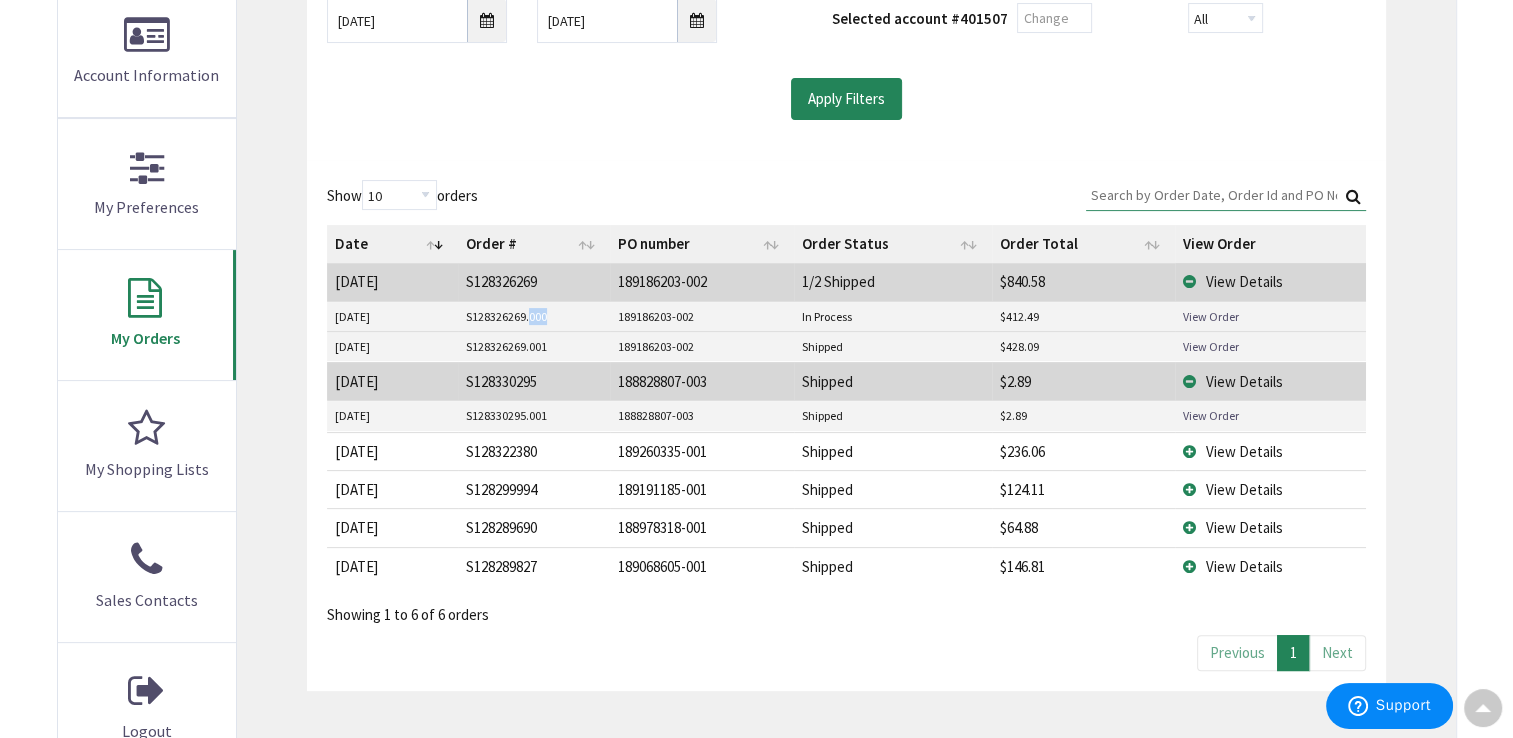 drag, startPoint x: 528, startPoint y: 314, endPoint x: 548, endPoint y: 314, distance: 20 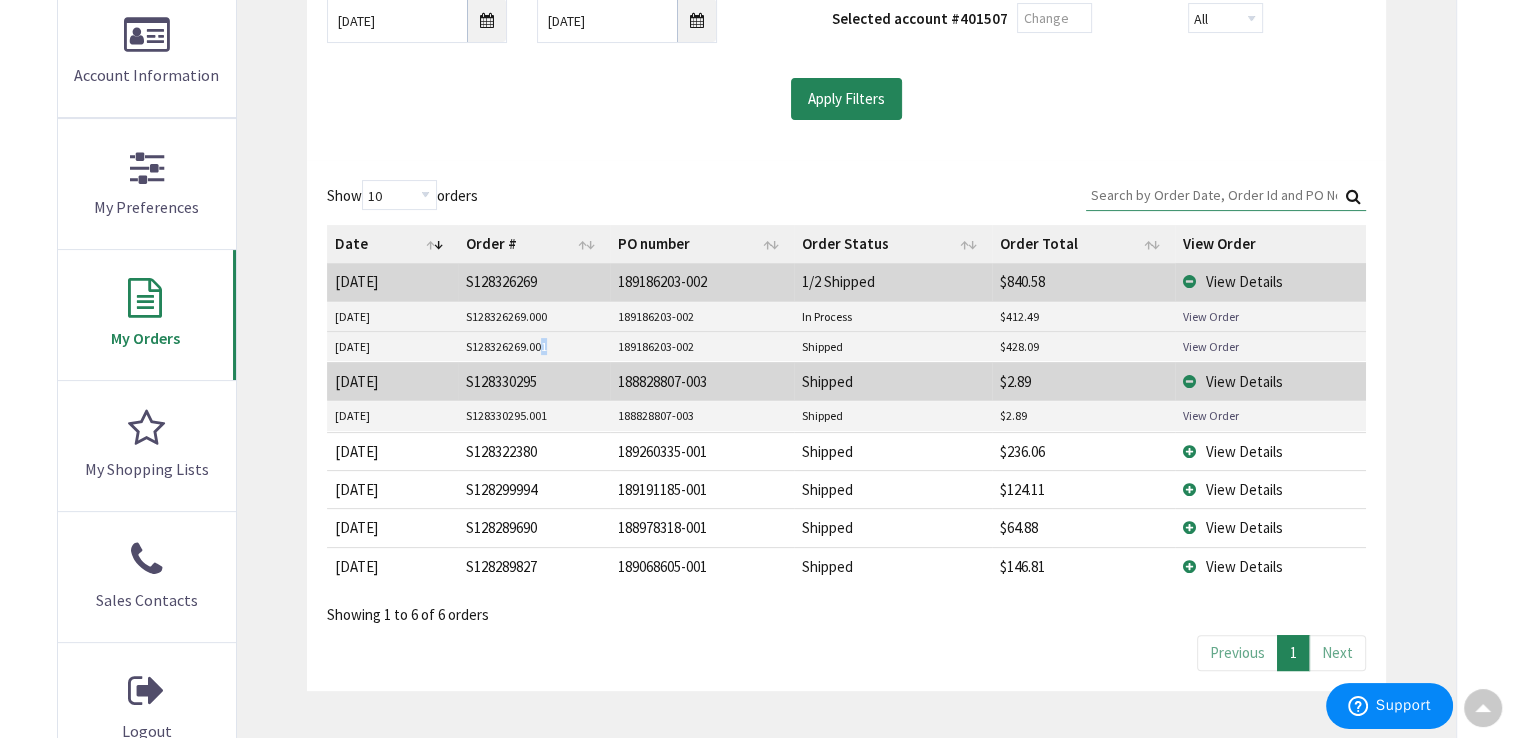 drag, startPoint x: 548, startPoint y: 314, endPoint x: 545, endPoint y: 350, distance: 36.124783 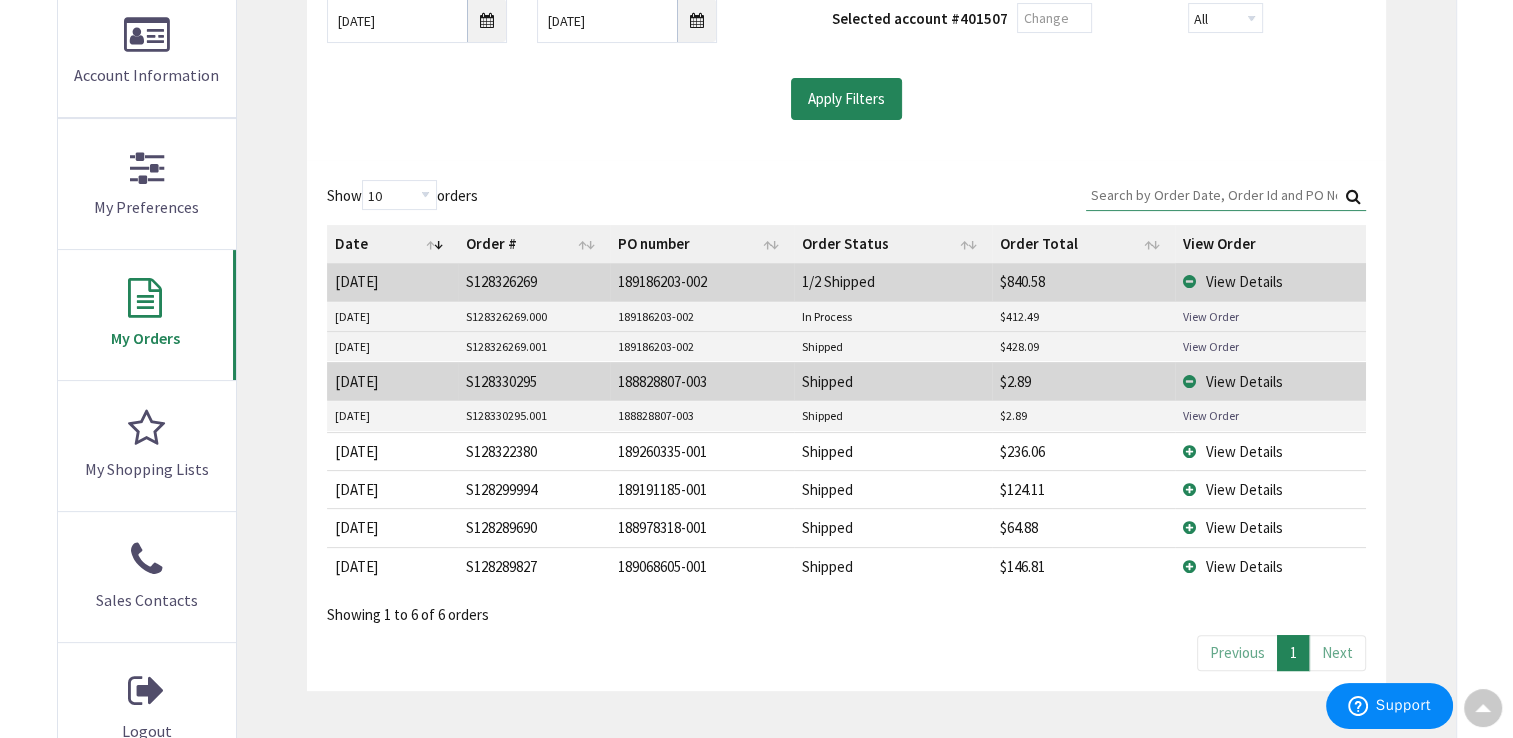 drag, startPoint x: 545, startPoint y: 350, endPoint x: 528, endPoint y: 320, distance: 34.48188 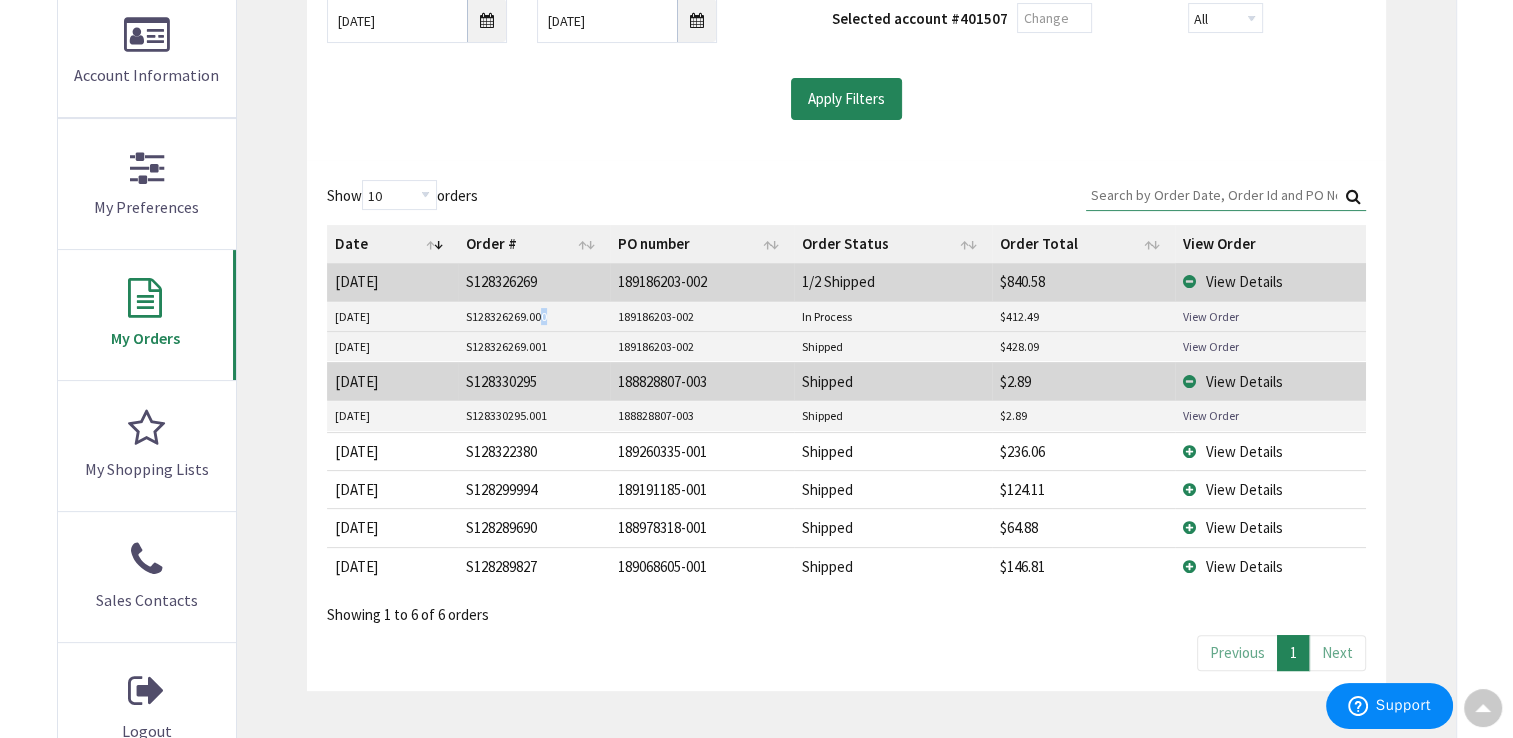 click on "S128326269.000" at bounding box center (534, 317) 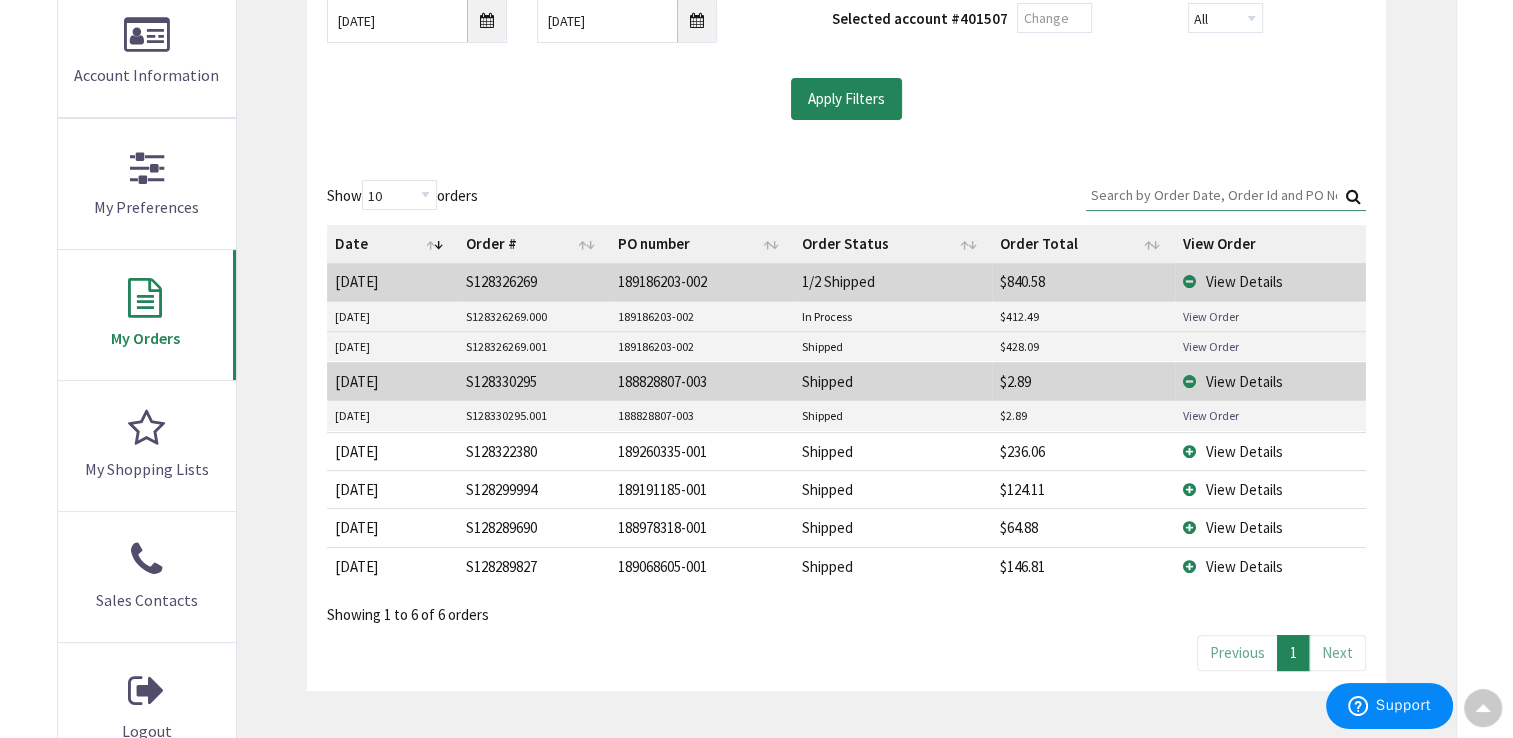 click on "189186203-002" at bounding box center [702, 281] 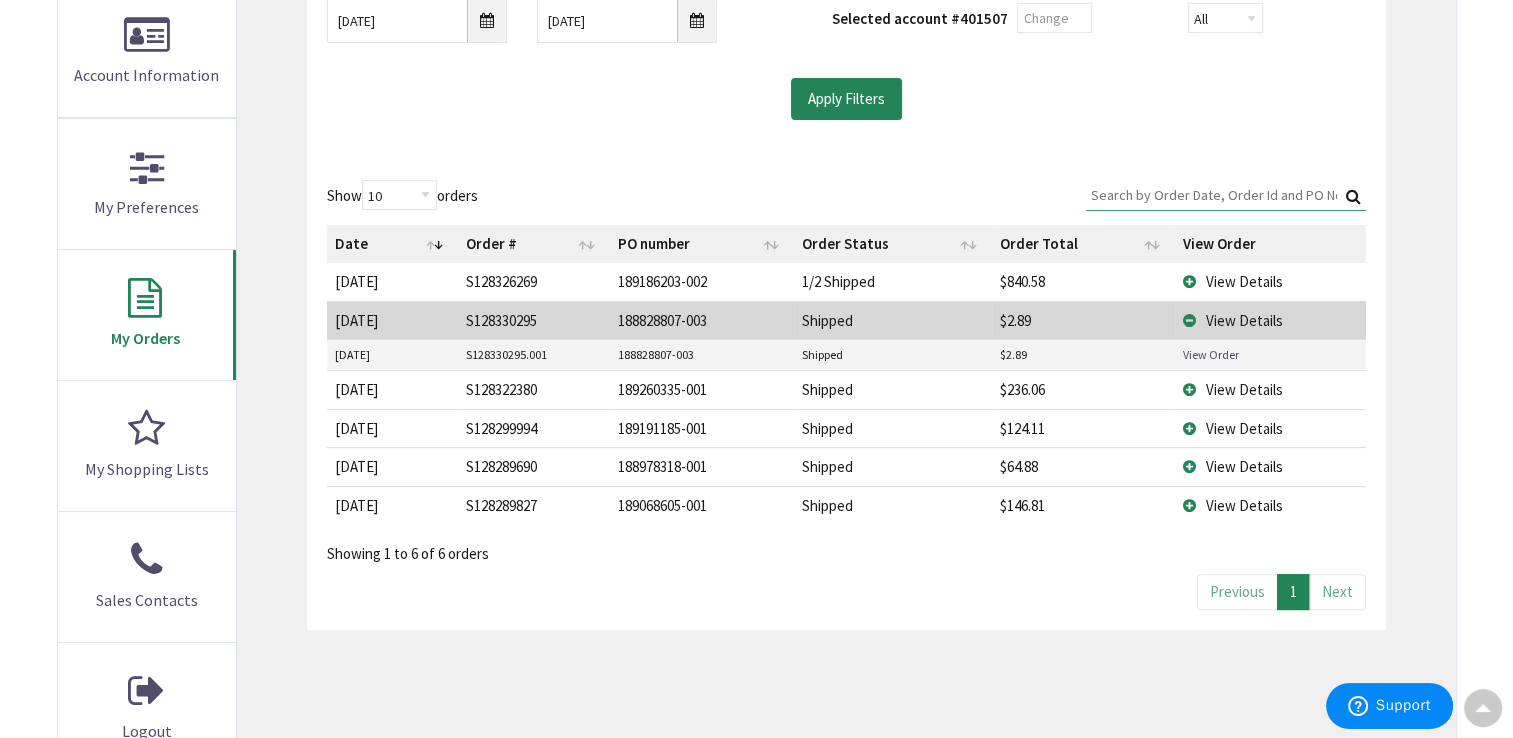 click on "View Details" at bounding box center [1270, 320] 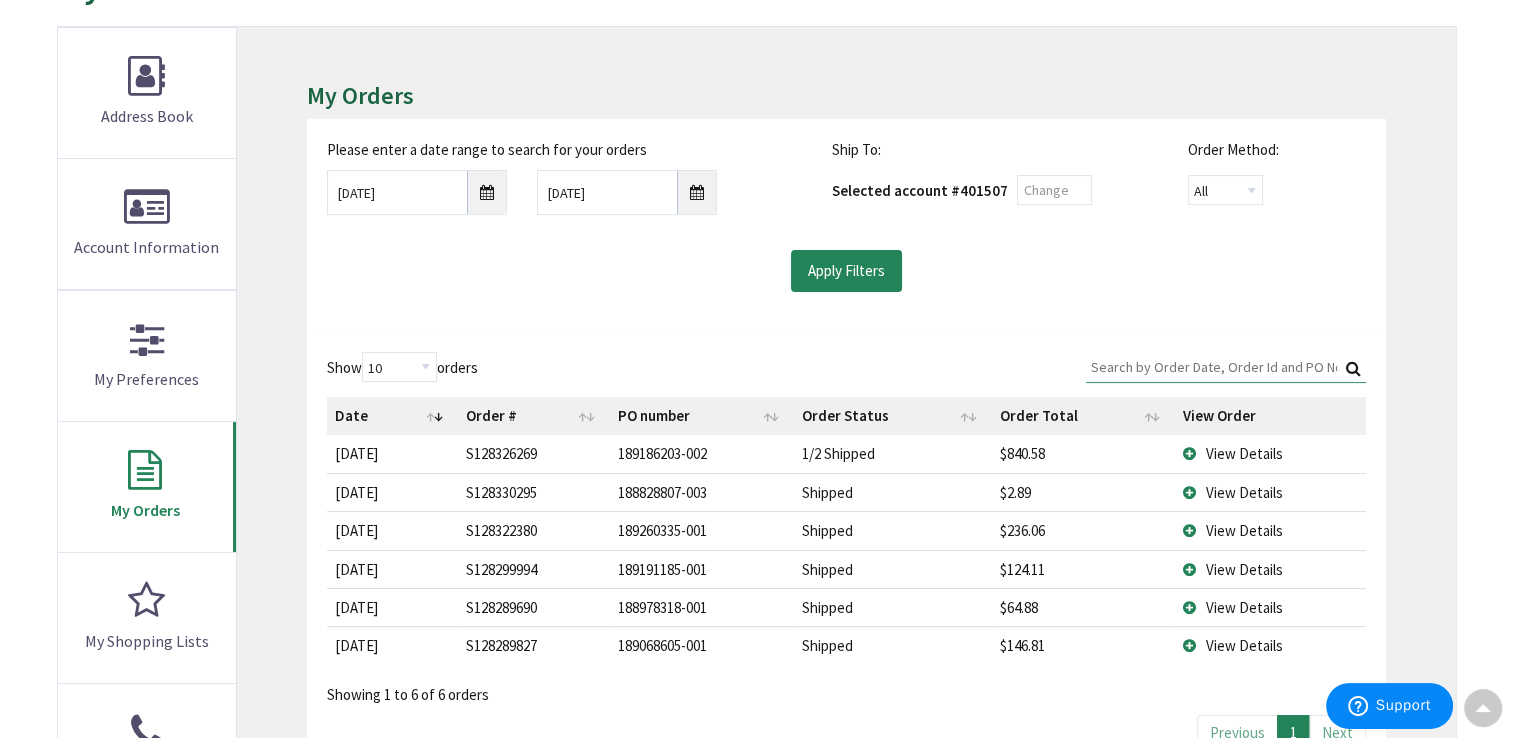 scroll, scrollTop: 200, scrollLeft: 0, axis: vertical 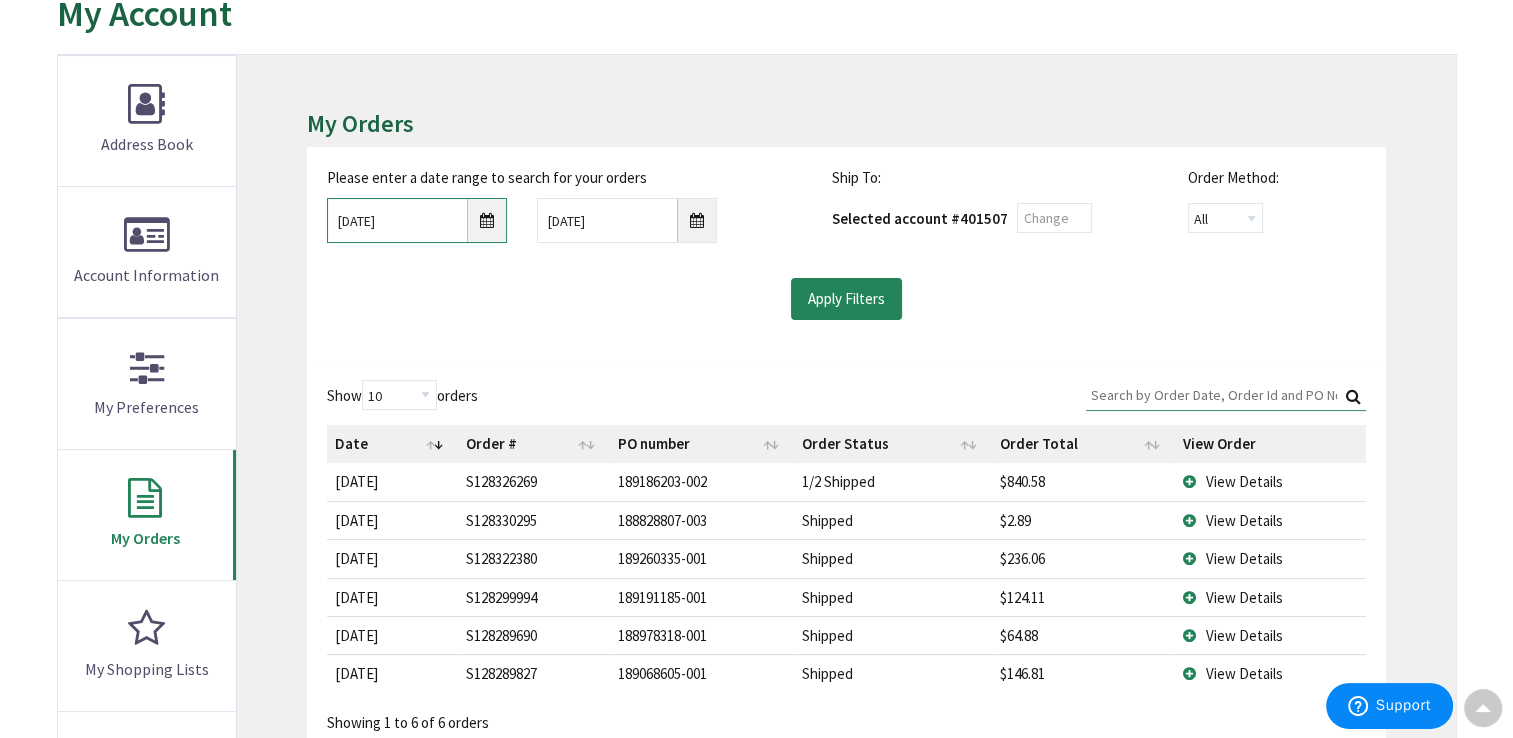 click on "7/4/2025" at bounding box center [417, 220] 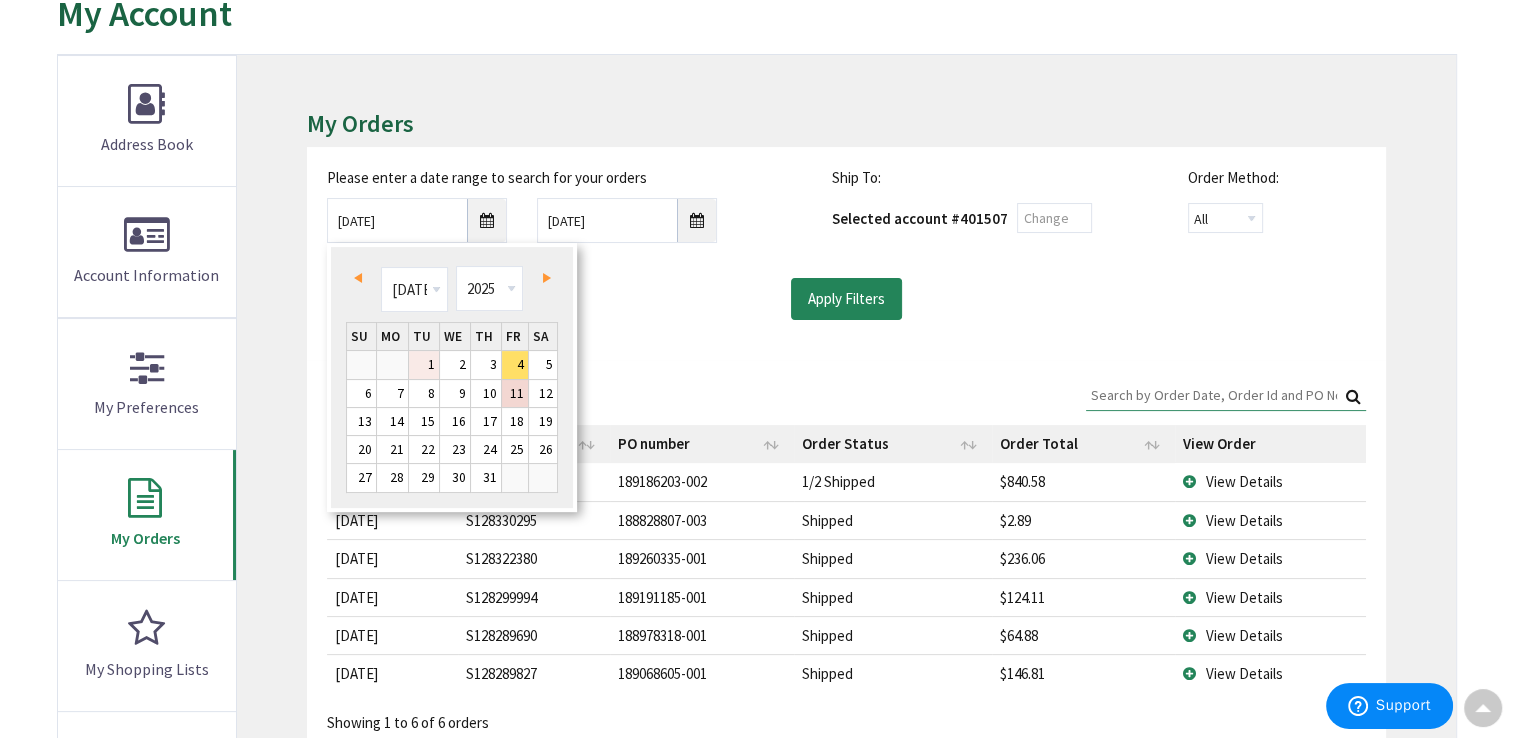click on "1" at bounding box center (424, 364) 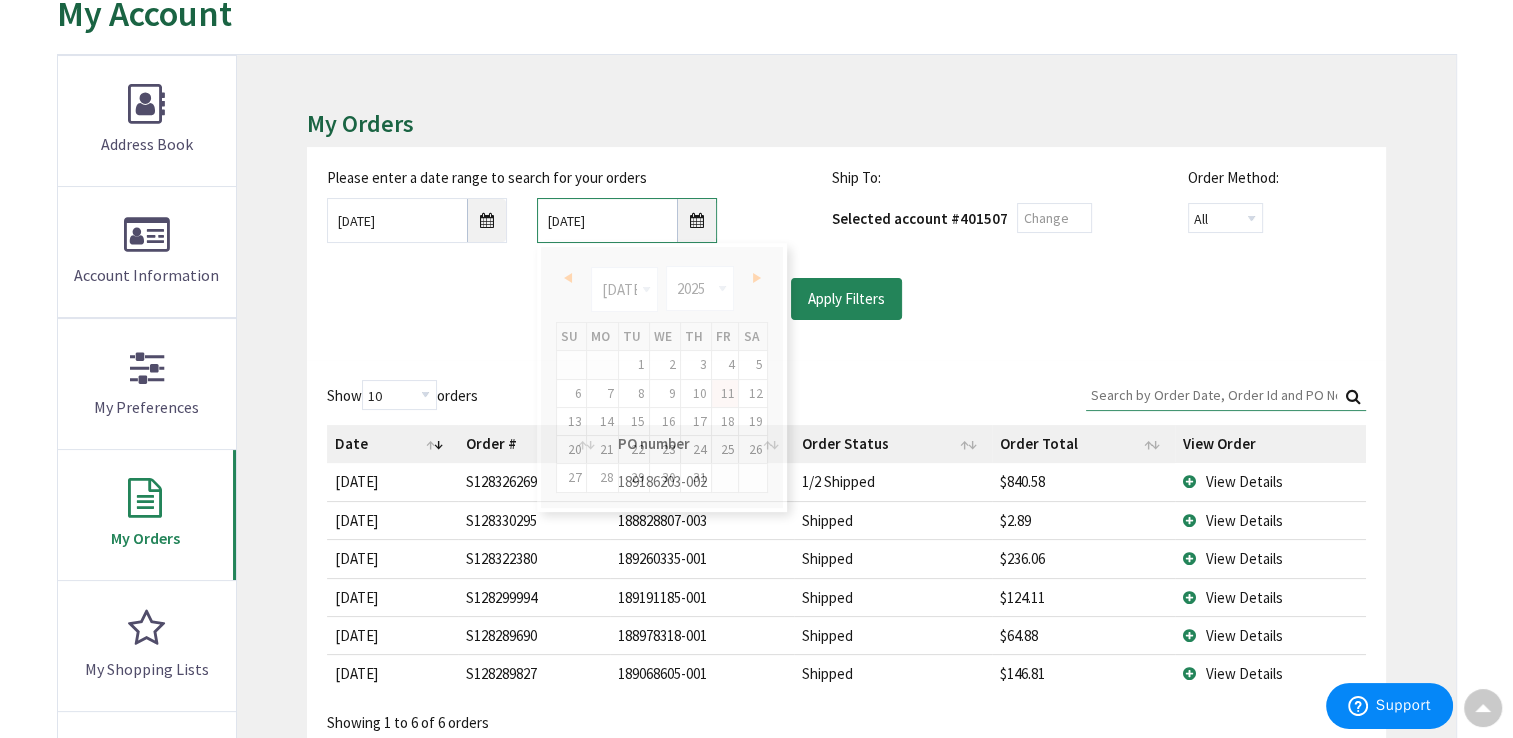 click on "7/11/2025" at bounding box center (627, 220) 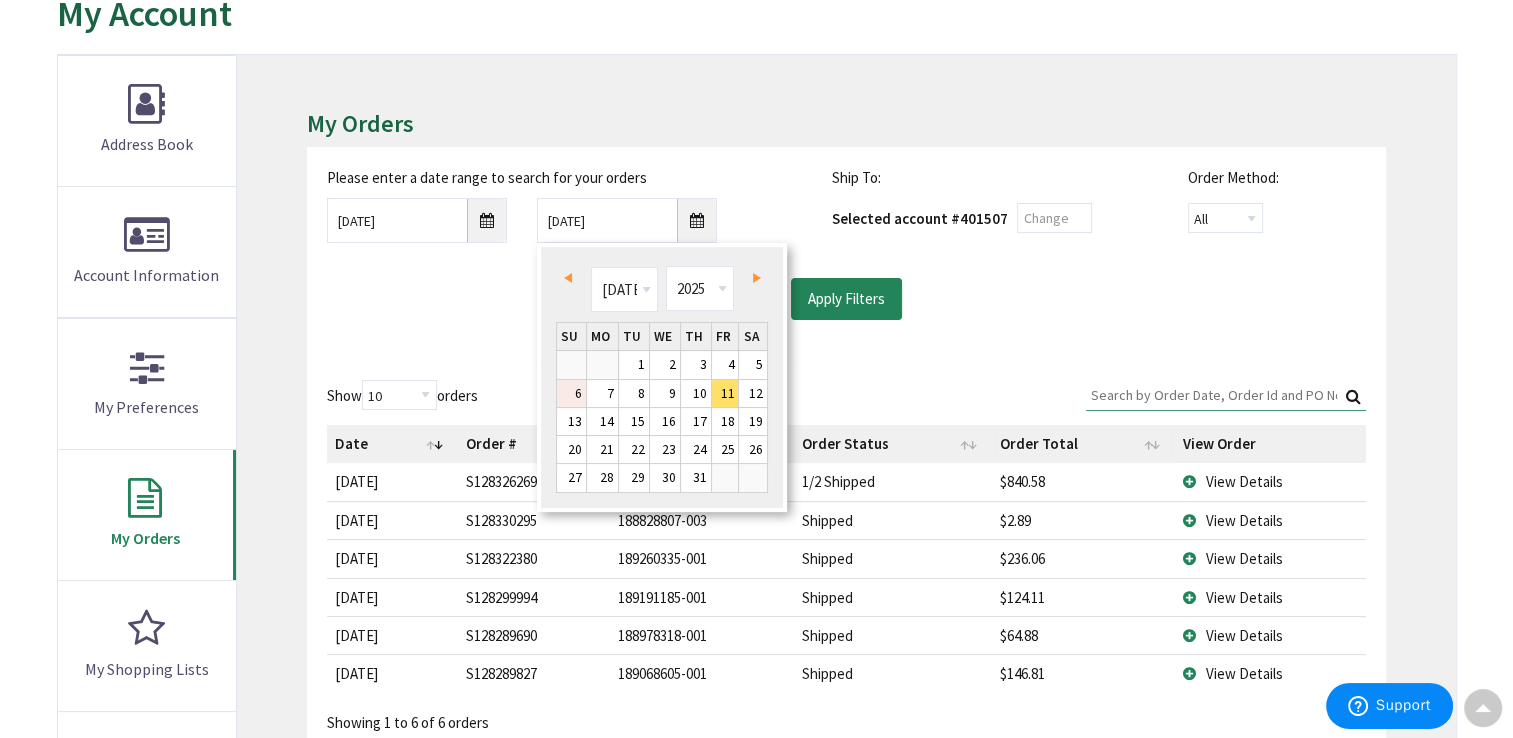 click on "6" at bounding box center (571, 393) 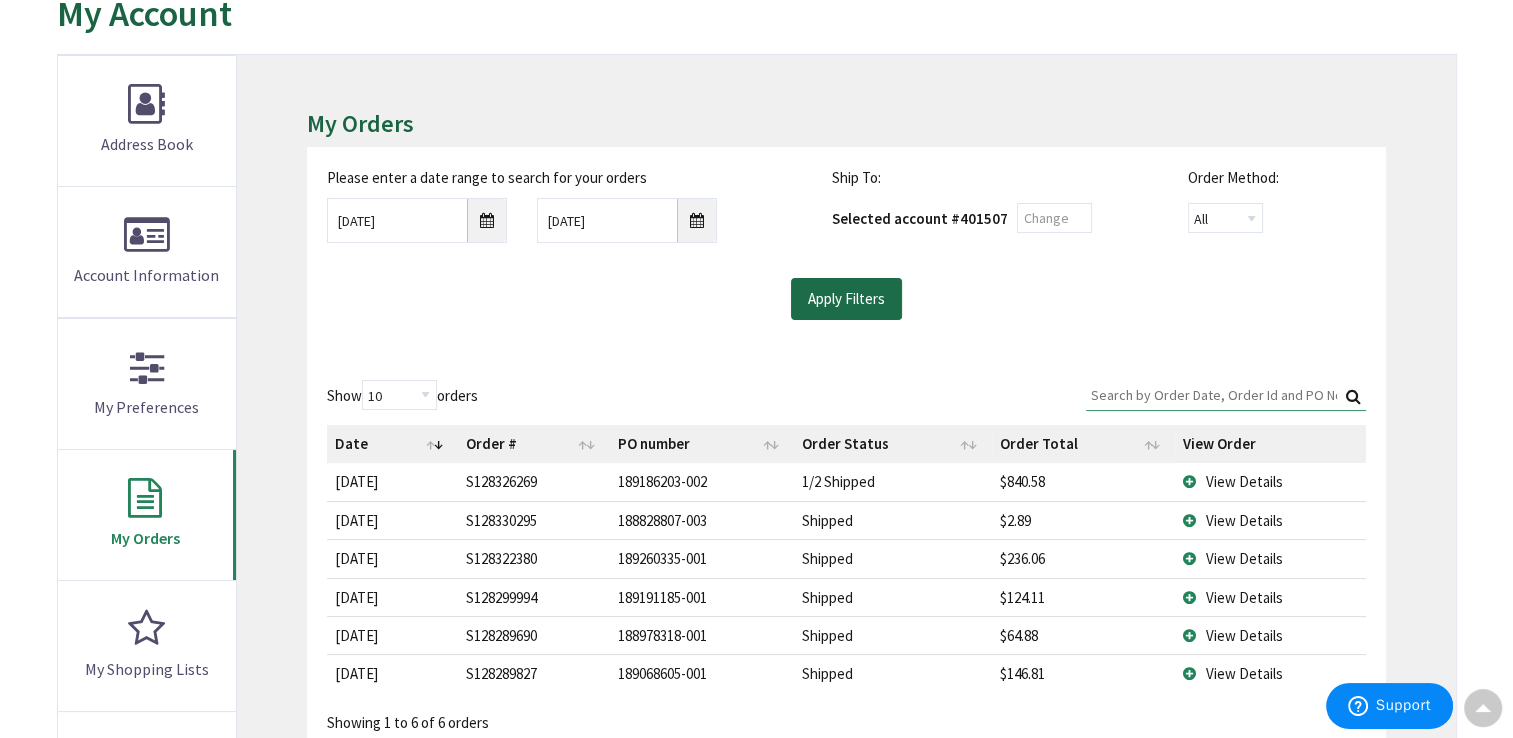 drag, startPoint x: 872, startPoint y: 294, endPoint x: 756, endPoint y: 264, distance: 119.81653 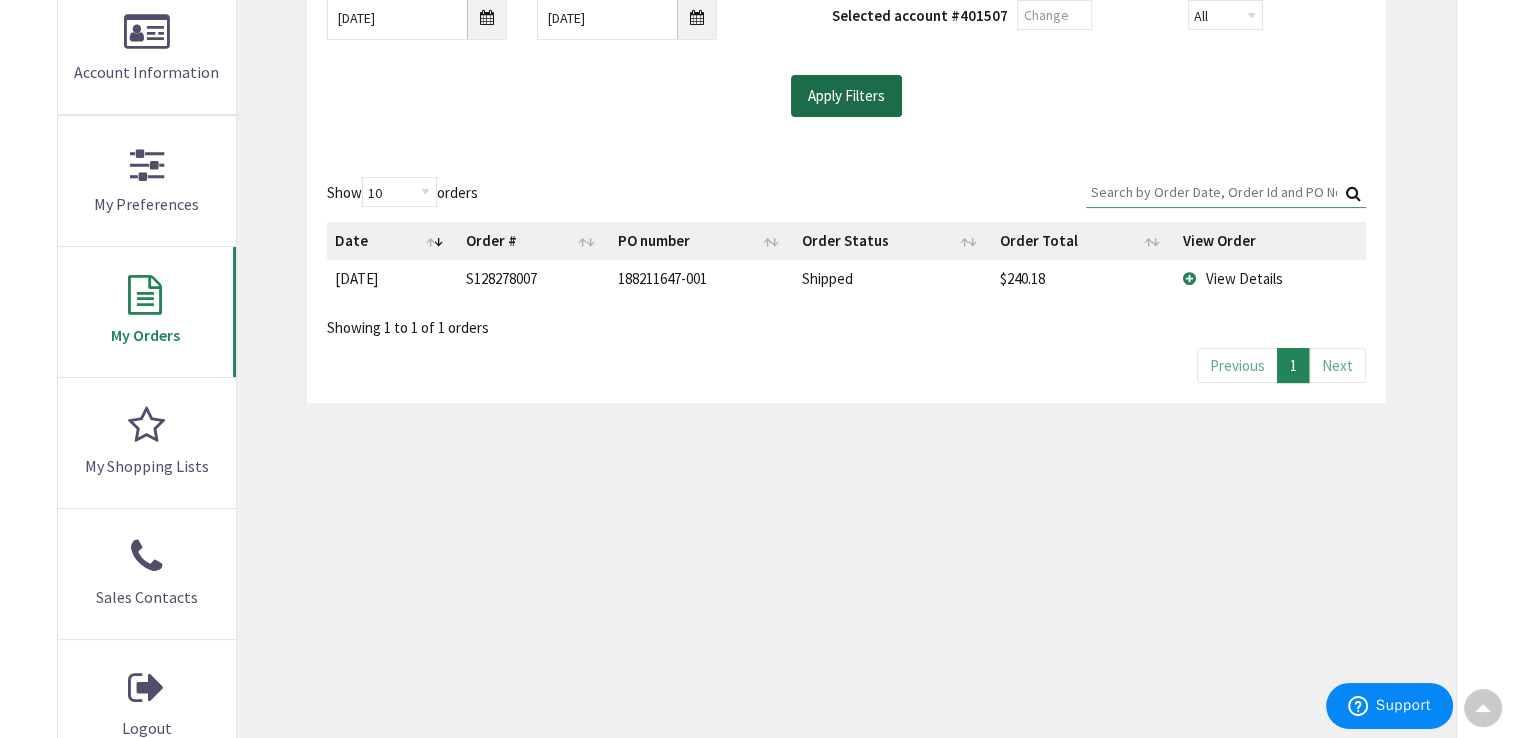 scroll, scrollTop: 300, scrollLeft: 0, axis: vertical 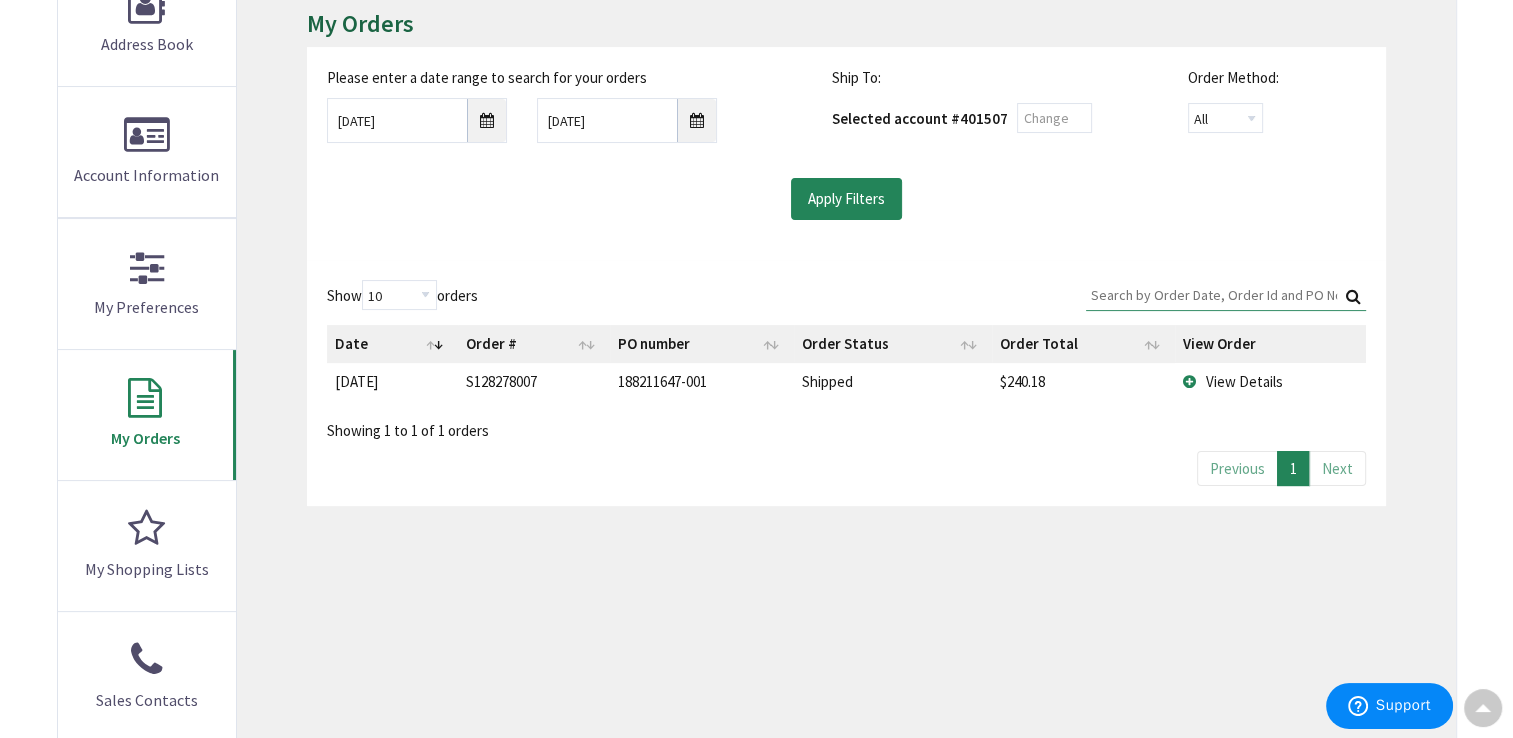 click on "View Details" at bounding box center [1270, 381] 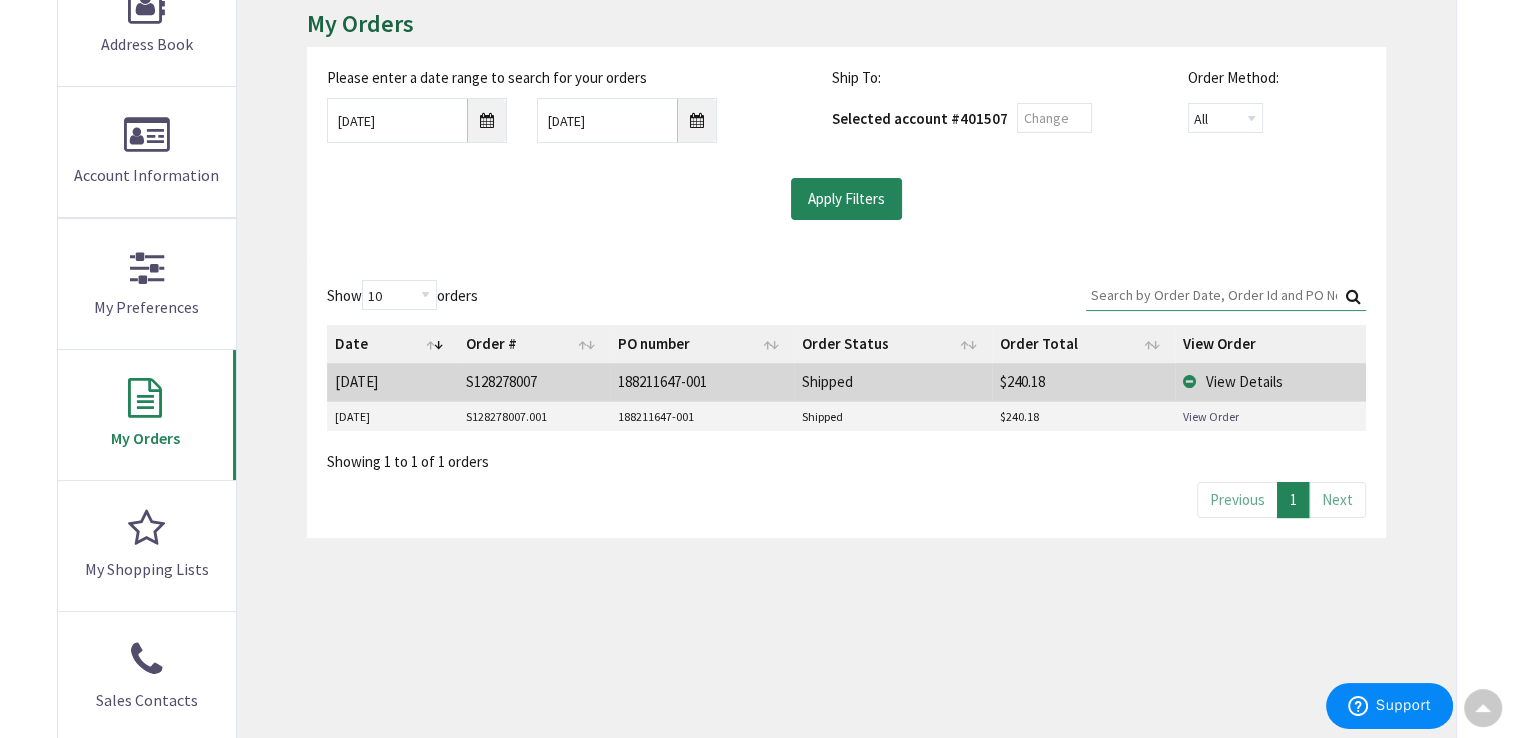 click on "View Details" at bounding box center (1270, 381) 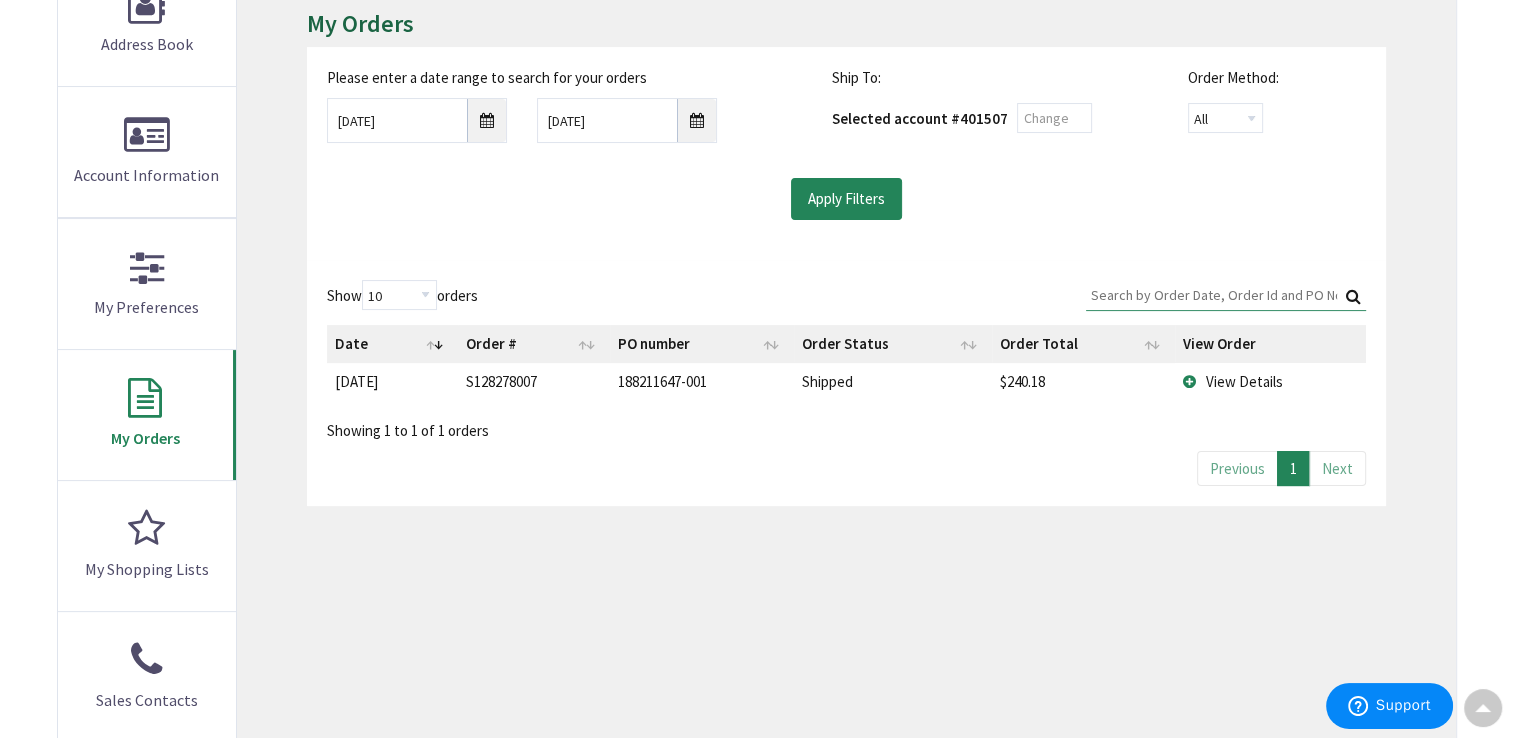 click on "View Details" at bounding box center [1270, 381] 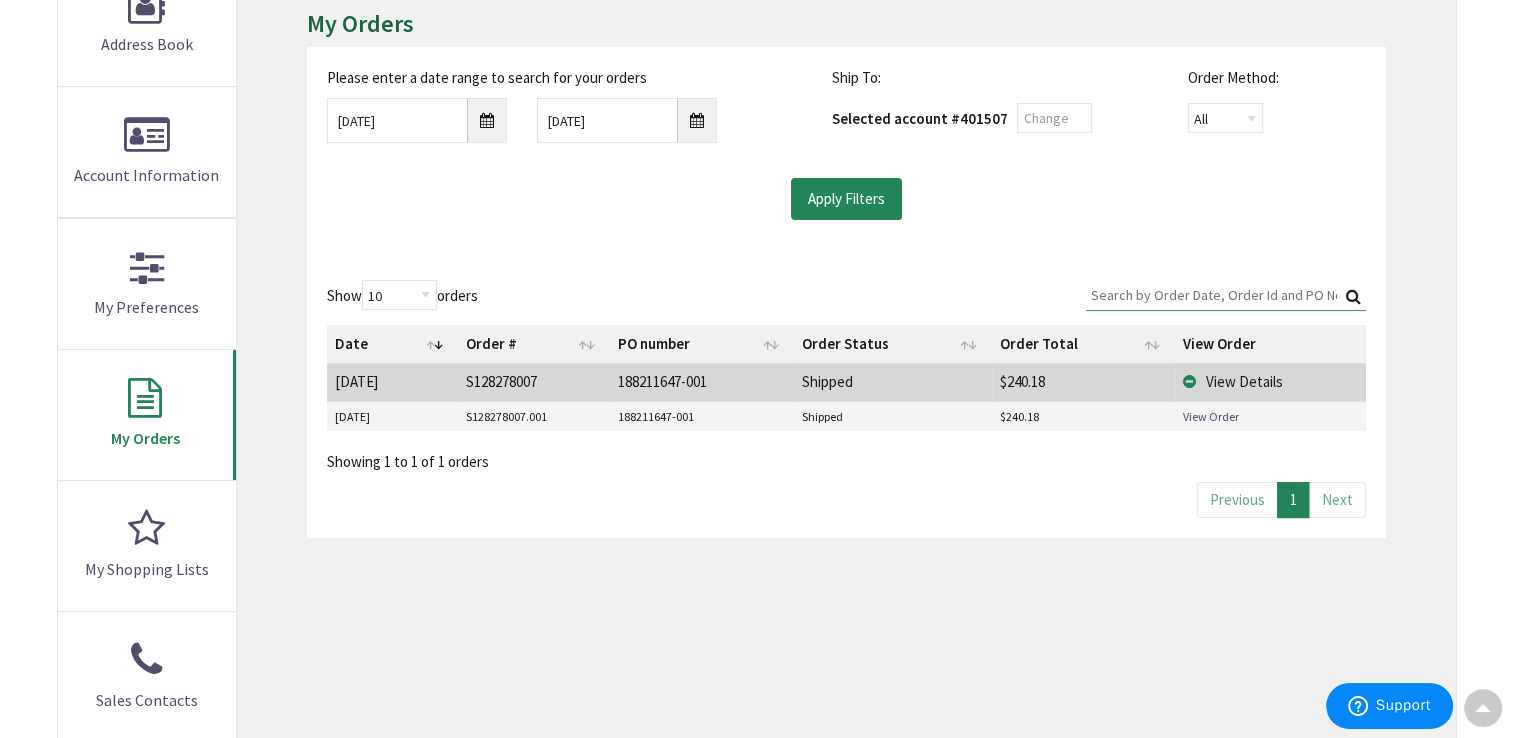 click on "188211647-001" at bounding box center (702, 417) 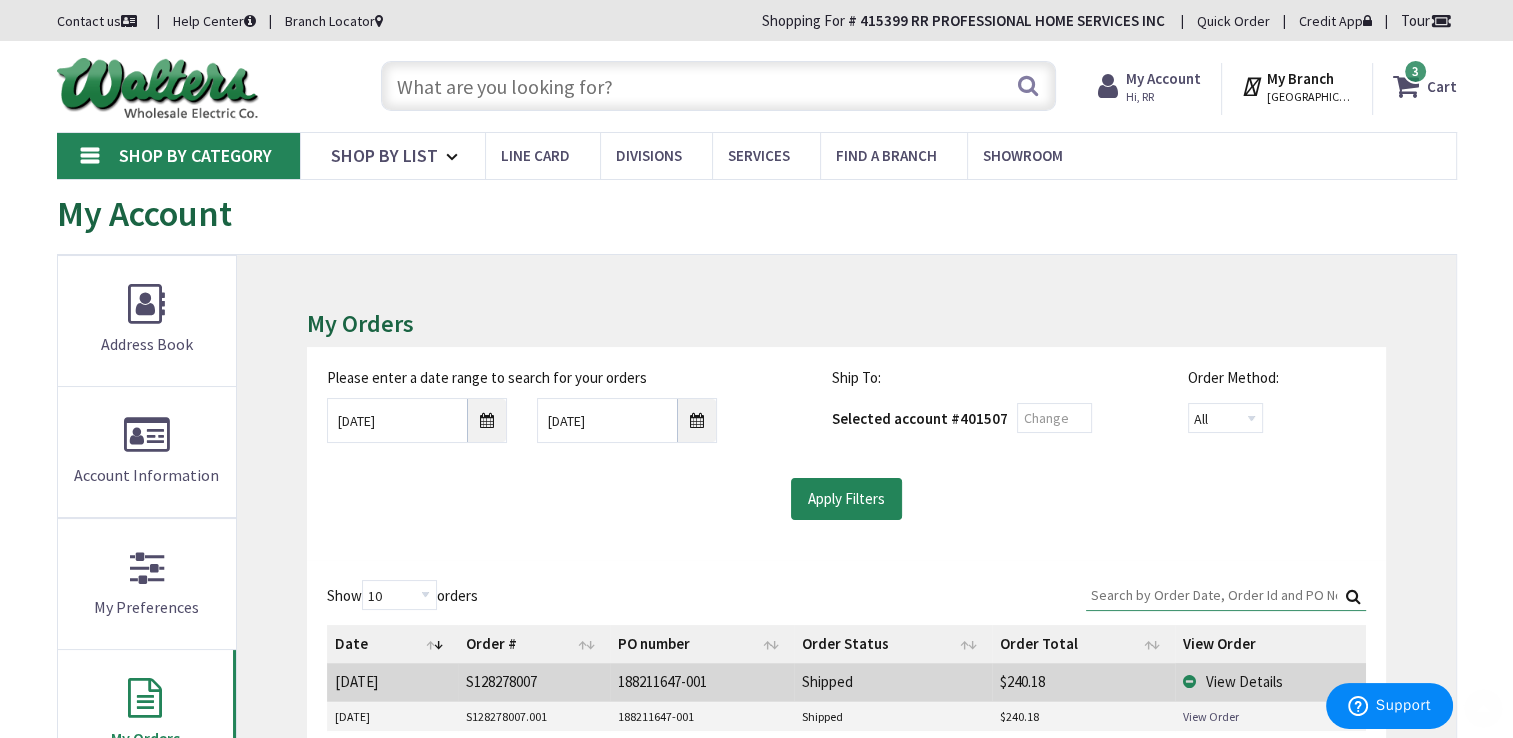 scroll, scrollTop: 400, scrollLeft: 0, axis: vertical 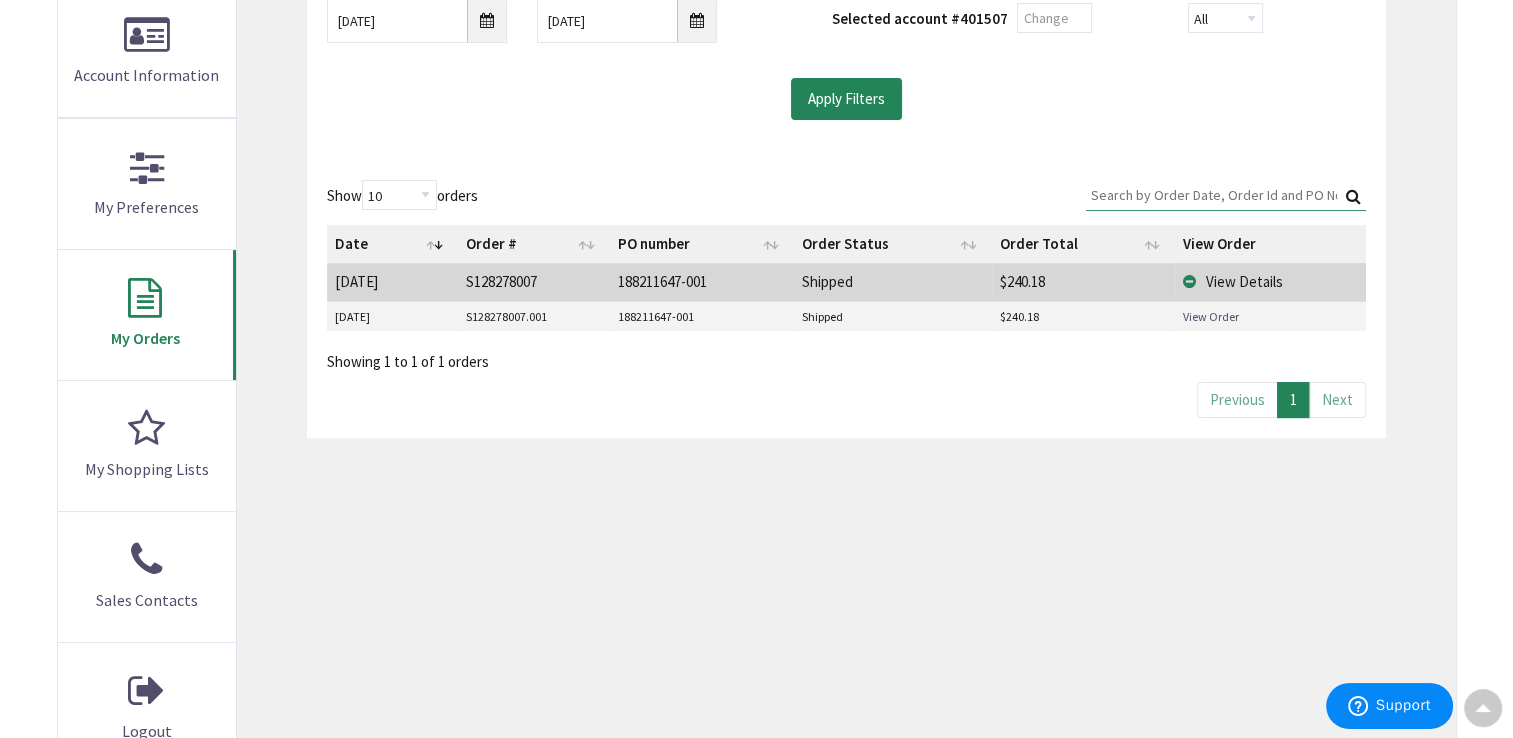 click on "View Order" at bounding box center (1211, 316) 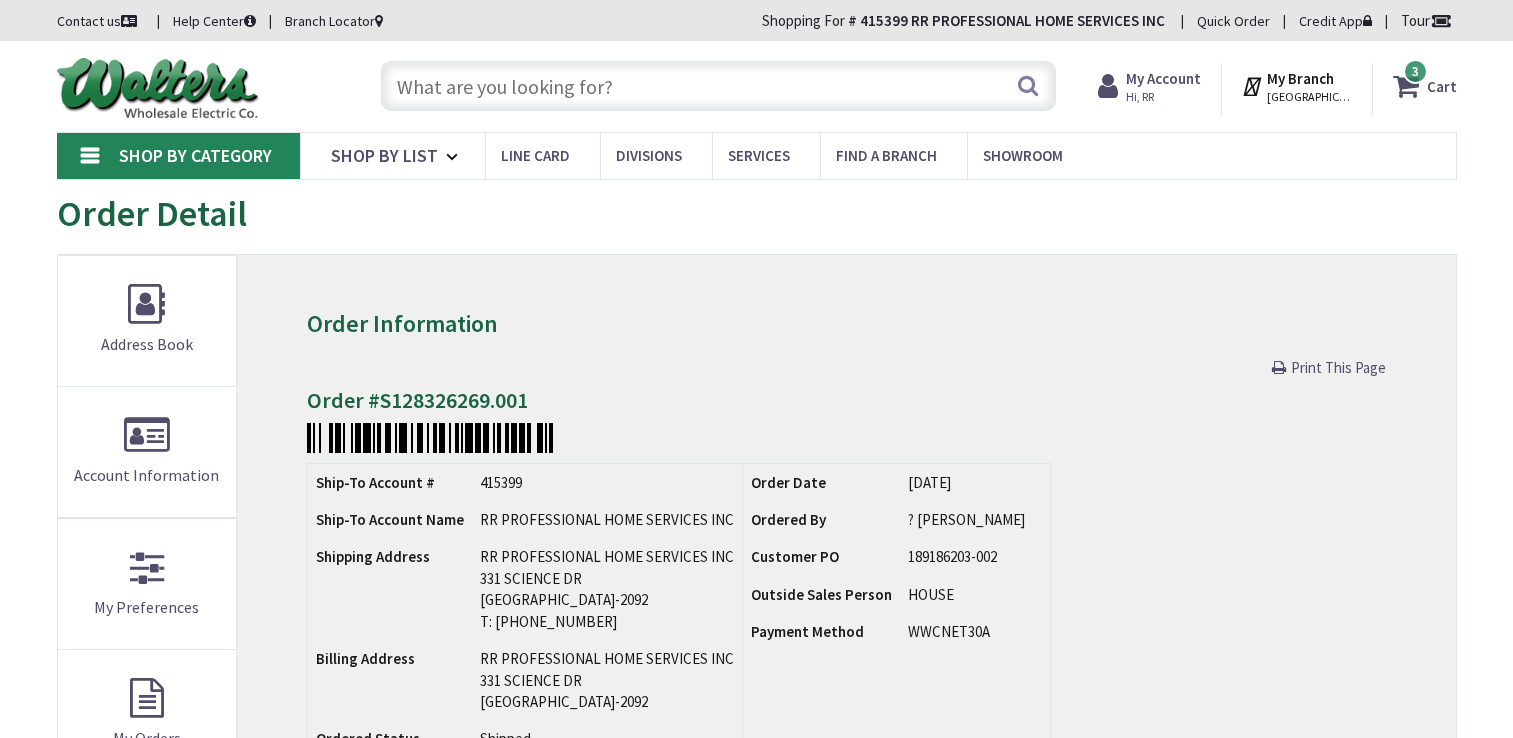 scroll, scrollTop: 0, scrollLeft: 0, axis: both 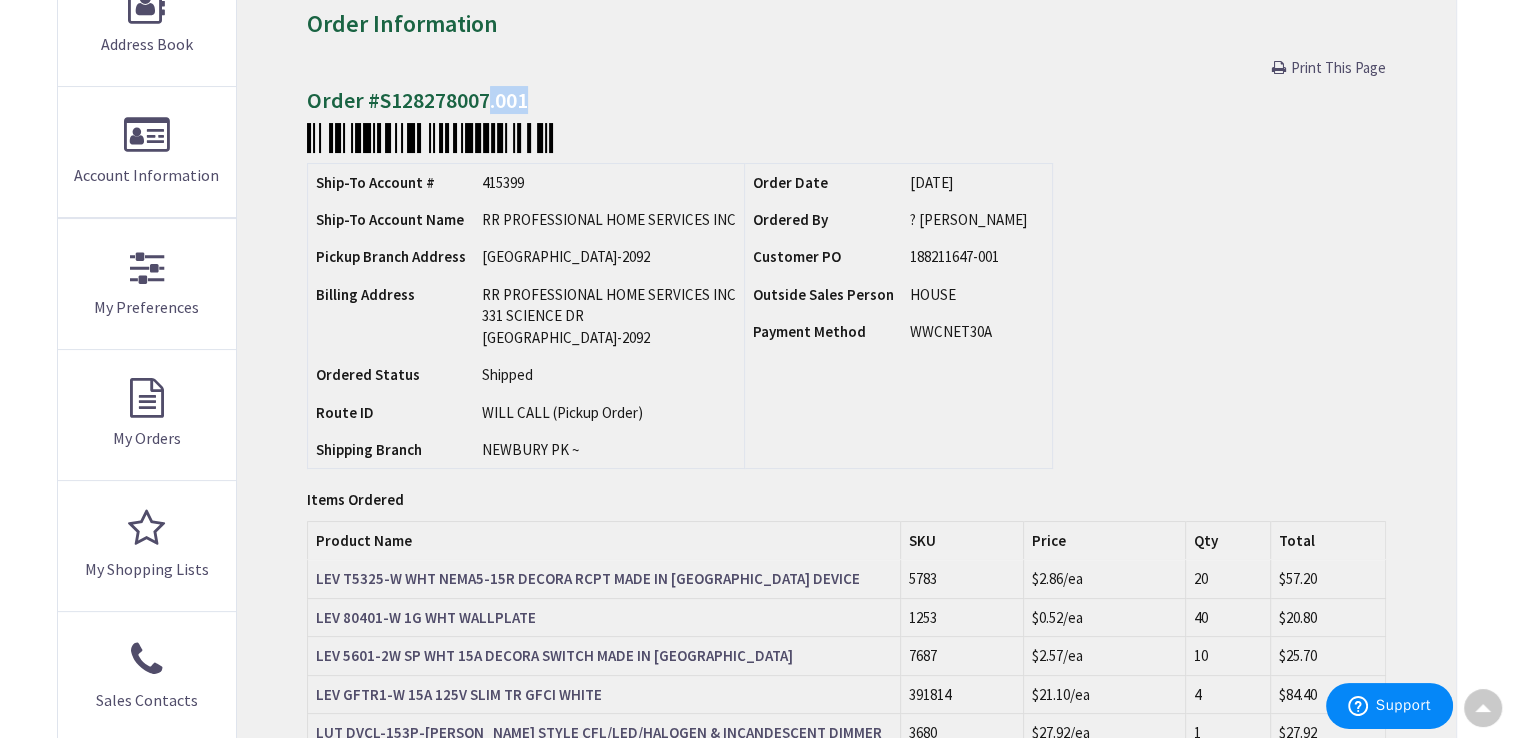 drag, startPoint x: 490, startPoint y: 110, endPoint x: 536, endPoint y: 103, distance: 46.52956 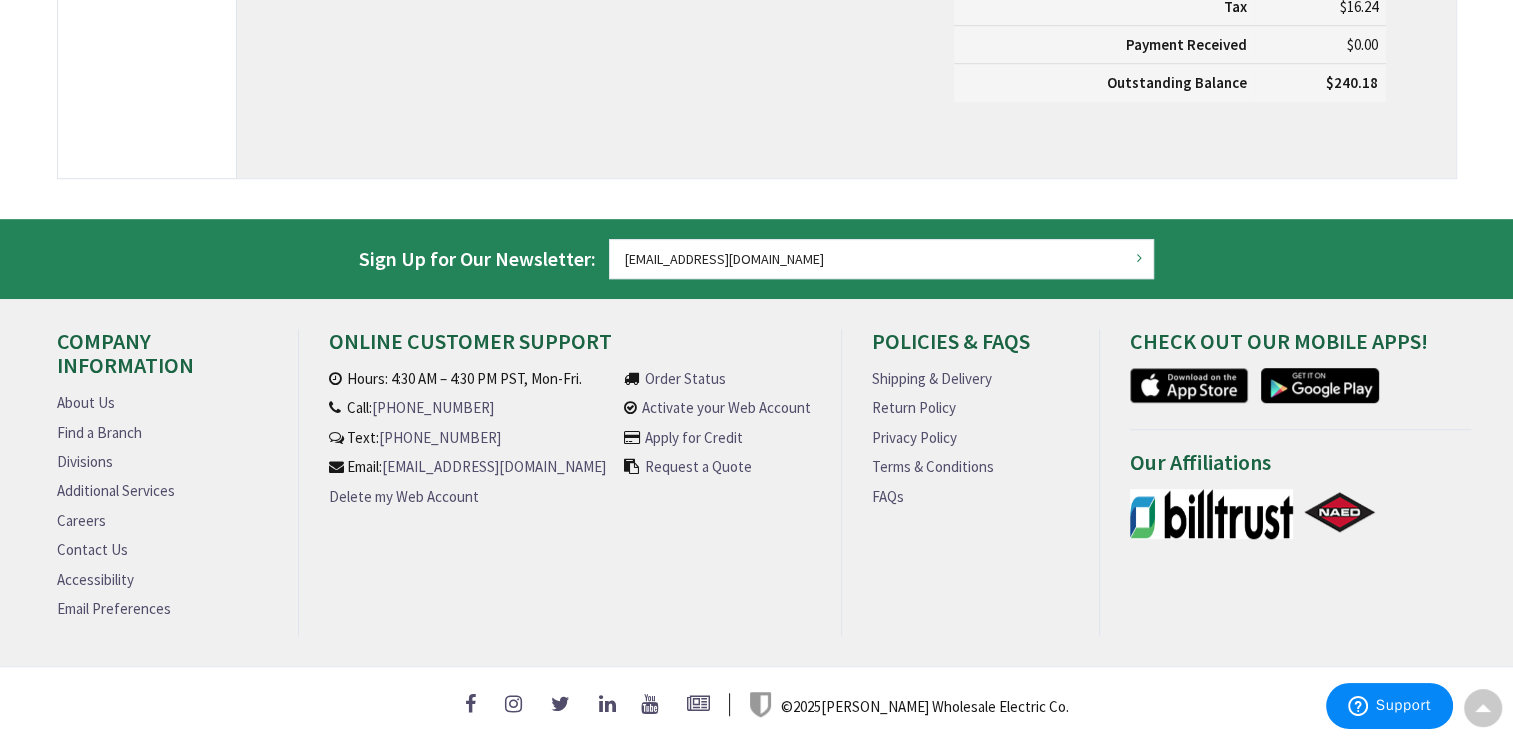 scroll, scrollTop: 700, scrollLeft: 0, axis: vertical 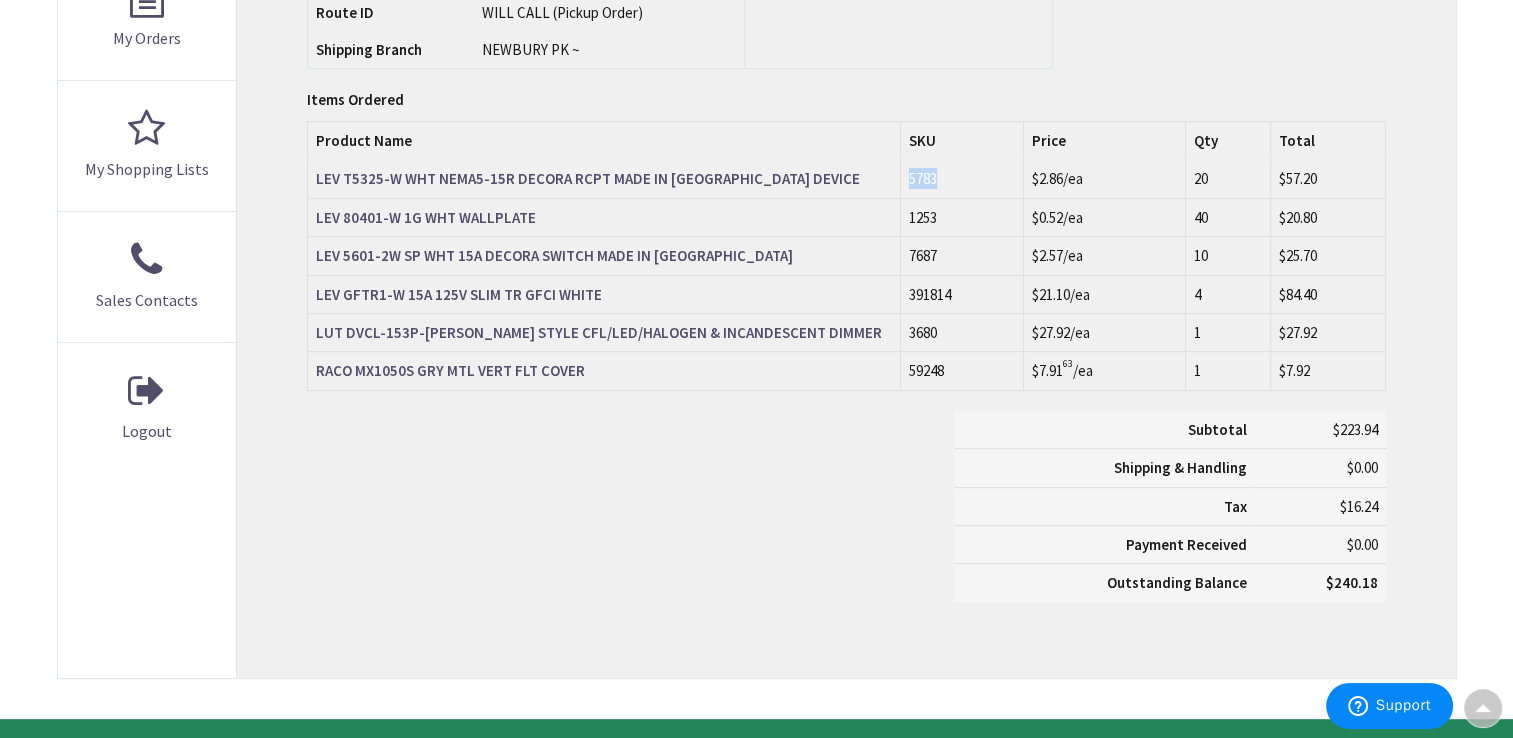 drag, startPoint x: 904, startPoint y: 182, endPoint x: 941, endPoint y: 180, distance: 37.054016 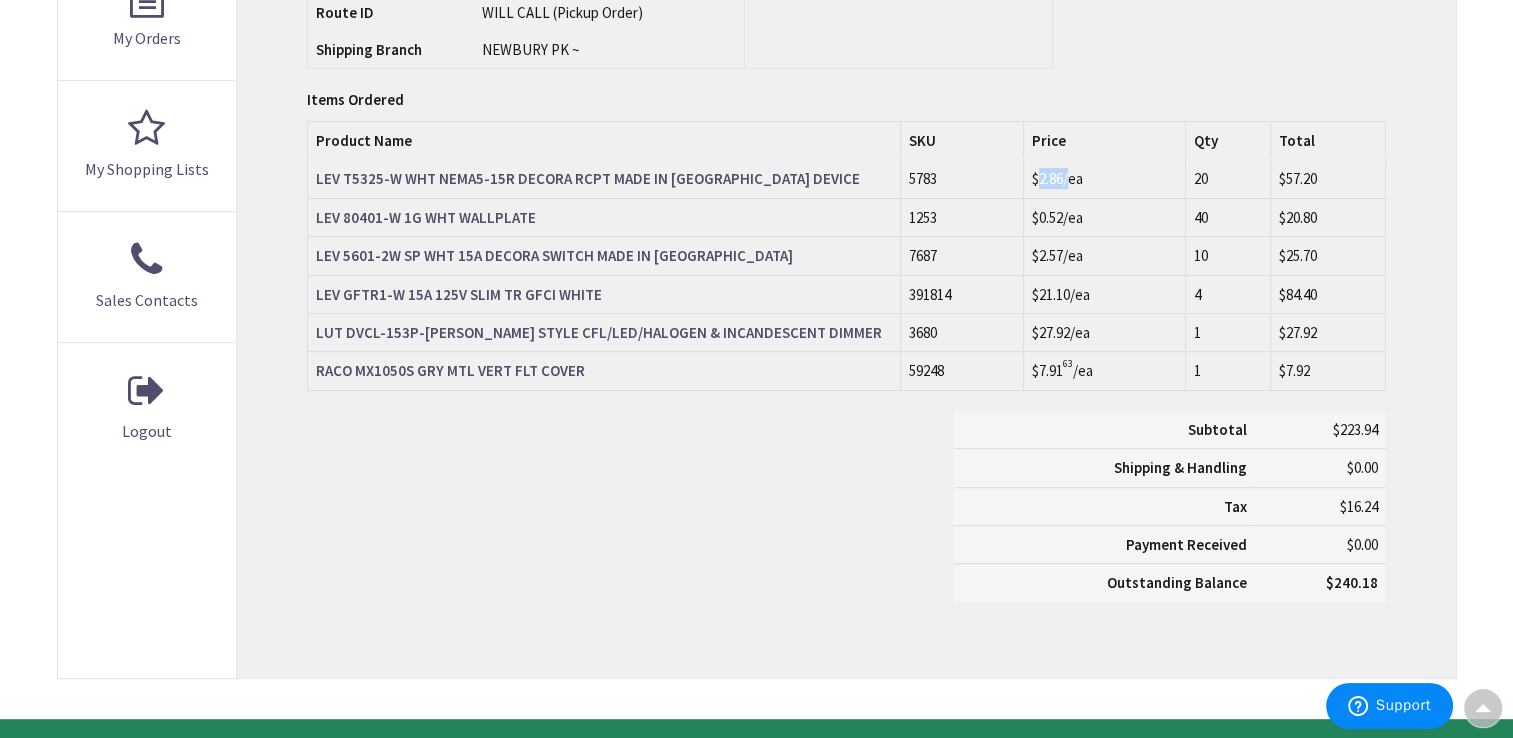 drag, startPoint x: 1040, startPoint y: 178, endPoint x: 1070, endPoint y: 175, distance: 30.149628 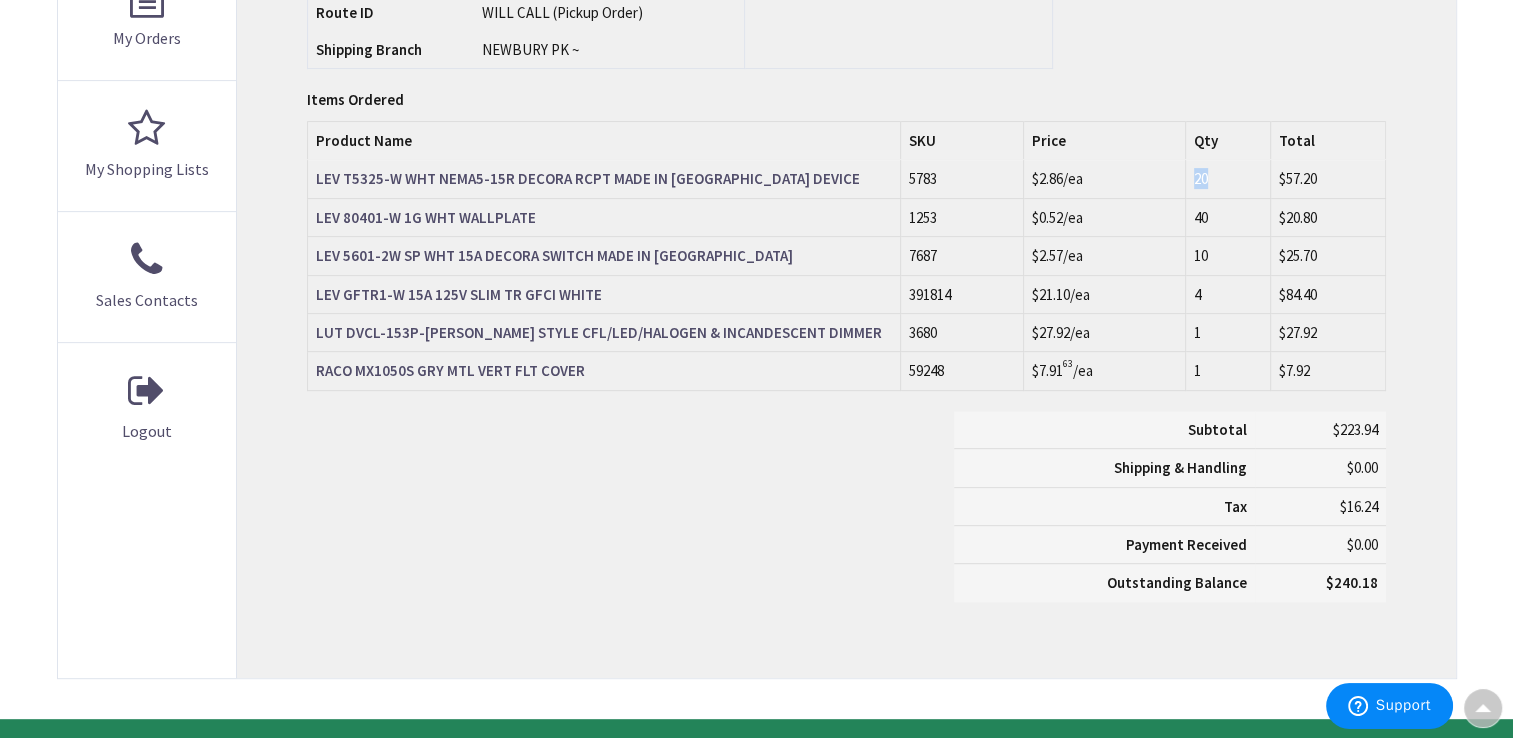 drag, startPoint x: 1070, startPoint y: 175, endPoint x: 1215, endPoint y: 174, distance: 145.00345 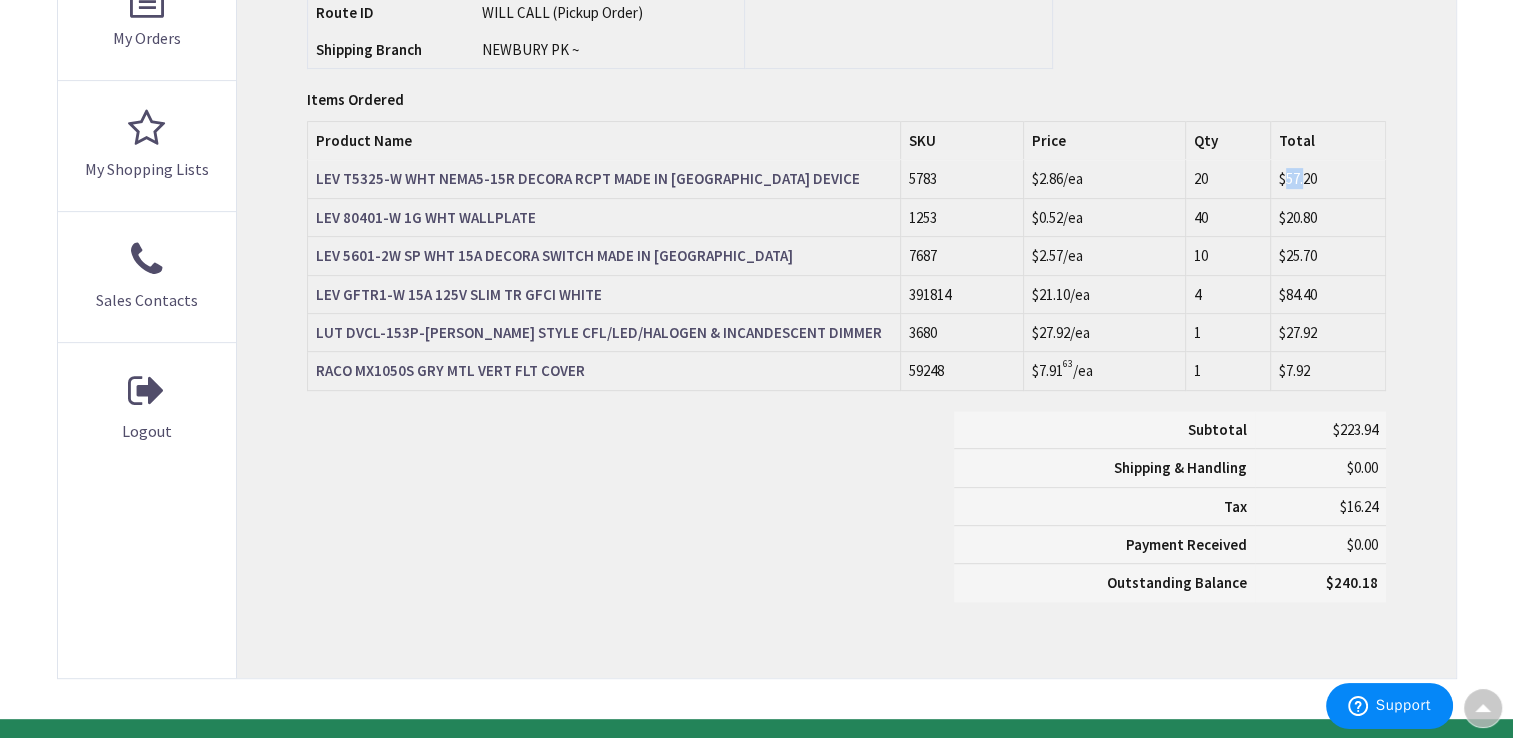 drag, startPoint x: 1215, startPoint y: 174, endPoint x: 1304, endPoint y: 177, distance: 89.050545 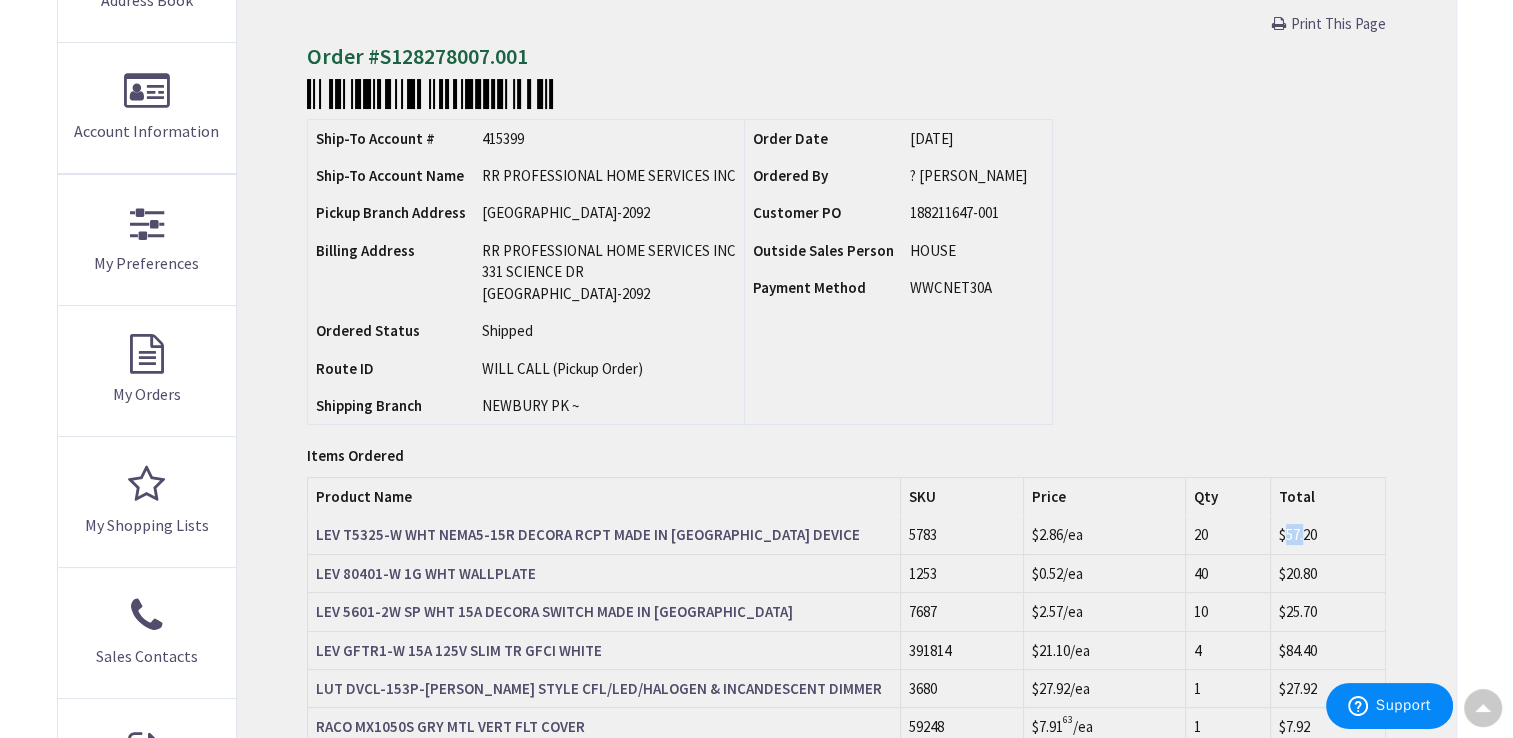 scroll, scrollTop: 200, scrollLeft: 0, axis: vertical 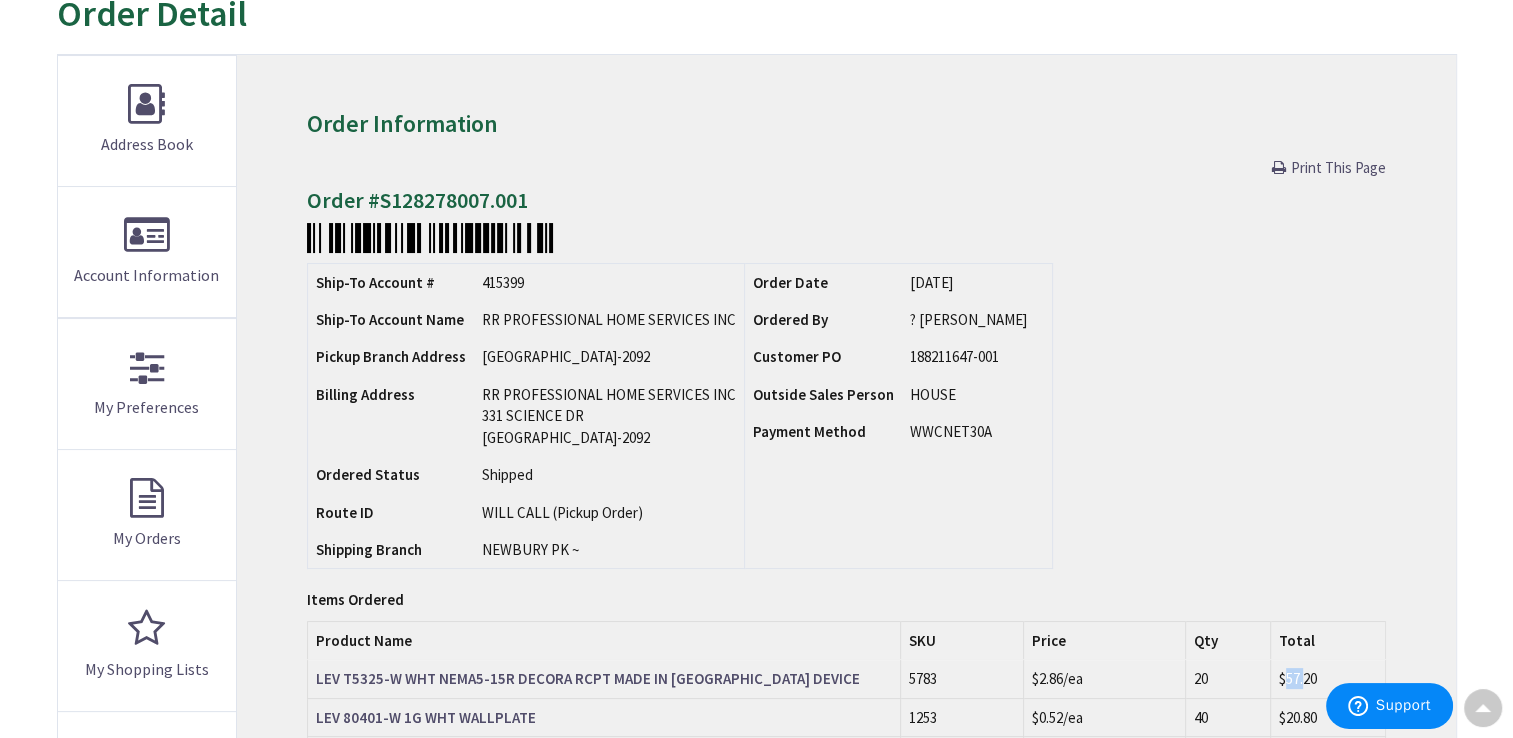 drag, startPoint x: 1361, startPoint y: 163, endPoint x: 336, endPoint y: 590, distance: 1110.3846 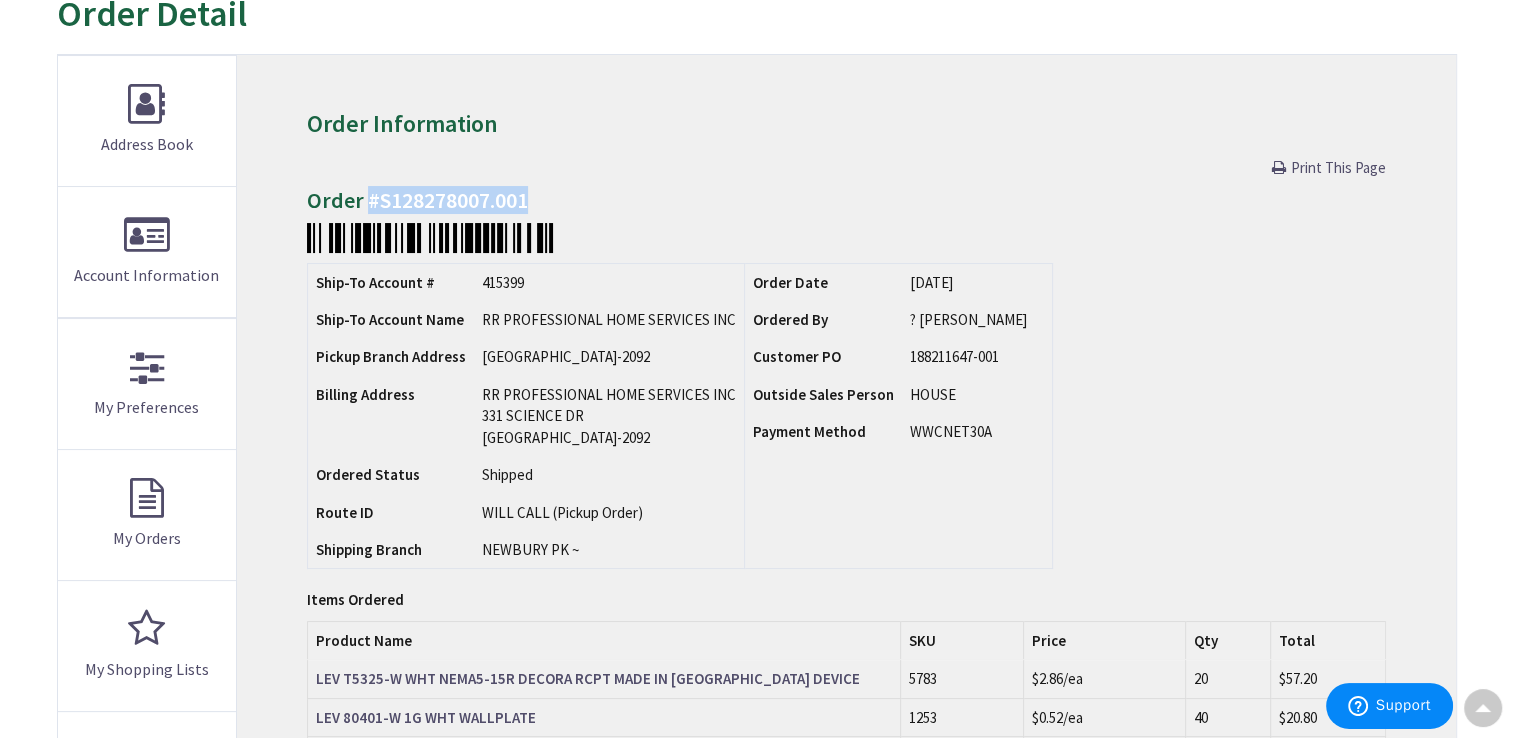 drag, startPoint x: 555, startPoint y: 208, endPoint x: 368, endPoint y: 201, distance: 187.13097 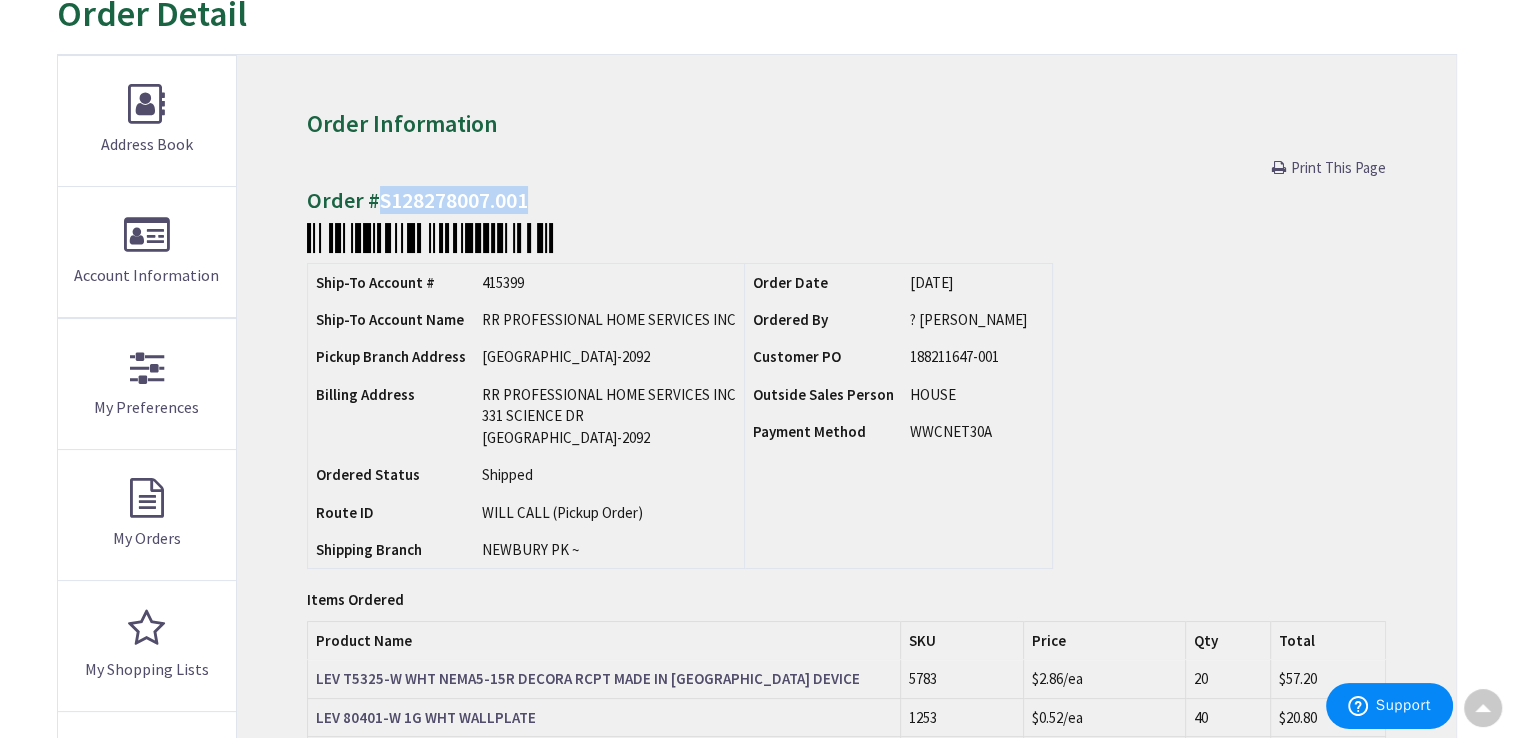 drag, startPoint x: 556, startPoint y: 209, endPoint x: 373, endPoint y: 194, distance: 183.61372 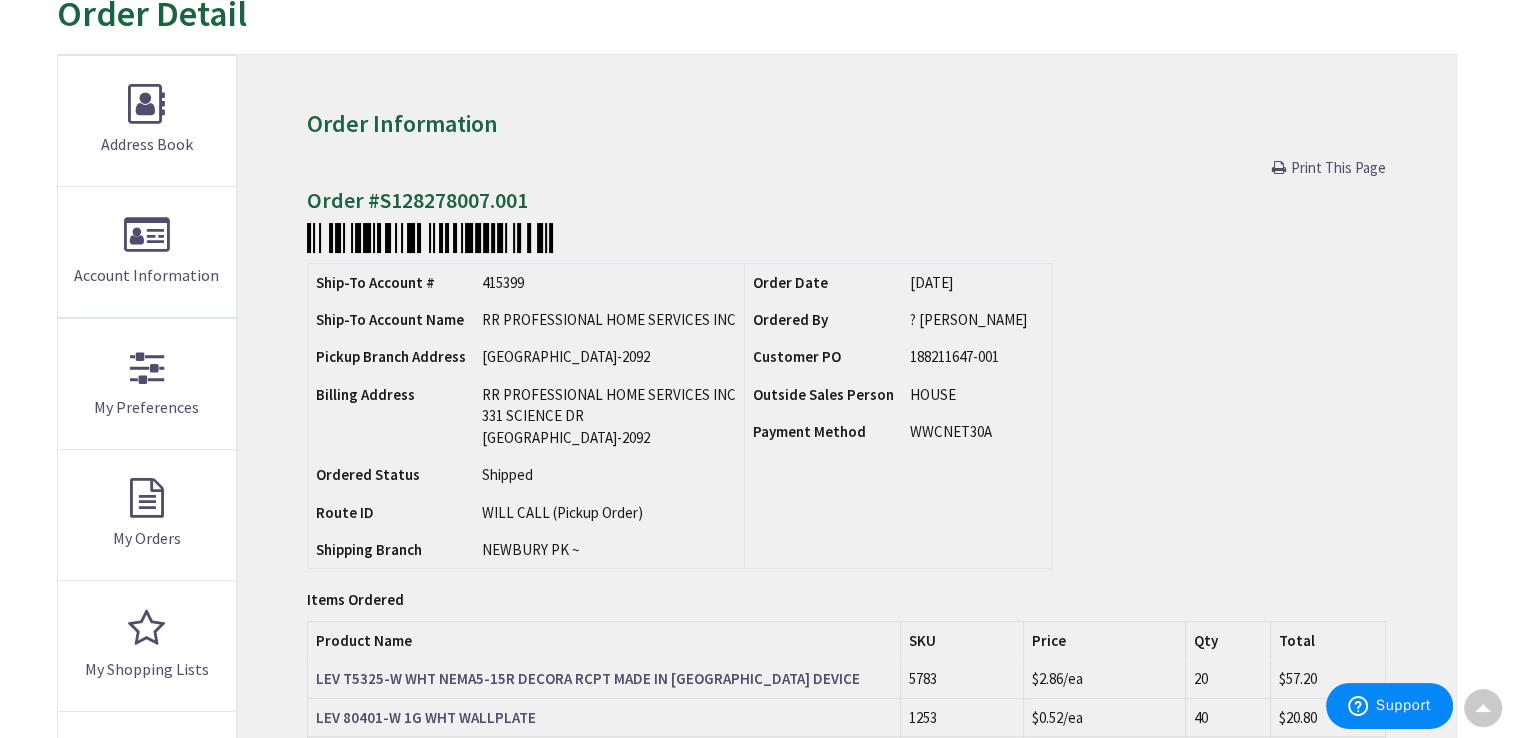 click on "Payment Method" at bounding box center (823, 436) 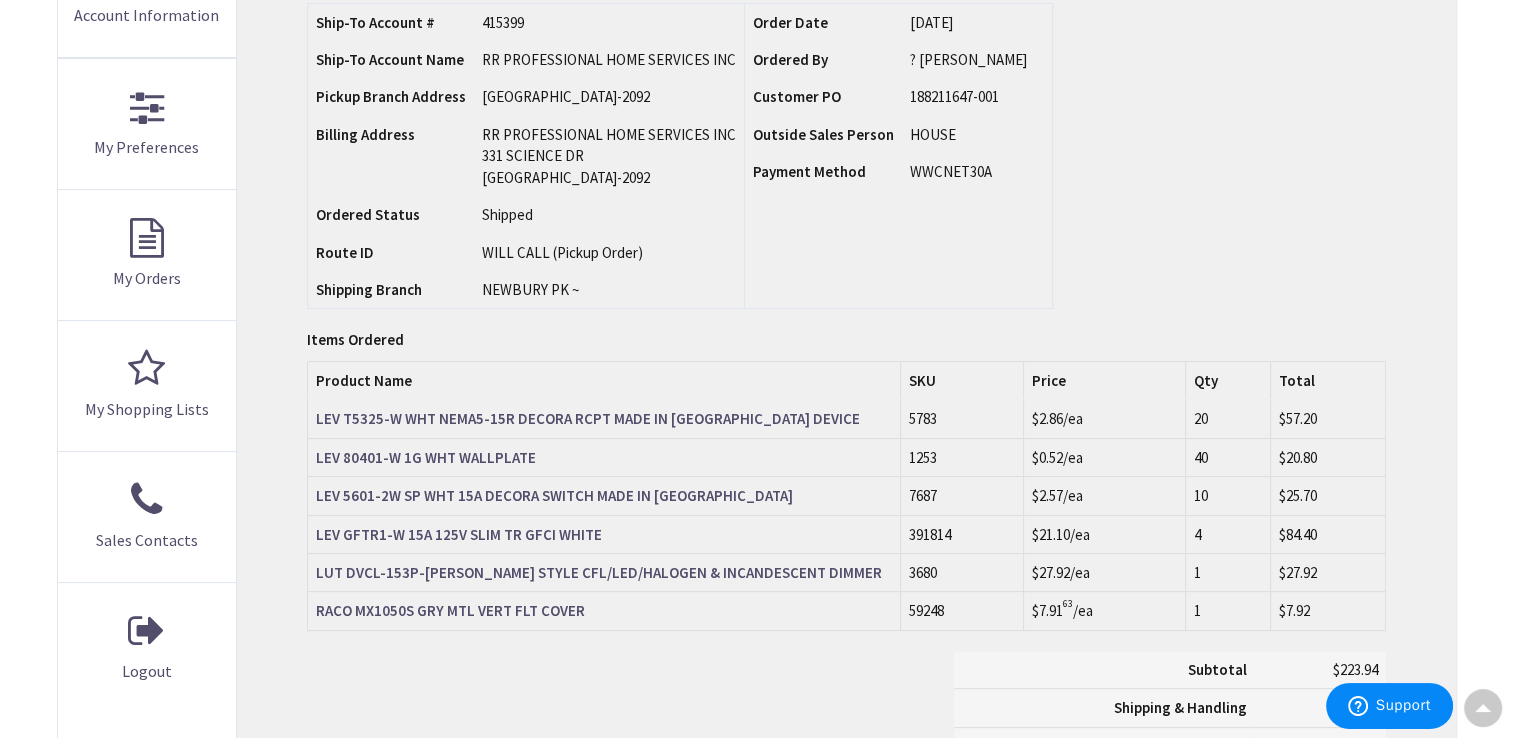 scroll, scrollTop: 600, scrollLeft: 0, axis: vertical 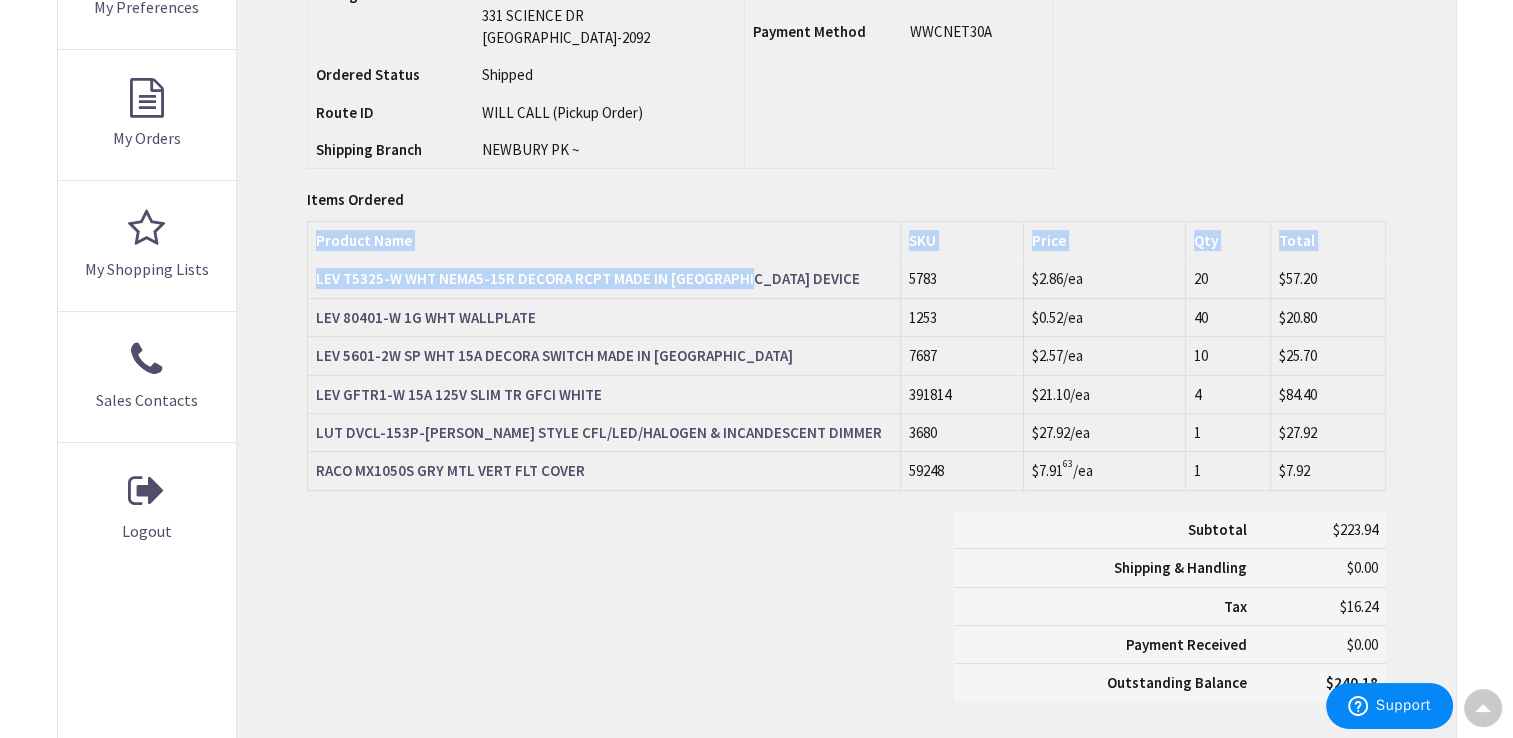 drag, startPoint x: 776, startPoint y: 291, endPoint x: 289, endPoint y: 266, distance: 487.64127 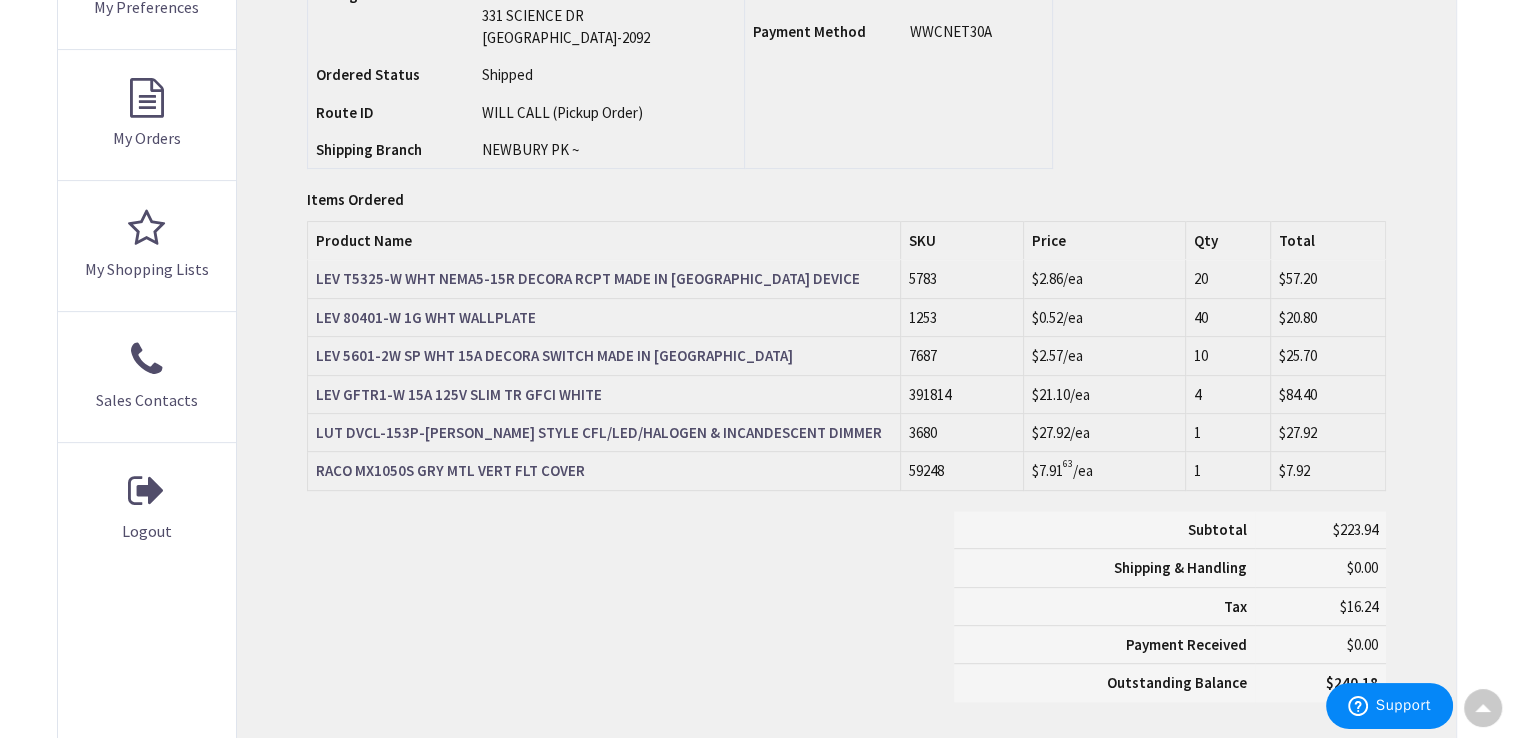 click on "Subtotal
$223.94
Shipping & Handling
$0.00
Tax
$16.24
Payment Received" at bounding box center (846, 616) 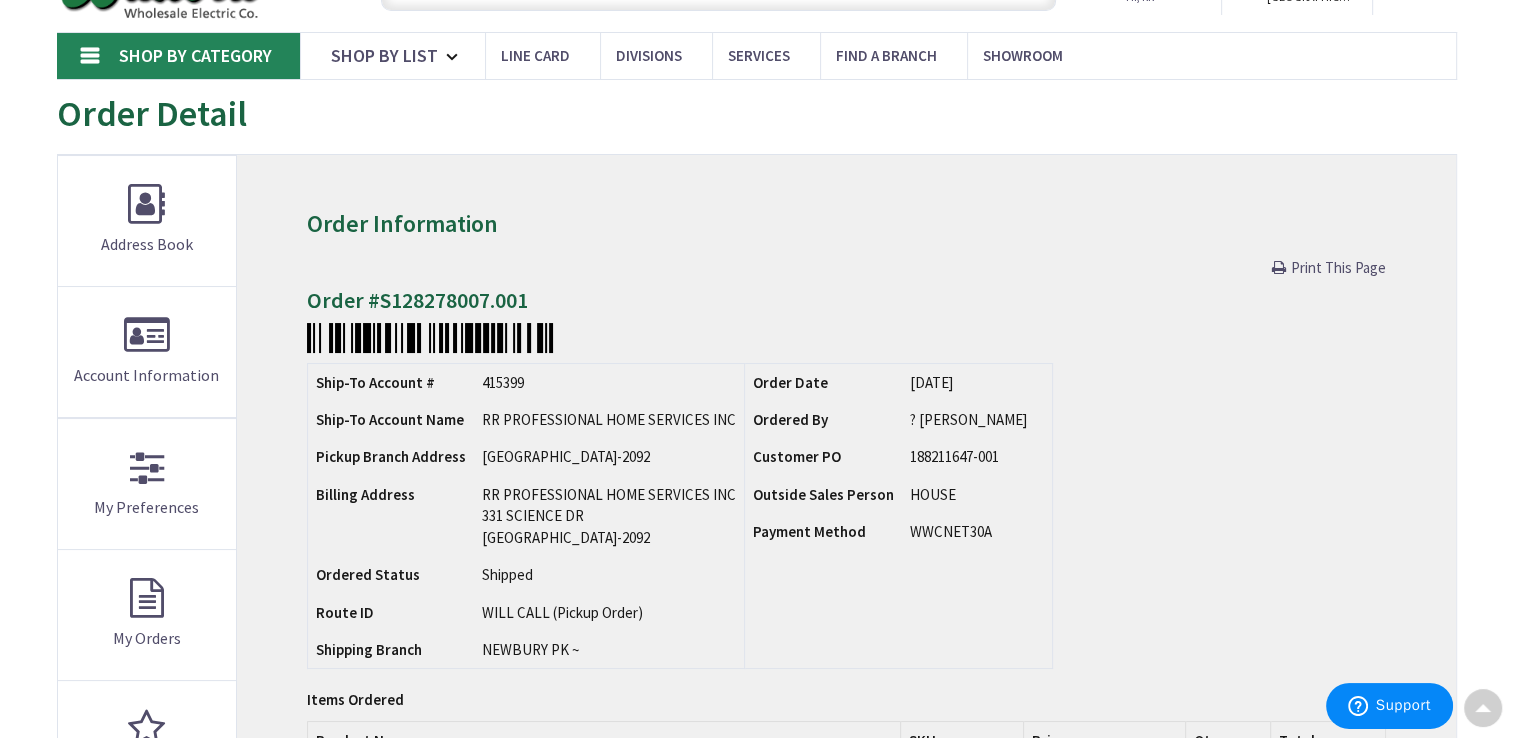 scroll, scrollTop: 200, scrollLeft: 0, axis: vertical 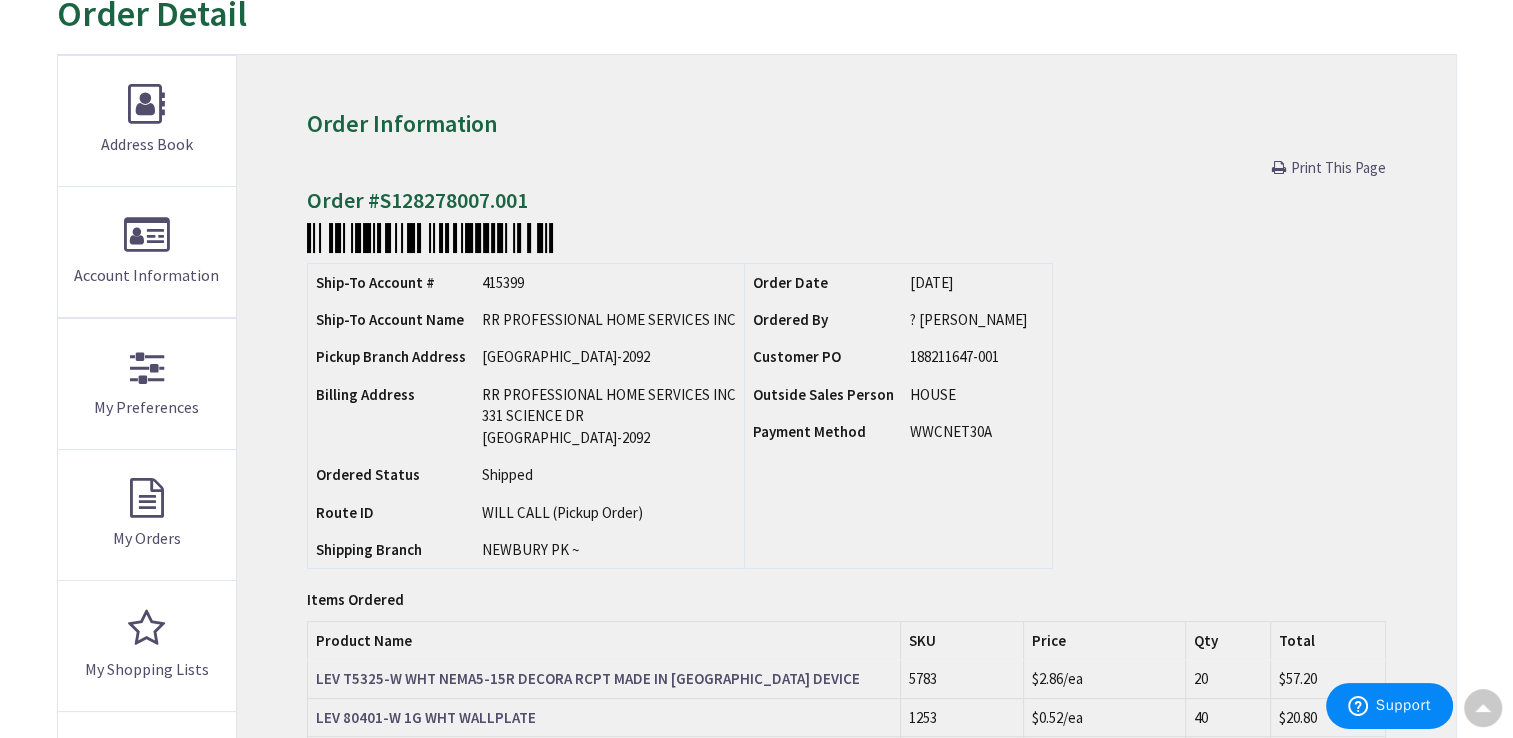 drag, startPoint x: 889, startPoint y: 288, endPoint x: 1002, endPoint y: 306, distance: 114.424644 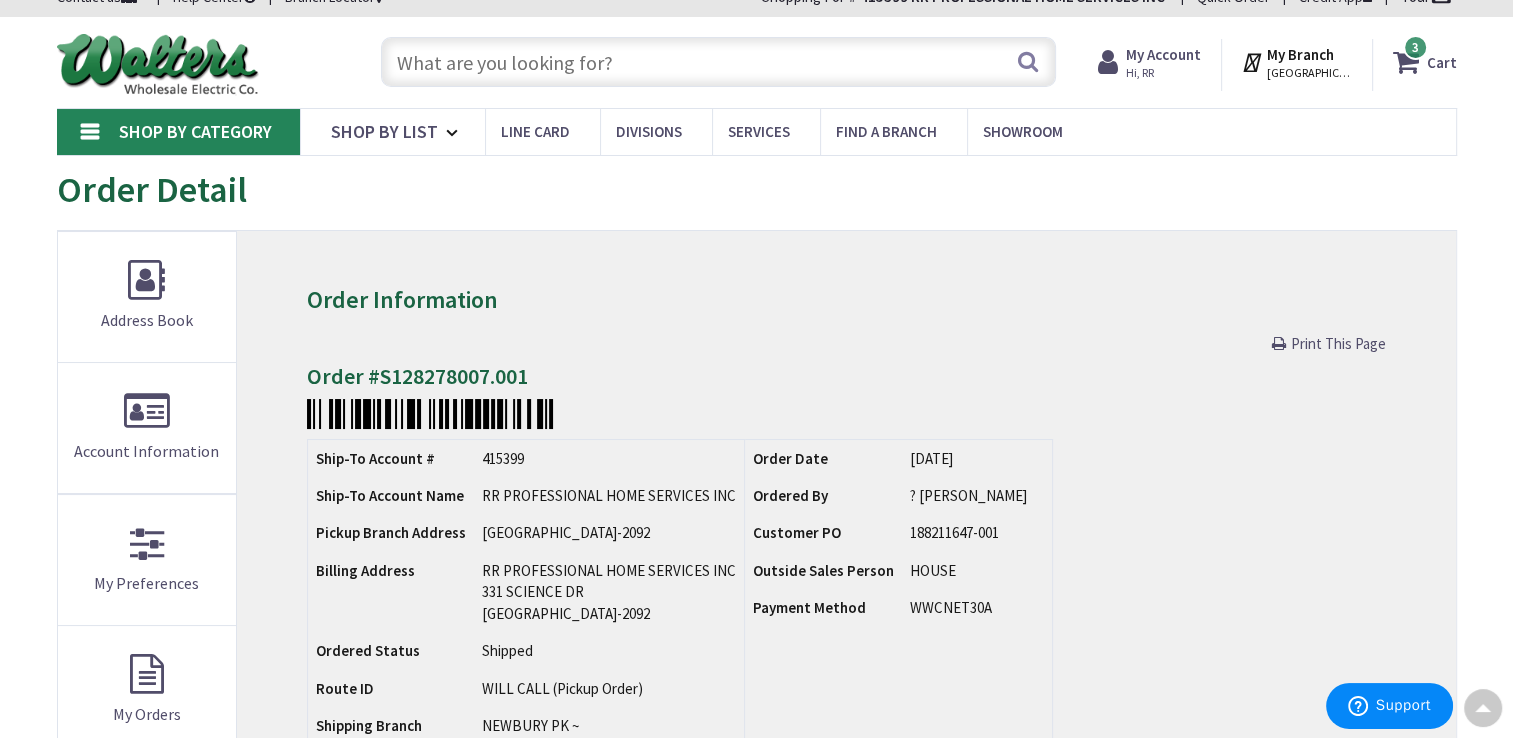 scroll, scrollTop: 0, scrollLeft: 0, axis: both 